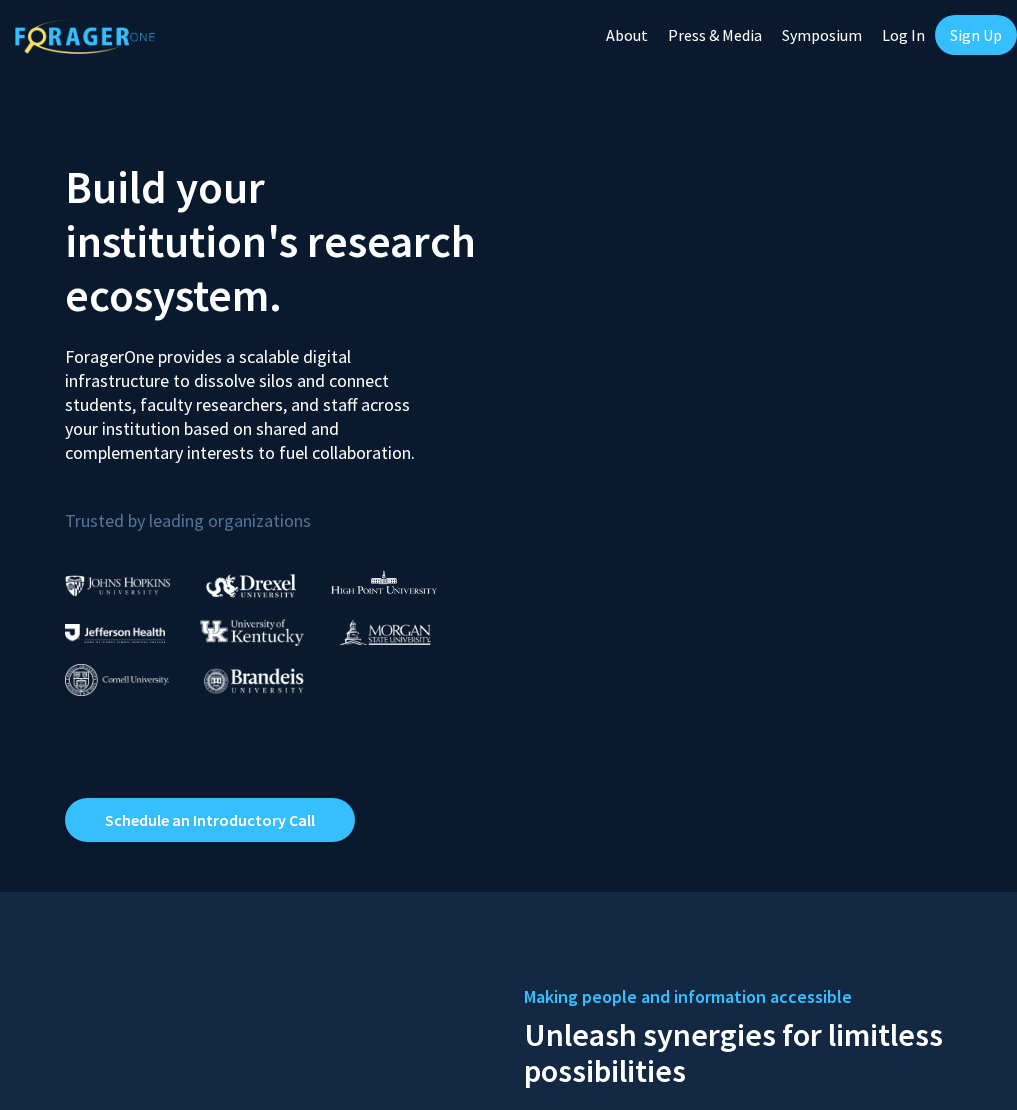 scroll, scrollTop: 0, scrollLeft: 0, axis: both 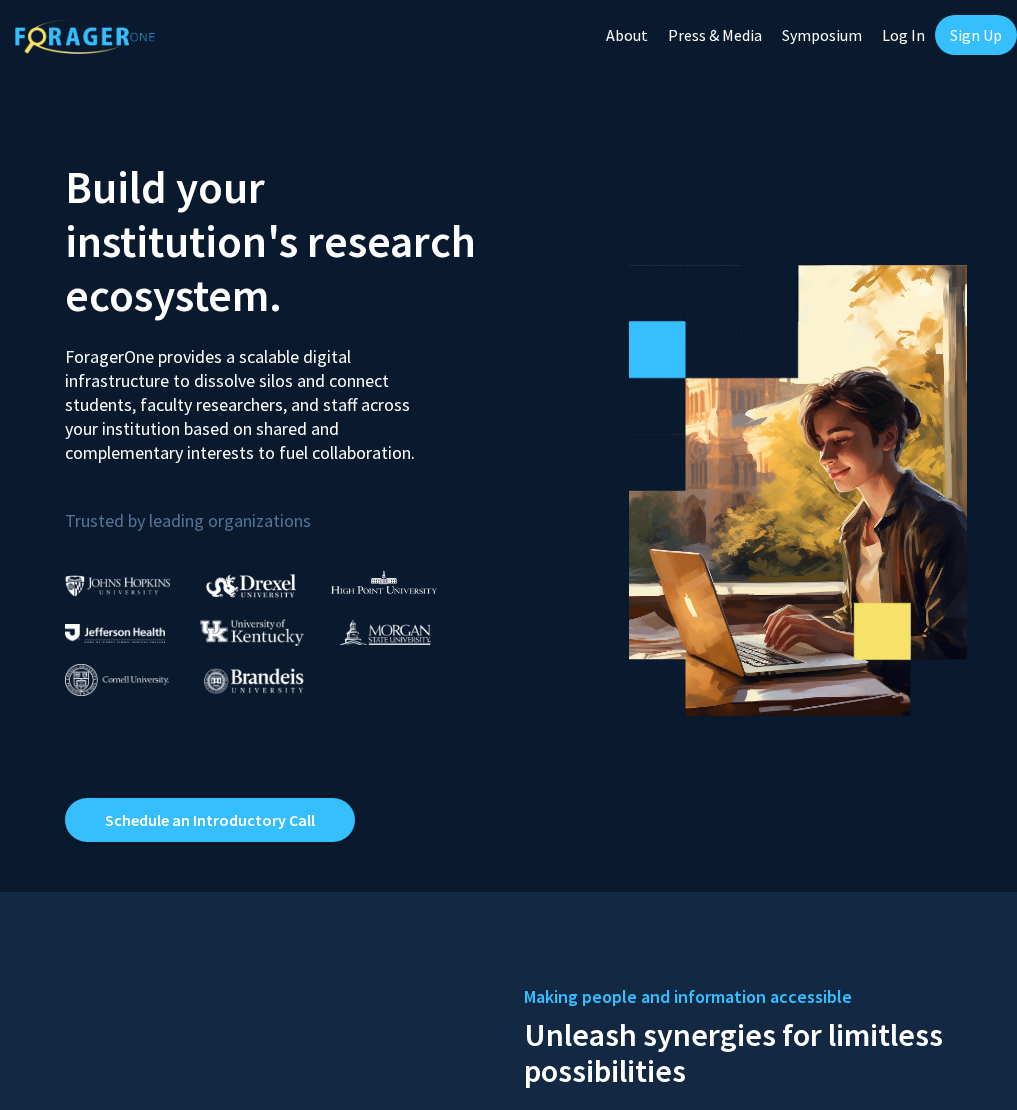 click on "Sign Up" 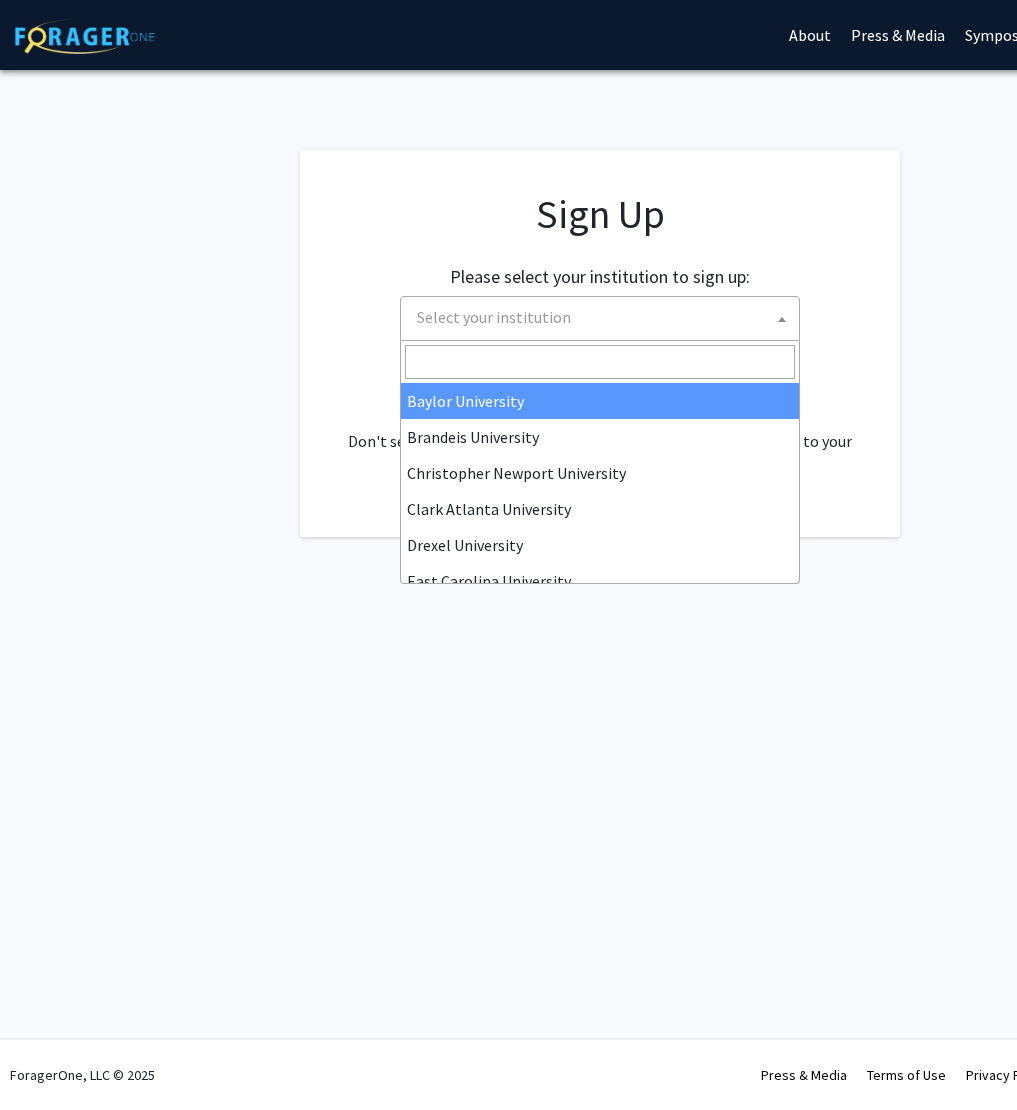 click on "Select your institution" at bounding box center (604, 317) 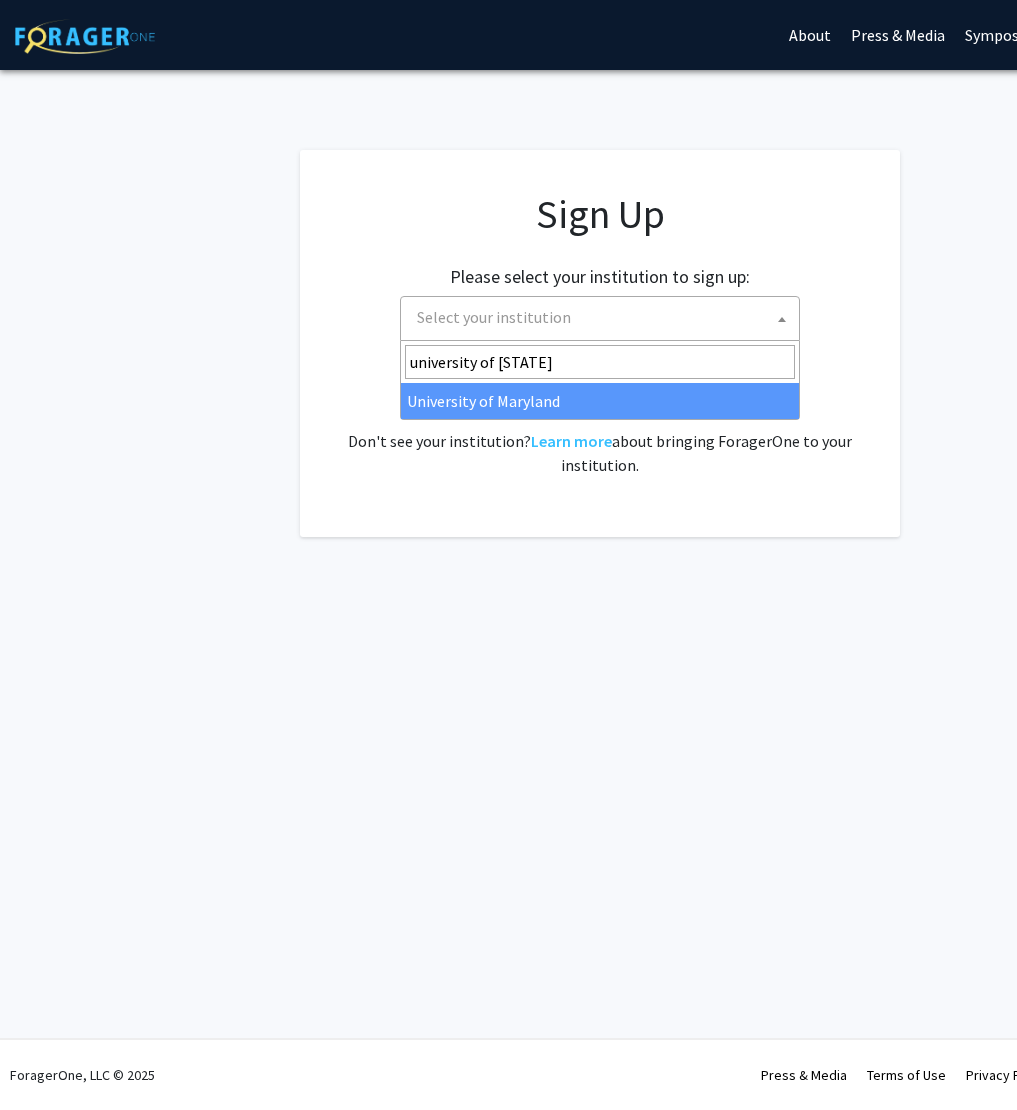 type on "university of mar" 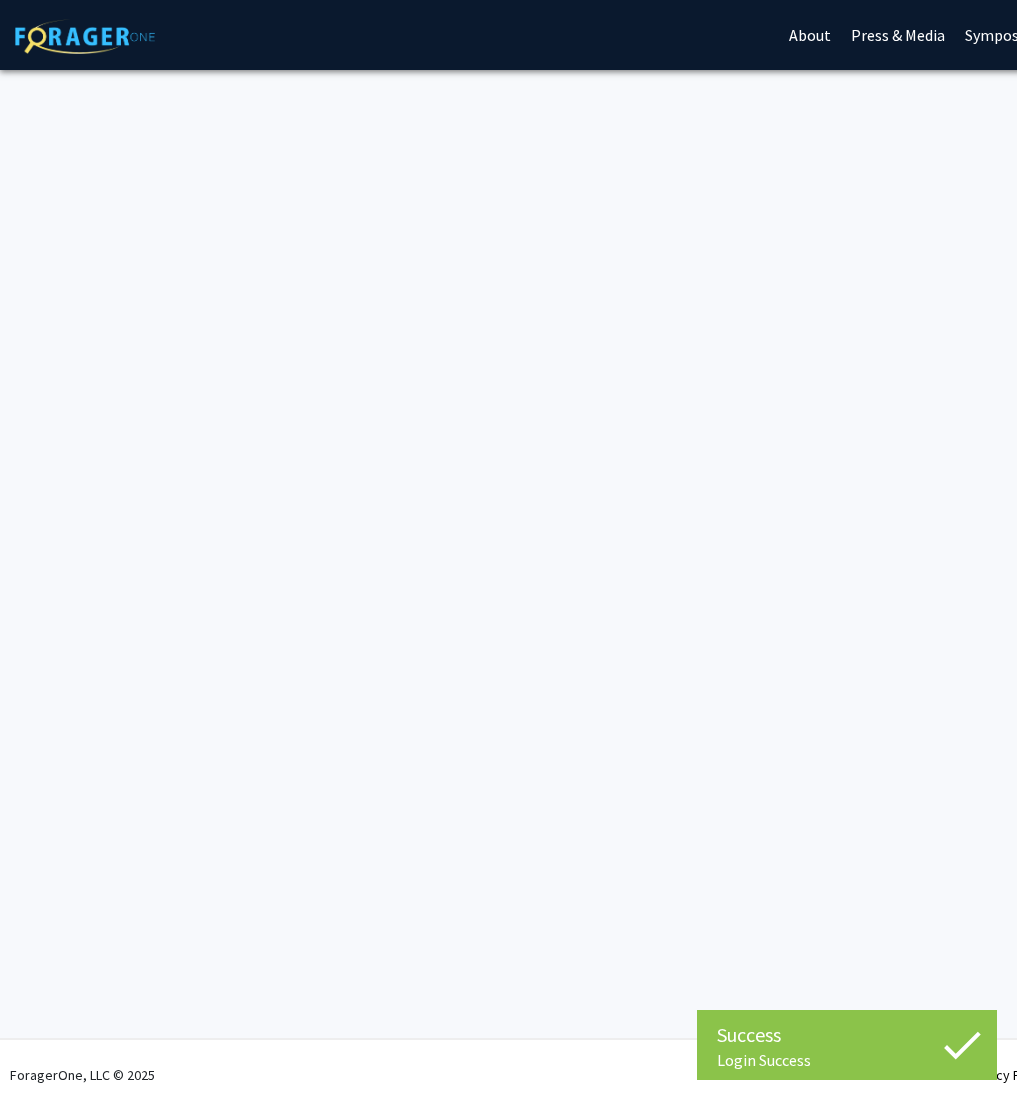 scroll, scrollTop: 0, scrollLeft: 0, axis: both 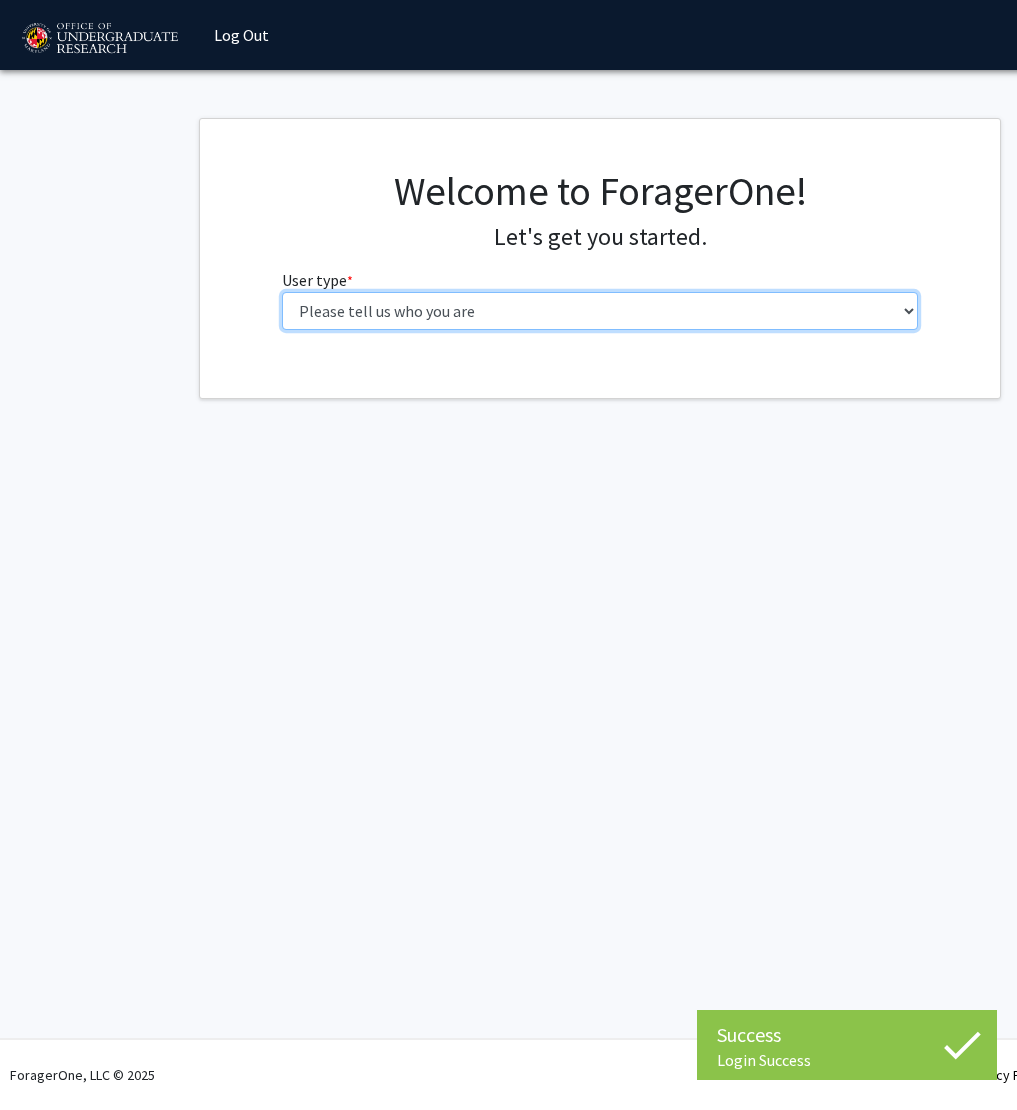 click on "Please tell us who you are  Undergraduate Student   Master's Student   Doctoral Candidate (PhD, MD, DMD, PharmD, etc.)   Postdoctoral Researcher / Research Staff / Medical Resident / Medical Fellow   Faculty   Administrative Staff" at bounding box center [600, 311] 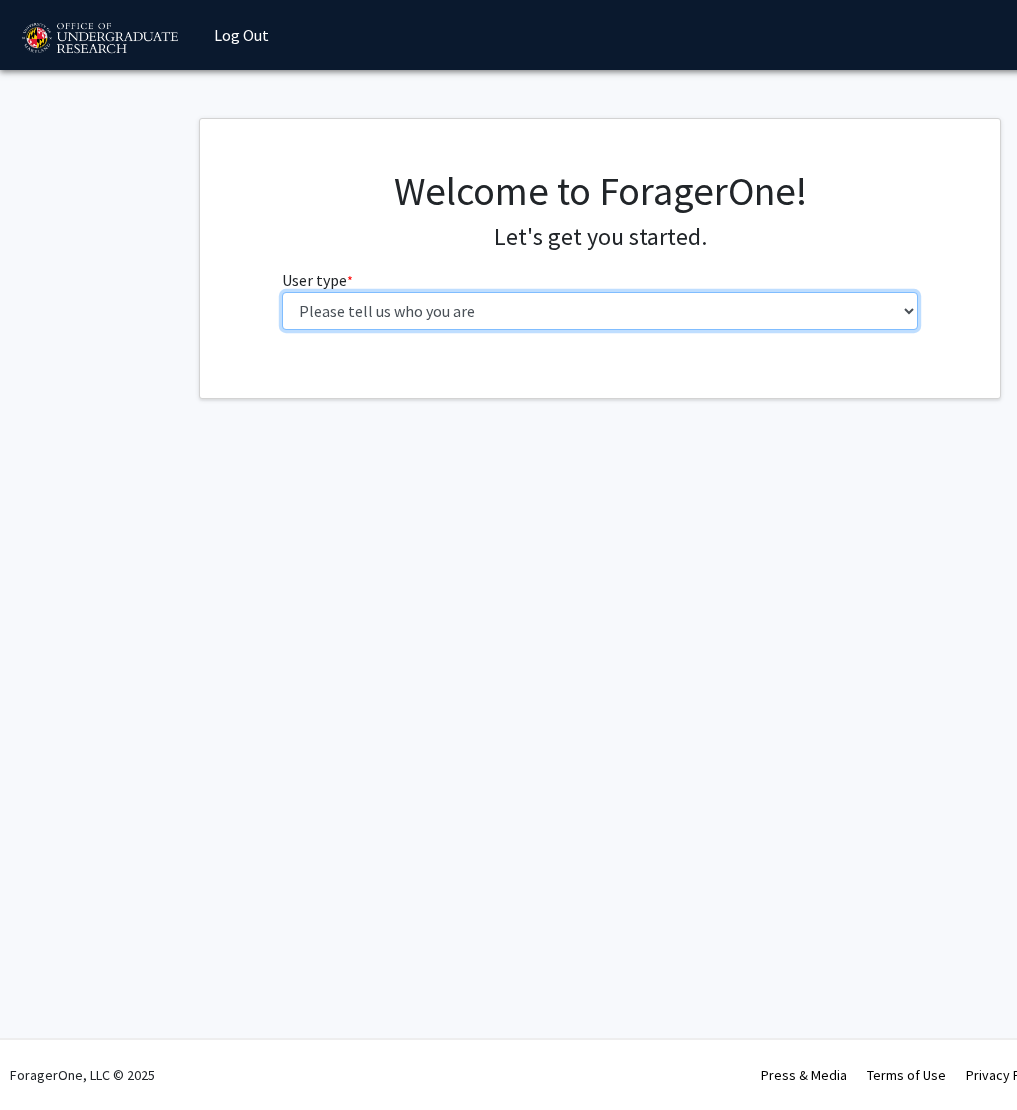 select on "1: undergrad" 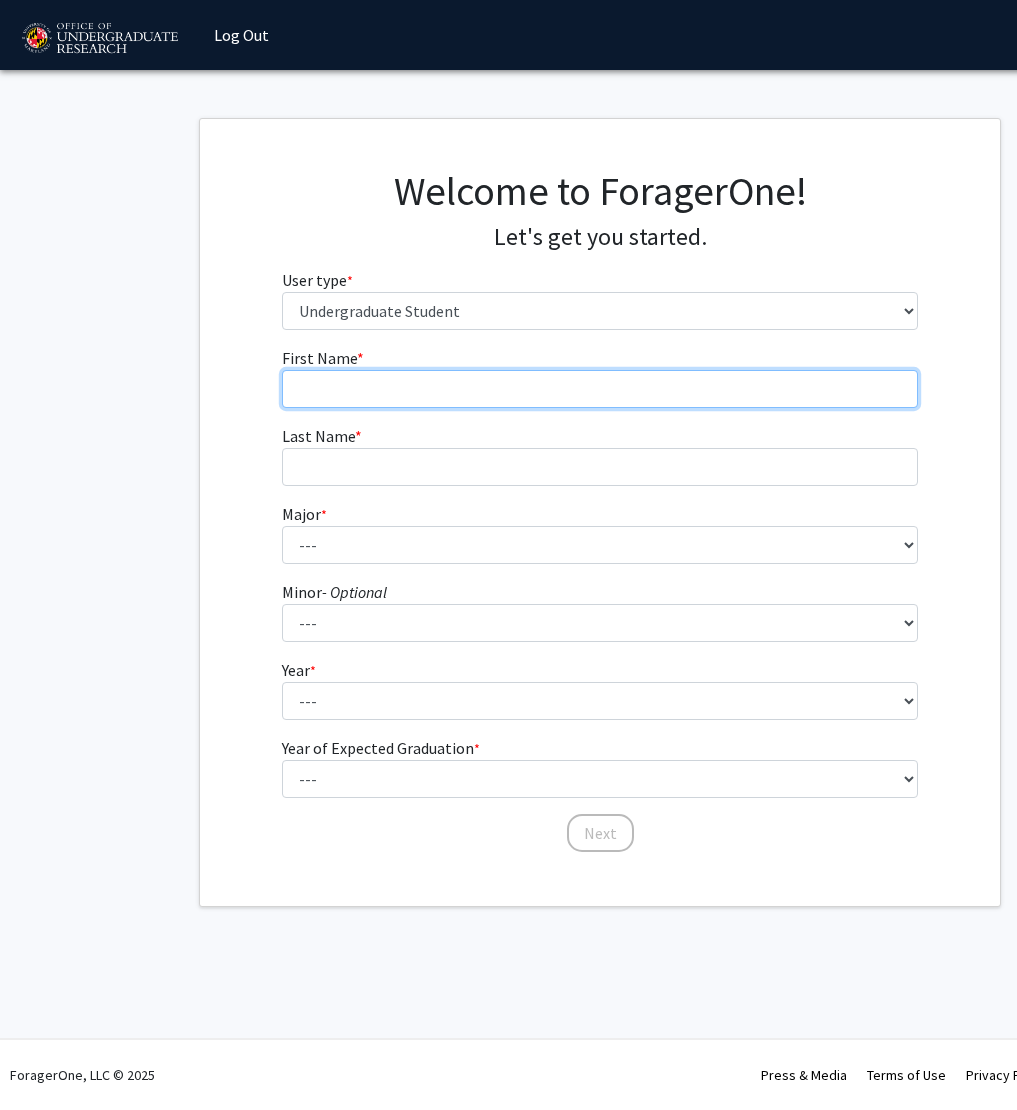 click on "First Name * required" at bounding box center [600, 389] 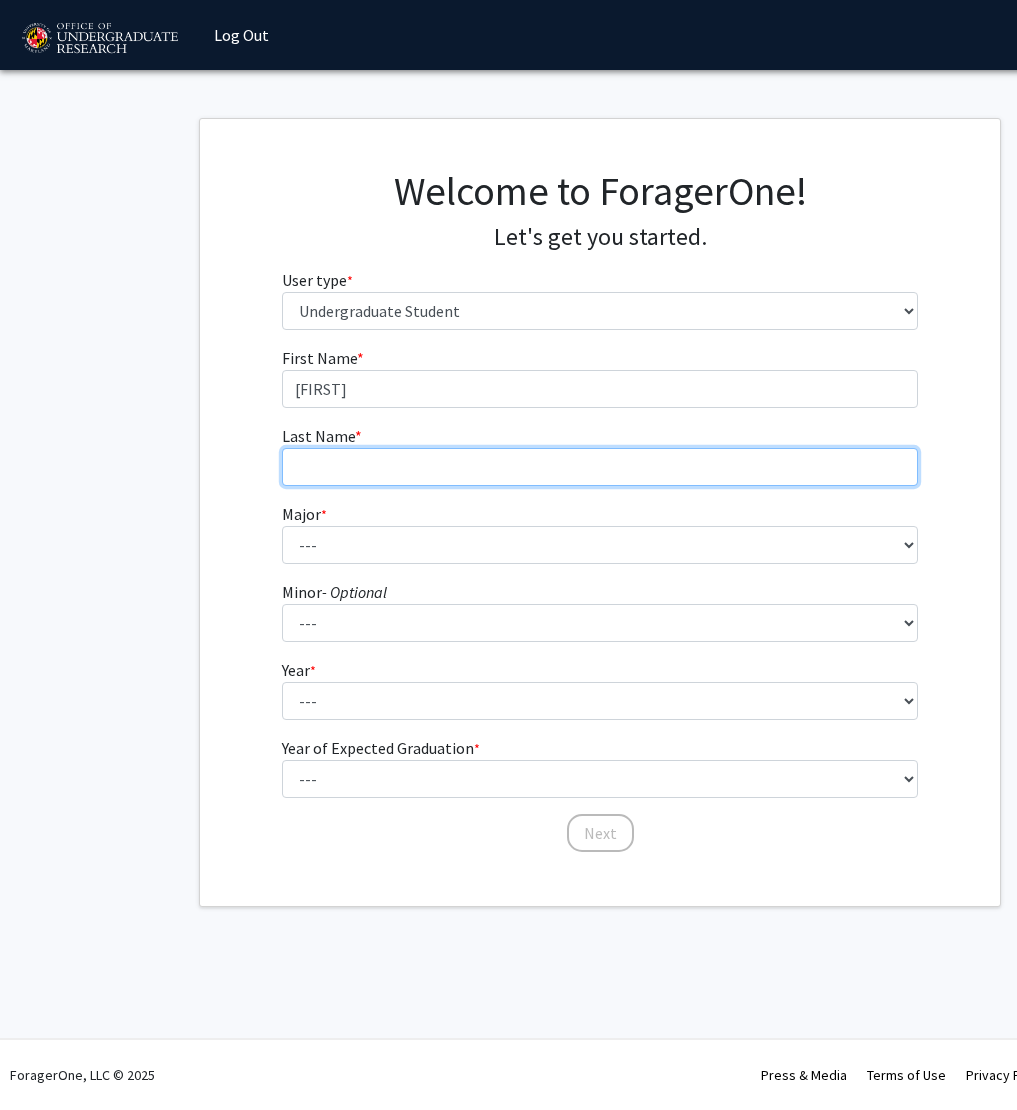 type on "[FIRST]" 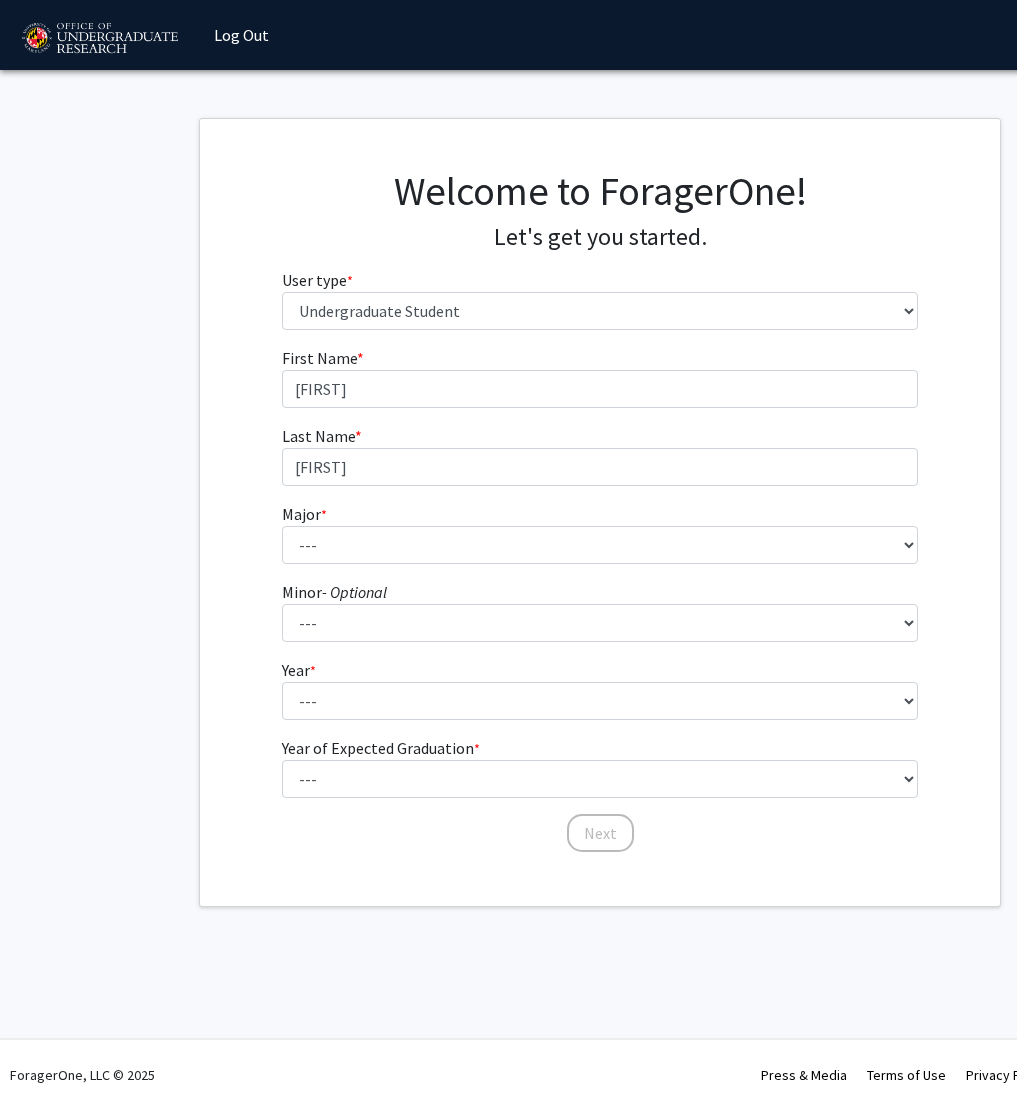 click on "First Name * required [FIRST] Last Name * required [LAST] Major * required --- Accounting Aerospace Engineering African American and Africana Studies Agricultural and Resource Economics Agricultural Science and Technology American Studies Animal Sciences Anthropology Arabic Studies Architecture Art History Astronomy Atmospheric and Oceanic Science Biochemistry Biocomputational Engineering Bioengineering Biological Sciences Central European, Russian and Eurasian Studies Chemical Engineering Chemistry Chinese Cinema and Media Studies Cinema and Media Studies Civil Engineering Classical Languages and Literatures Communication Computer Engineering Computer Science Criminology and Criminal Justice Cyber-Physical Systems Engineering Dance Early Childhood/Early Childhood Special Education Economics Electrical Engineering Elementary Education Elementary/Middle Special Education English Language and Literature Family Science Finance *" 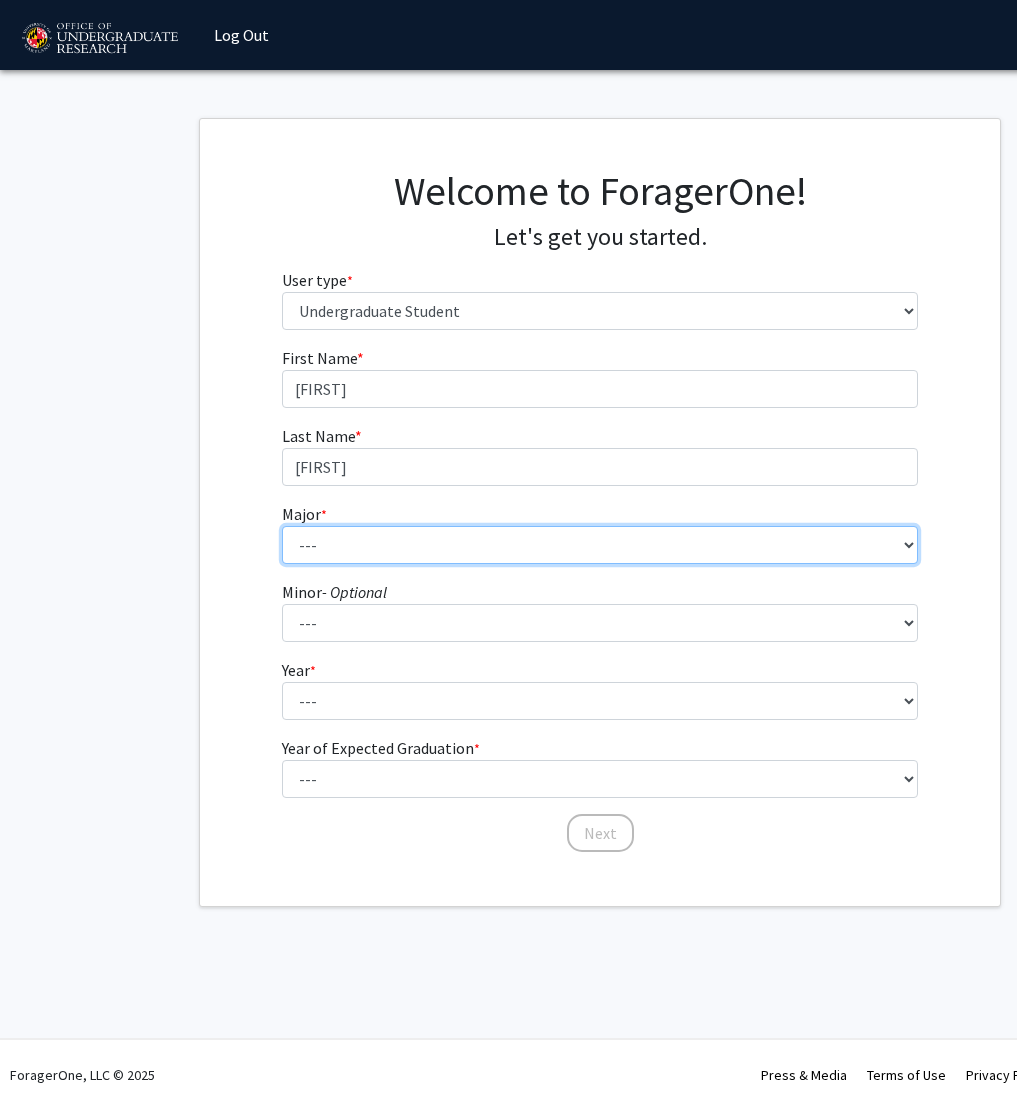 click on "---  Accounting   Aerospace Engineering   African American and Africana Studies   Agricultural and Resource Economics   Agricultural Science and Technology   American Studies   Animal Sciences   Anthropology   Arabic Studies   Architecture   Art History   Astronomy   Atmospheric and Oceanic Science   Biochemistry   Biocomputational Engineering   Bioengineering   Biological Sciences   Central European, Russian and Eurasian Studies   Chemical Engineering   Chemistry   Chinese   Cinema and Media Studies   Cinema and Media Studies   Civil Engineering   Classical Languages and Literatures   Communication   Computer Engineering   Computer Science   Criminology and Criminal Justice   Cyber-Physical Systems Engineering   Dance   Early Childhood/Early Childhood Special Education   Economics   Electrical Engineering   Elementary Education   Elementary/Middle Special Education   English Language and Literature   Environmental Science and Policy   Environmental Science and Technology   Family Science   Finance   Geology" at bounding box center [600, 545] 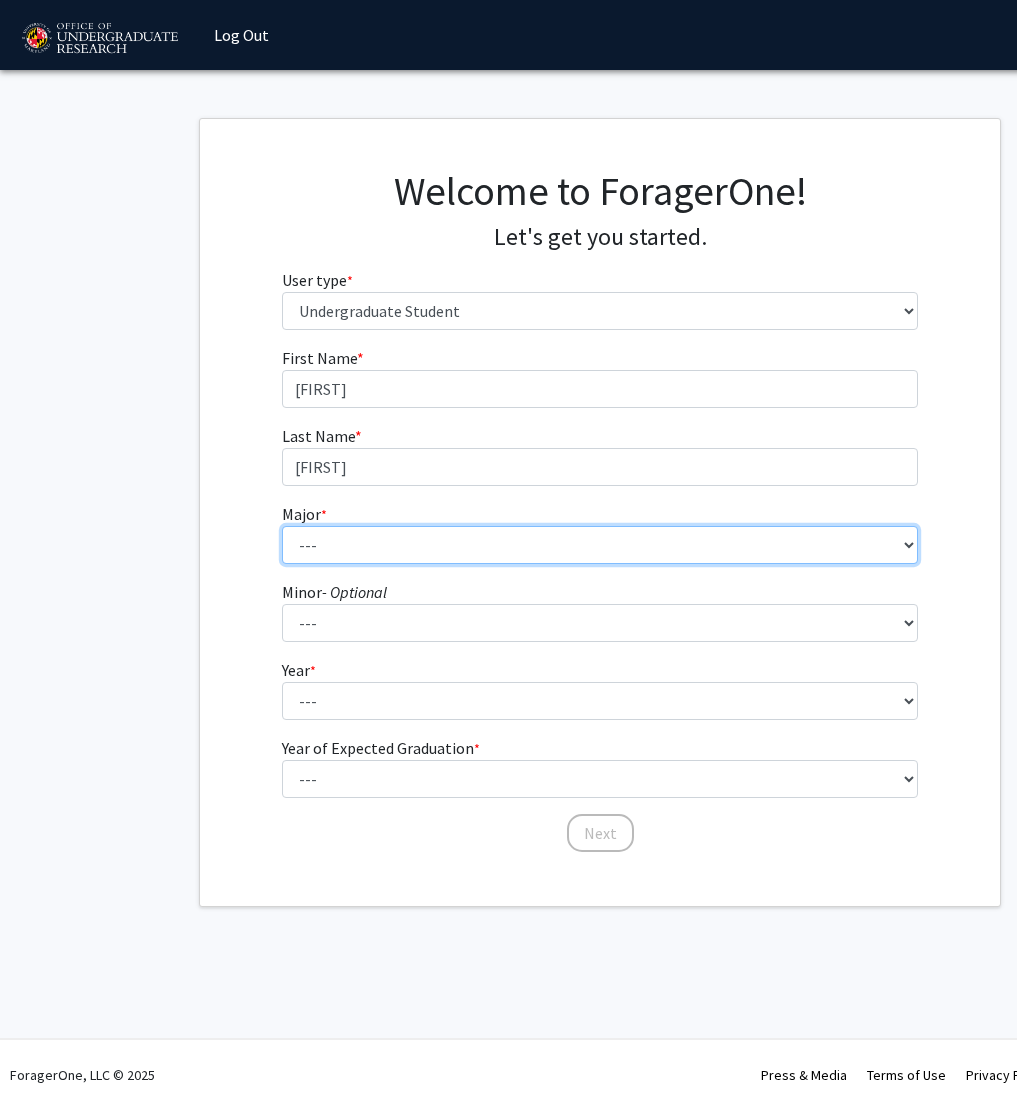 select on "28: 2329" 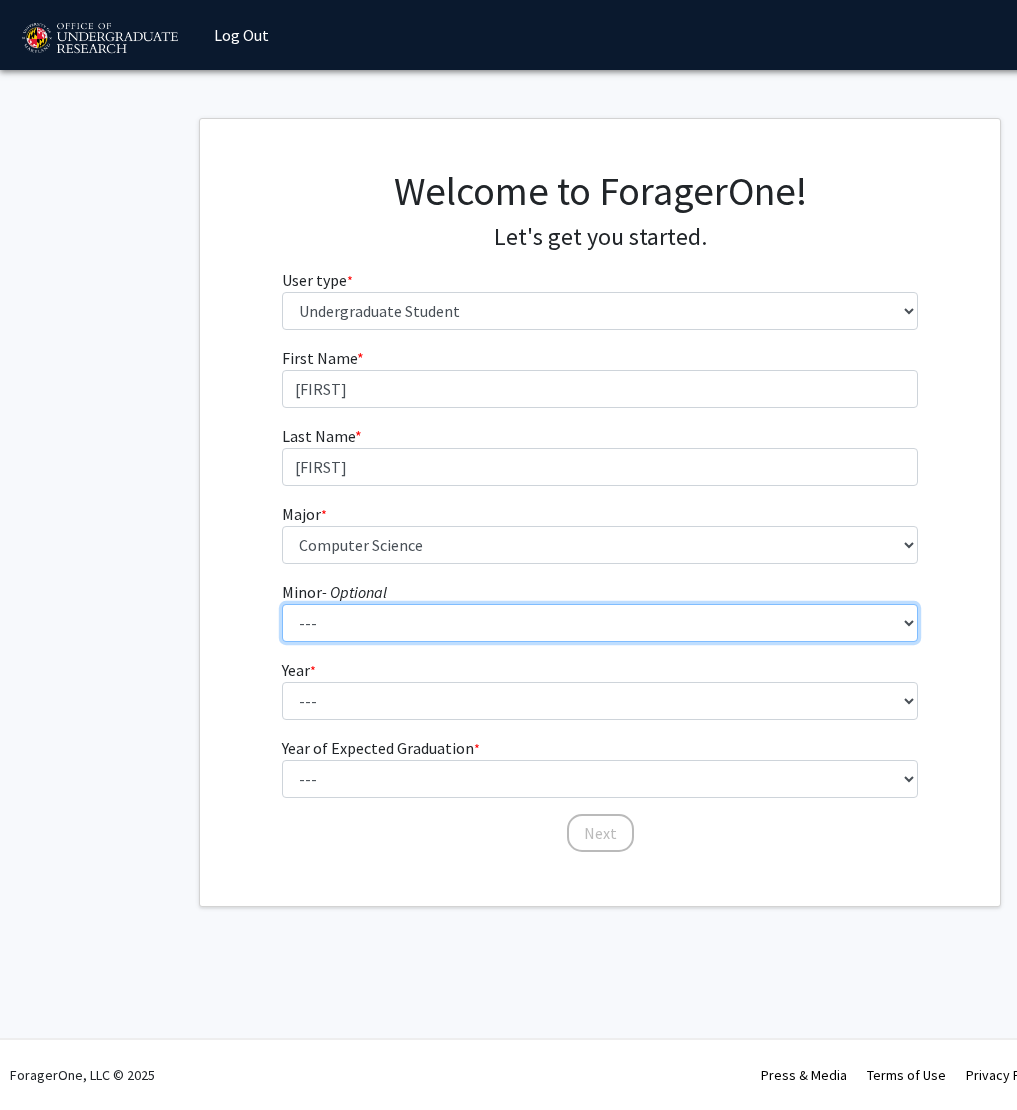click on "---  Actuarial Mathematics   Advanced Cybersecurity Experience for Students   African Studies   Agricultural Science and Technology   Anti-Black Racism   Arabic   Archaeology   Army Leadership Studies   Art History   Arts Leadership   Asian American Studies   Astronomy   Atmospheric Chemistry   Atmospheric Sciences   Black Women's Studies   Business Analytics   Chinese Language   Classical Mythology   Computational Finance   Computer Engineering   Computer Science   Construction Project Management   Creative Placemaking   Creative Writing   Data Science   Demography   Digital Storytelling and Poetics   Disability Studies   Earth History   Earth Material Properties   Economics   Entomology   French Studies   General Business   Geochemistry   Geographic Information Science   Geophysics   German Studies   Global Engineering Leadership   Global Poverty   Global Studies   Global Terrorism Studies   Greek Language and Culture   Hearing and Speech Sciences   Hebrew Studies   History   Human Development   Hydrology" at bounding box center (600, 623) 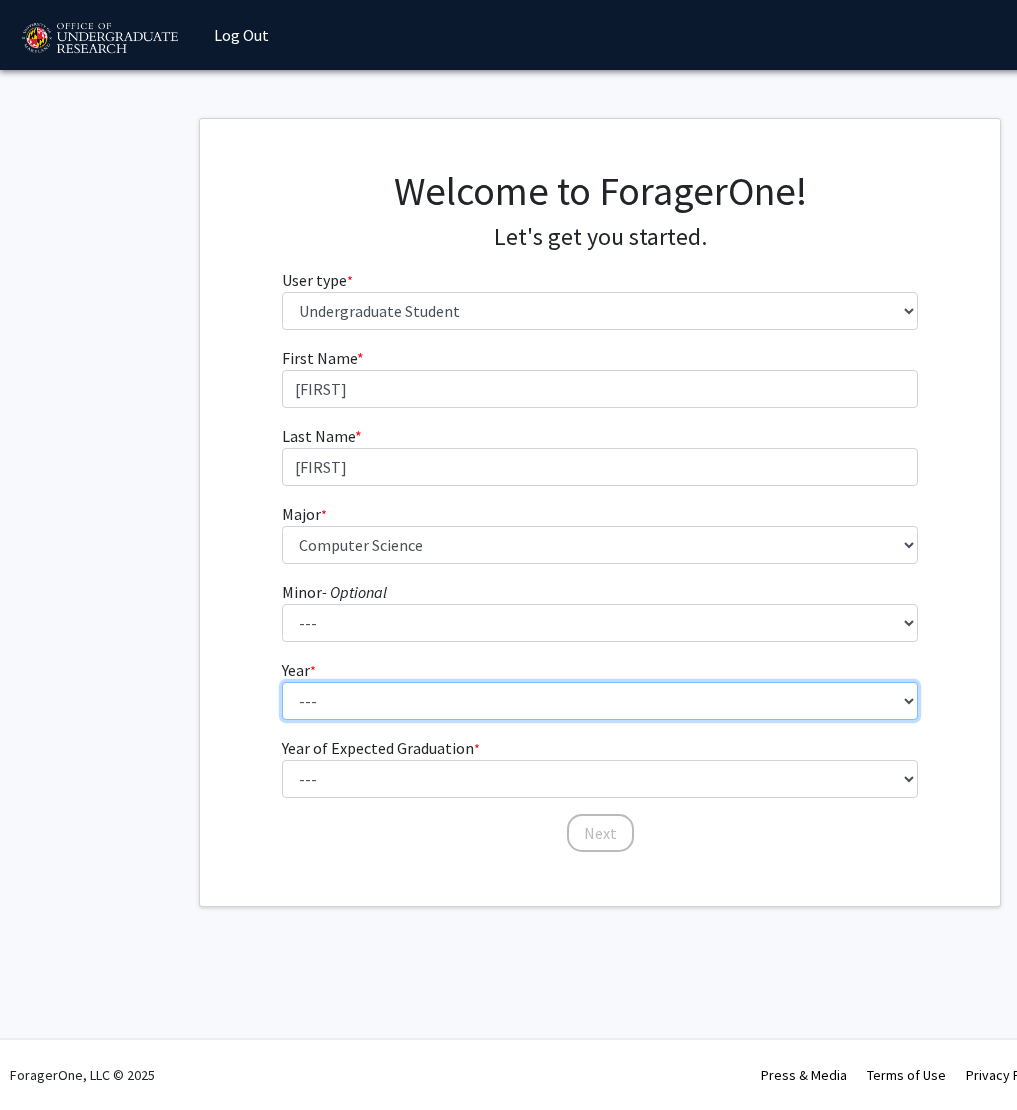 click on "---  First-year   Sophomore   Junior   Senior   Postbaccalaureate Certificate" at bounding box center (600, 701) 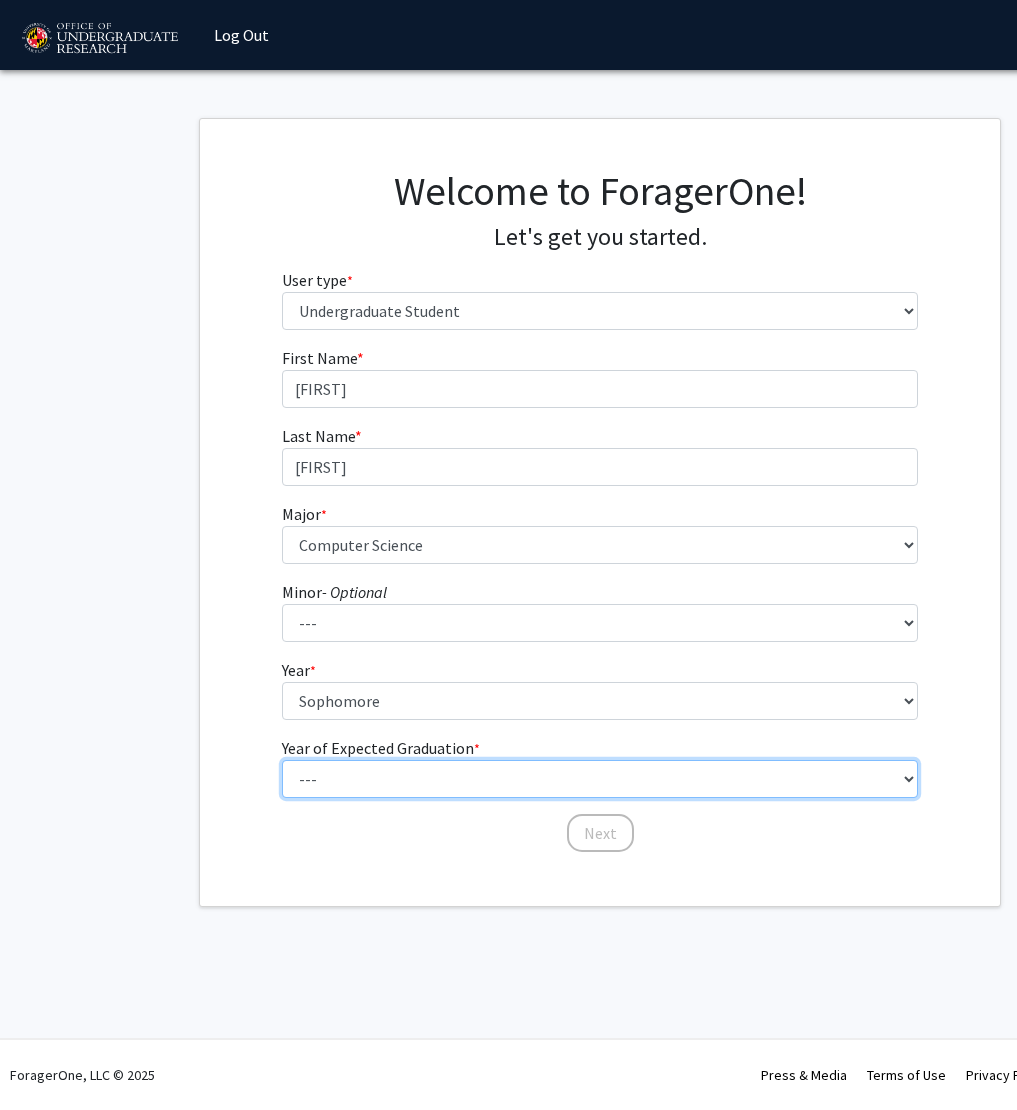 click on "---  2025   2026   2027   2028   2029   2030   2031   2032   2033   2034" at bounding box center (600, 779) 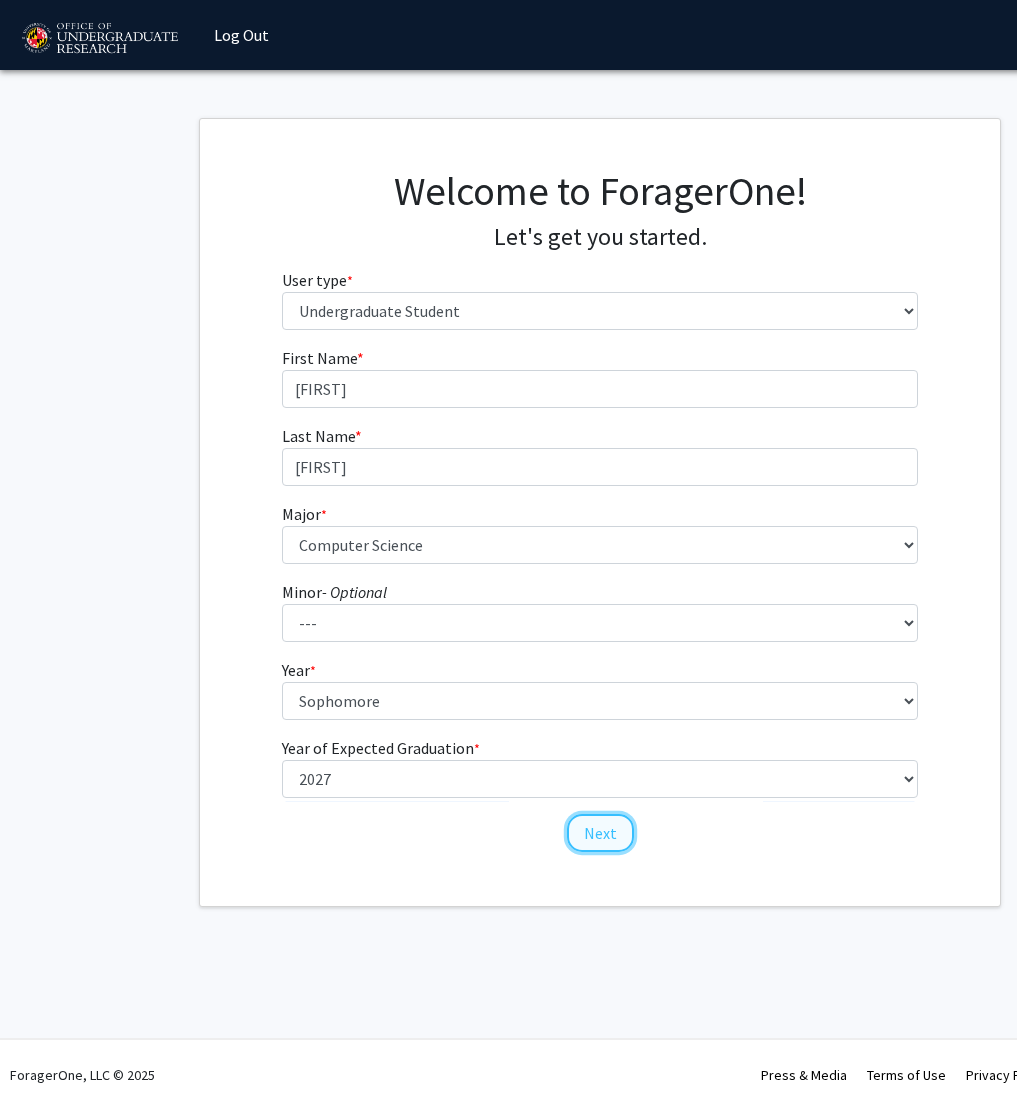 click on "Next" 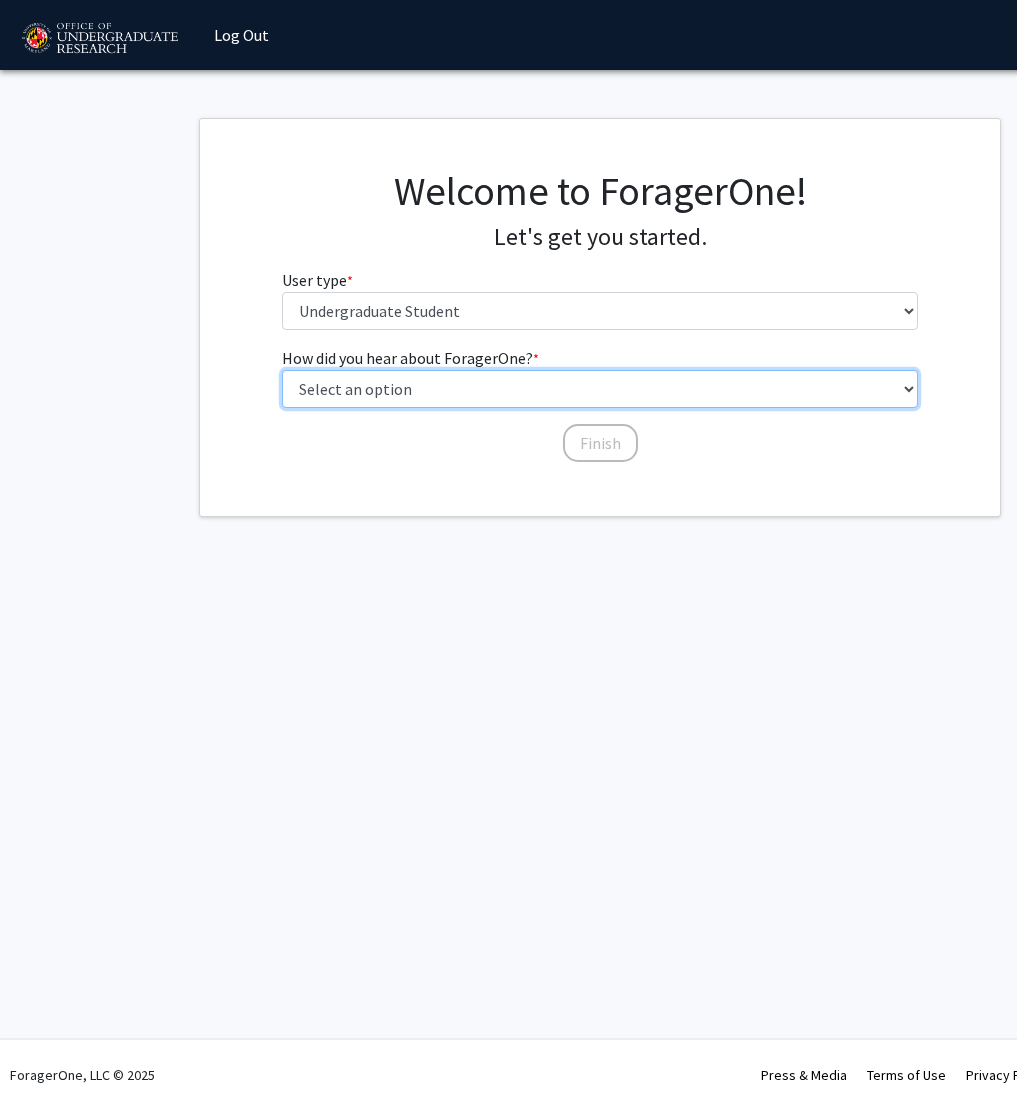 click on "Select an option  Peer/student recommendation   Faculty/staff recommendation   University website   University email or newsletter   Other" at bounding box center (600, 389) 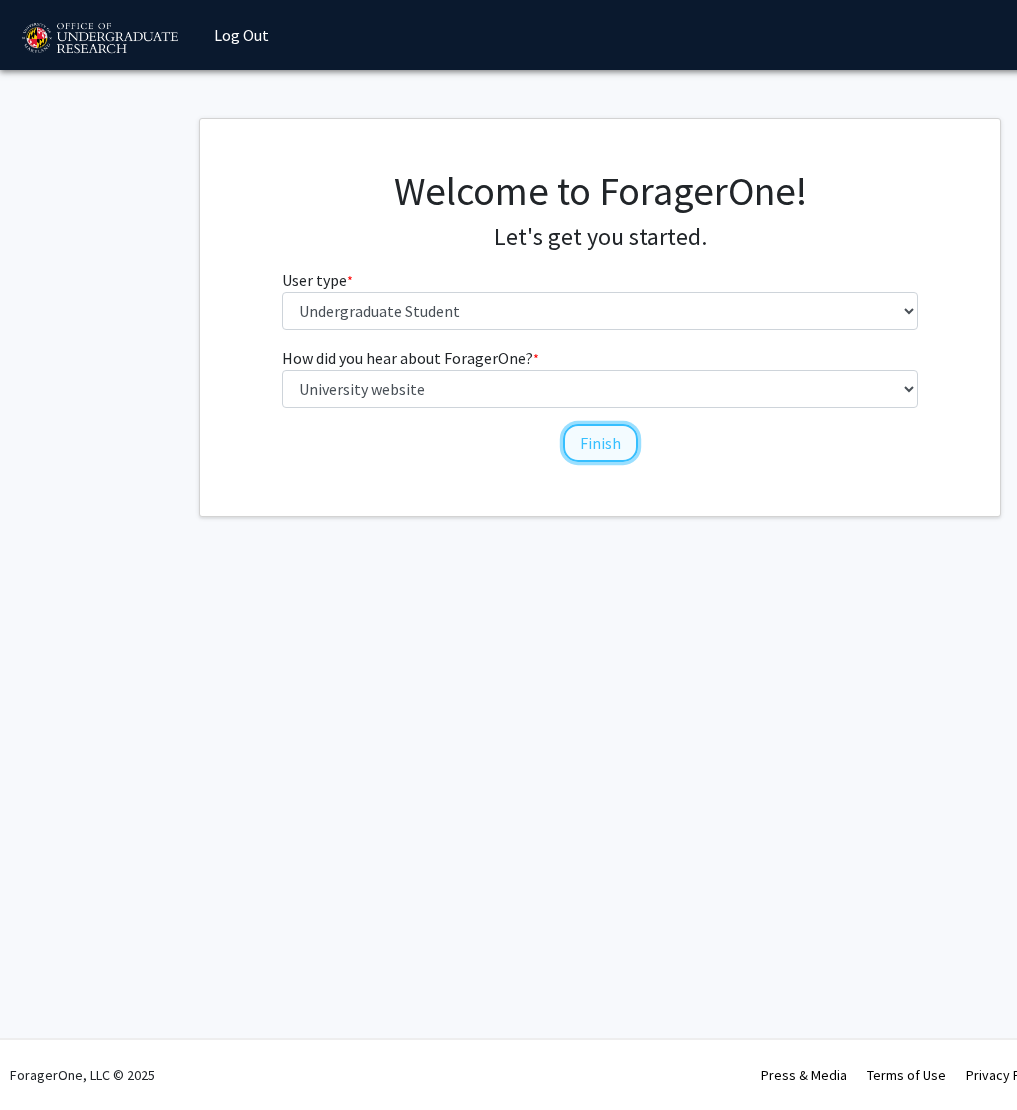 click on "Finish" 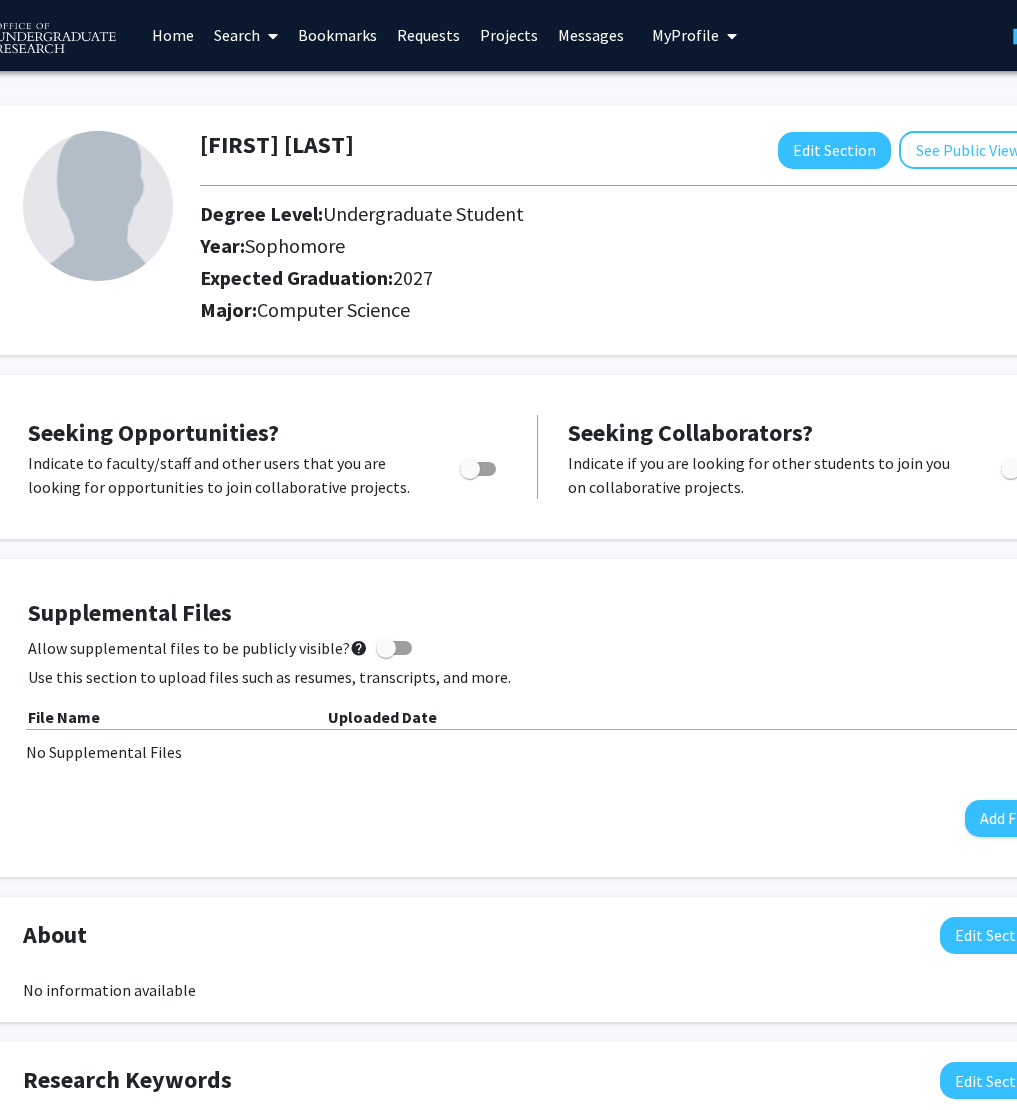scroll, scrollTop: 1, scrollLeft: 59, axis: both 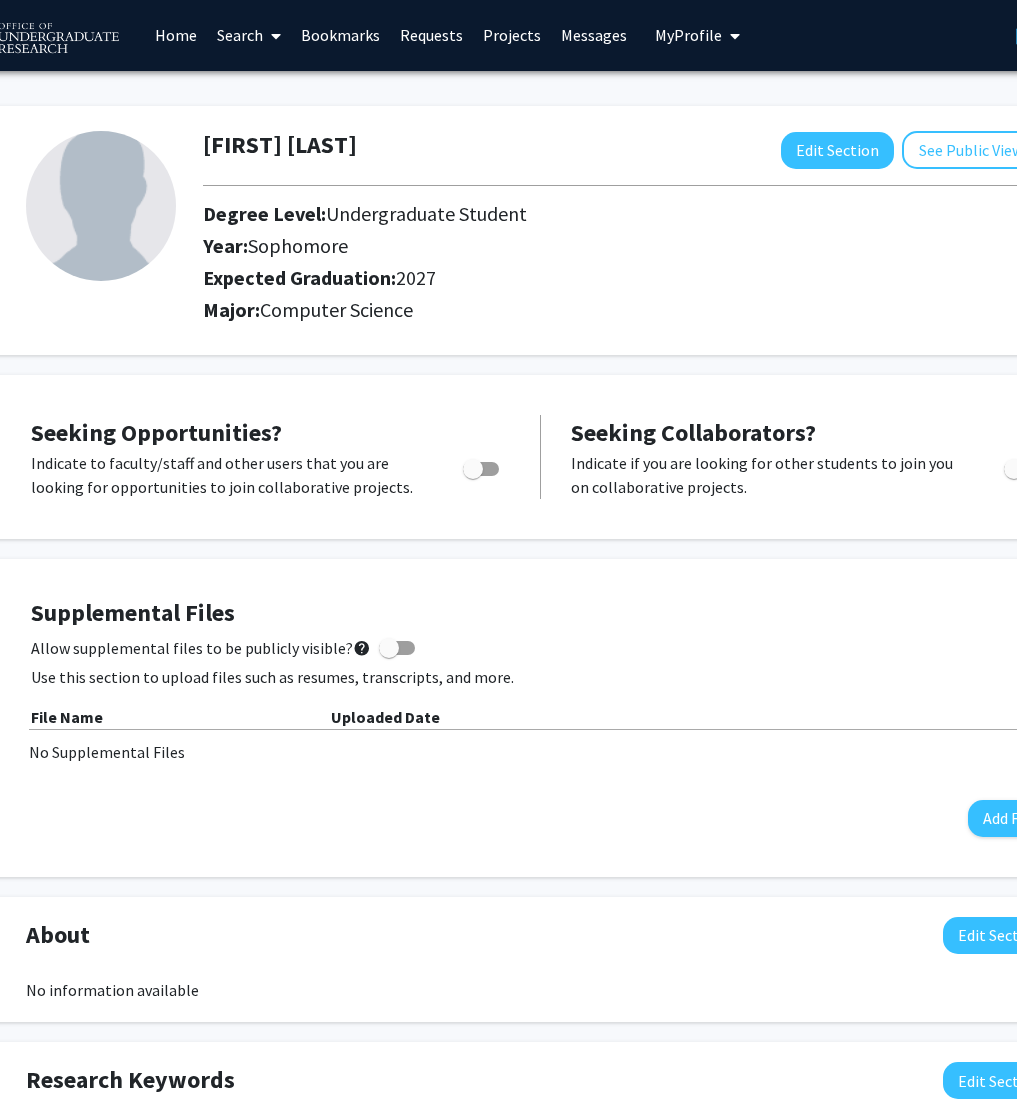 click at bounding box center (473, 469) 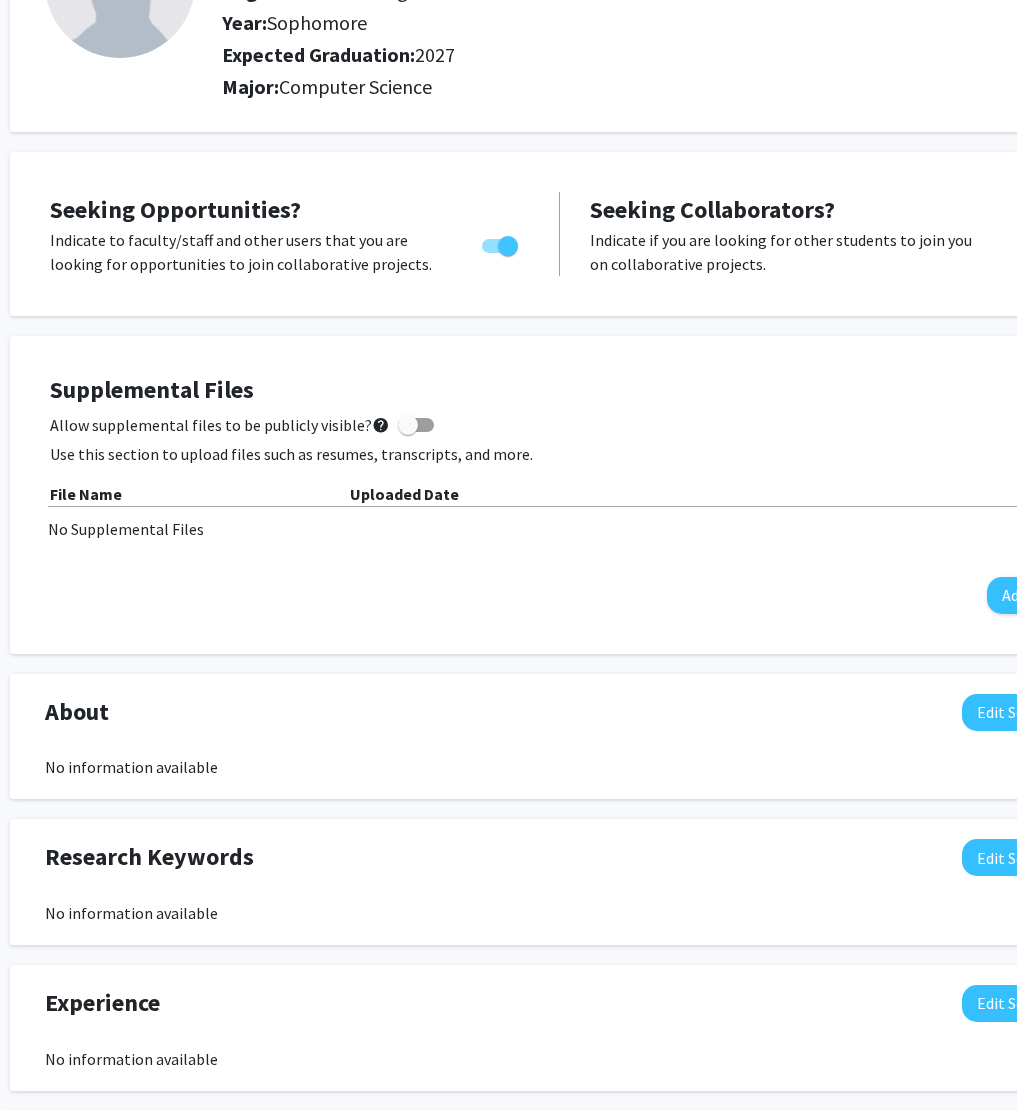 scroll, scrollTop: 224, scrollLeft: 183, axis: both 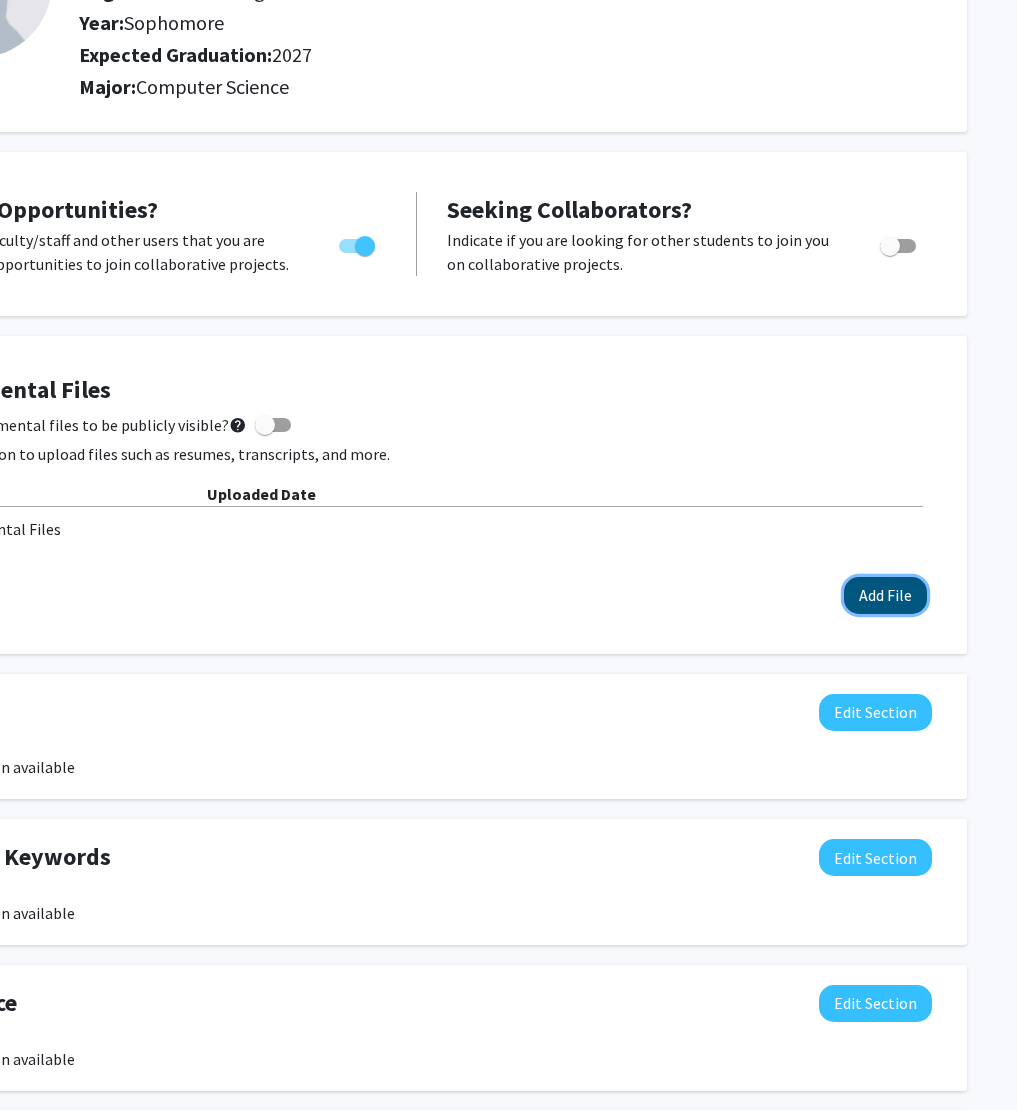 click on "Add File" 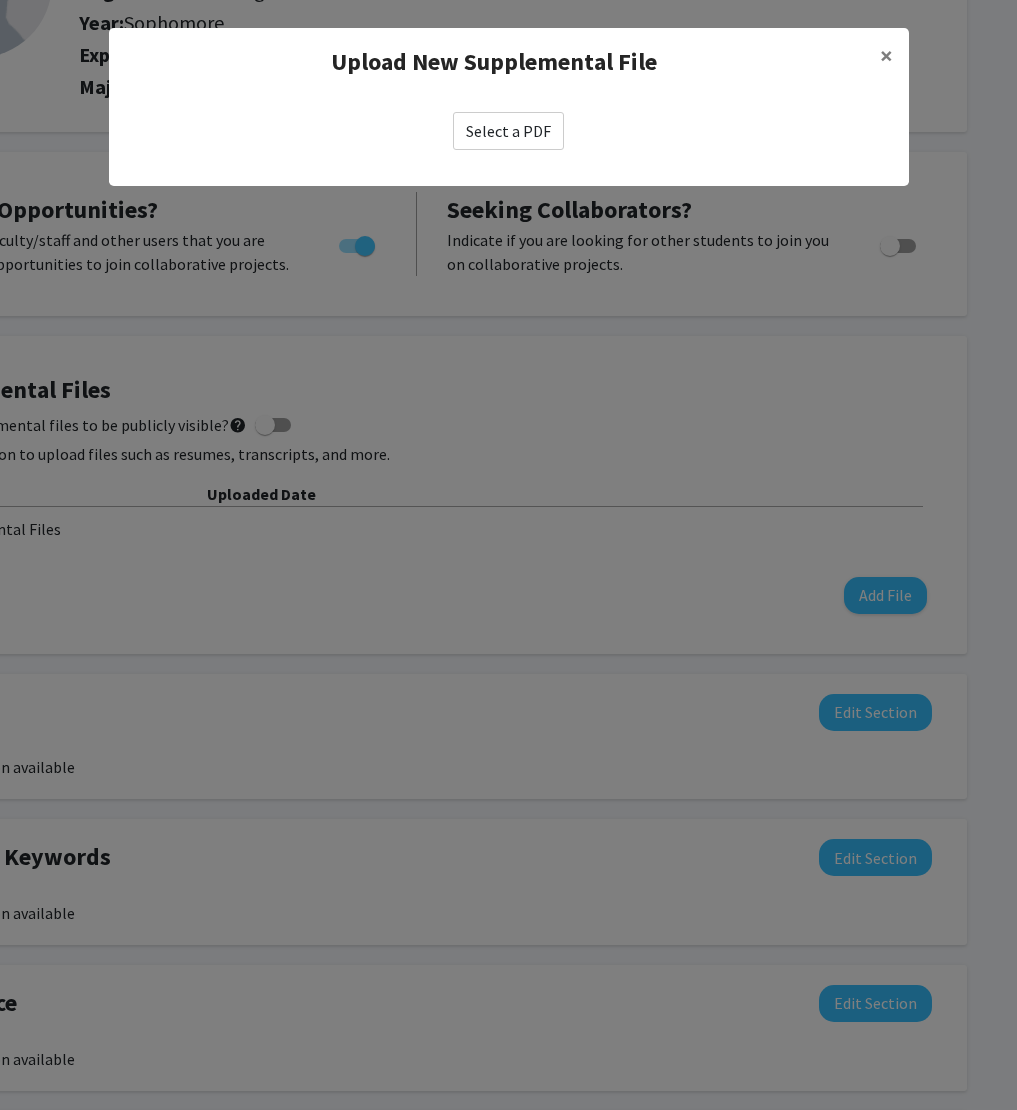 click on "Select a PDF" 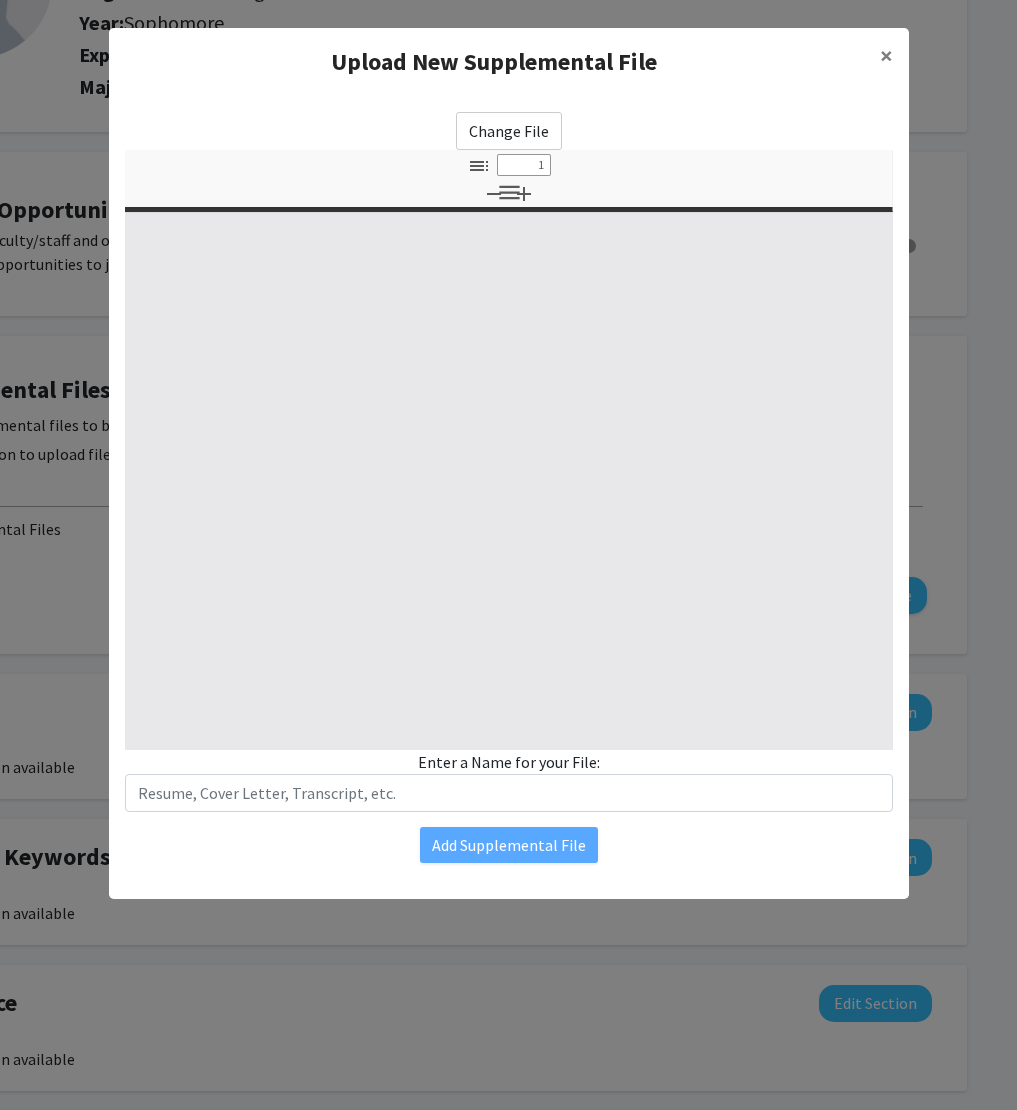 select on "custom" 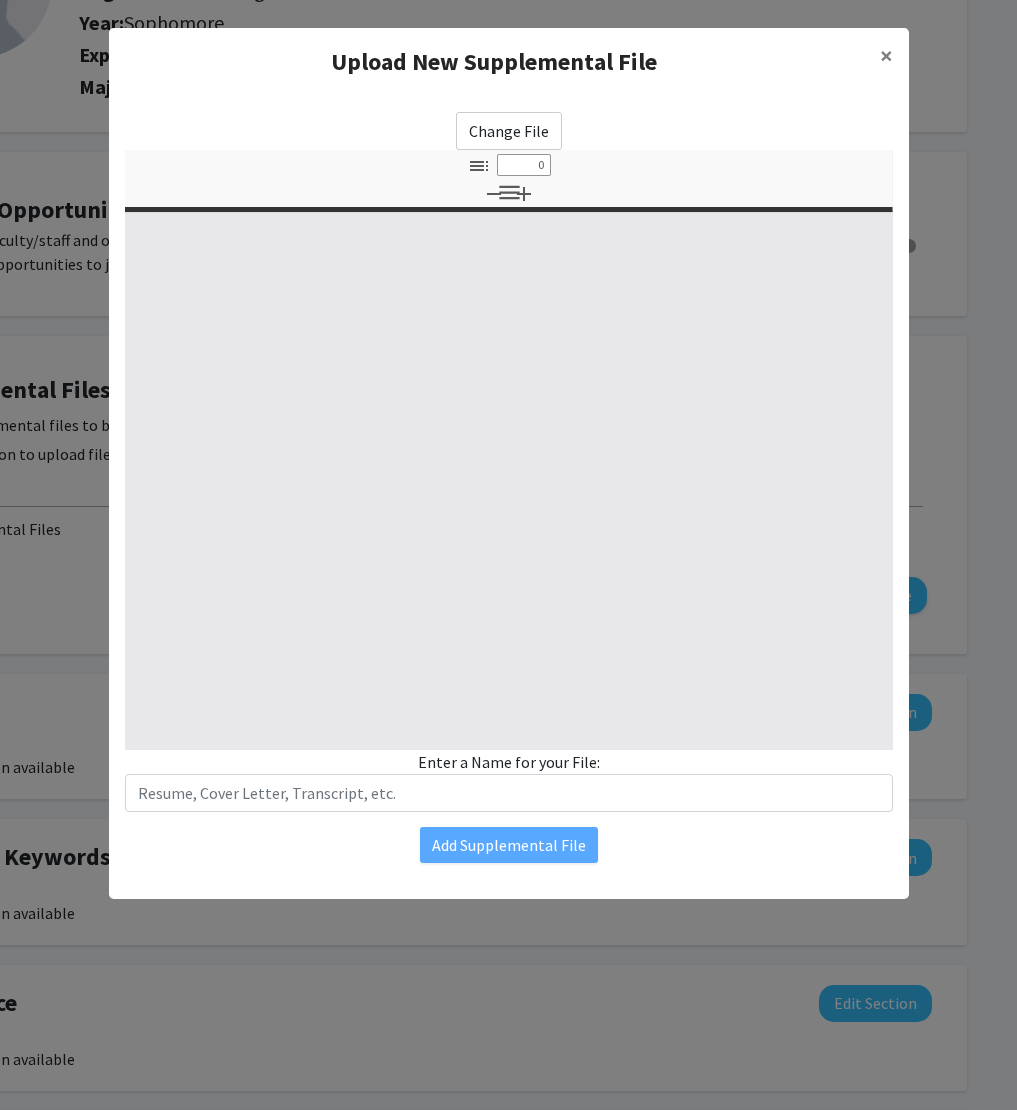 select on "custom" 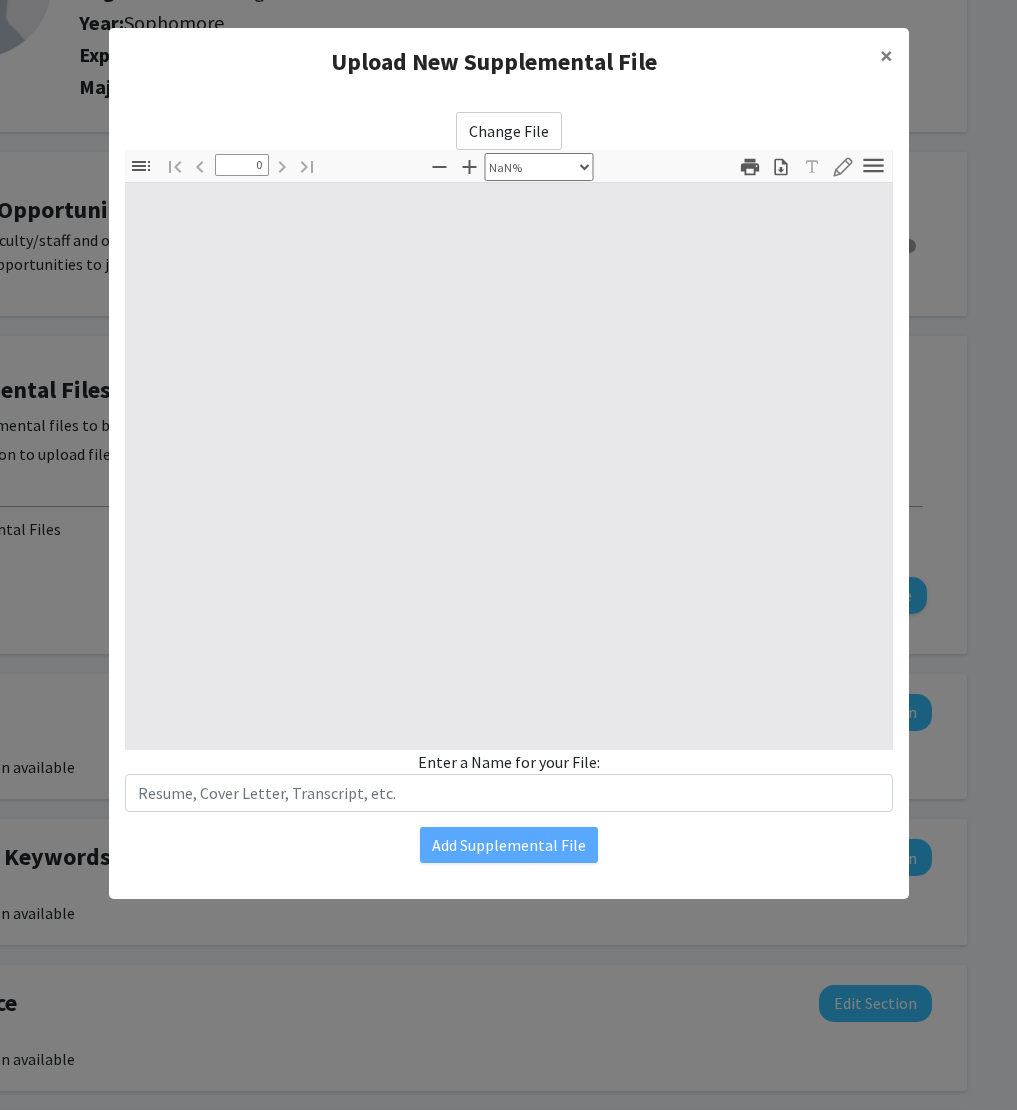 type on "1" 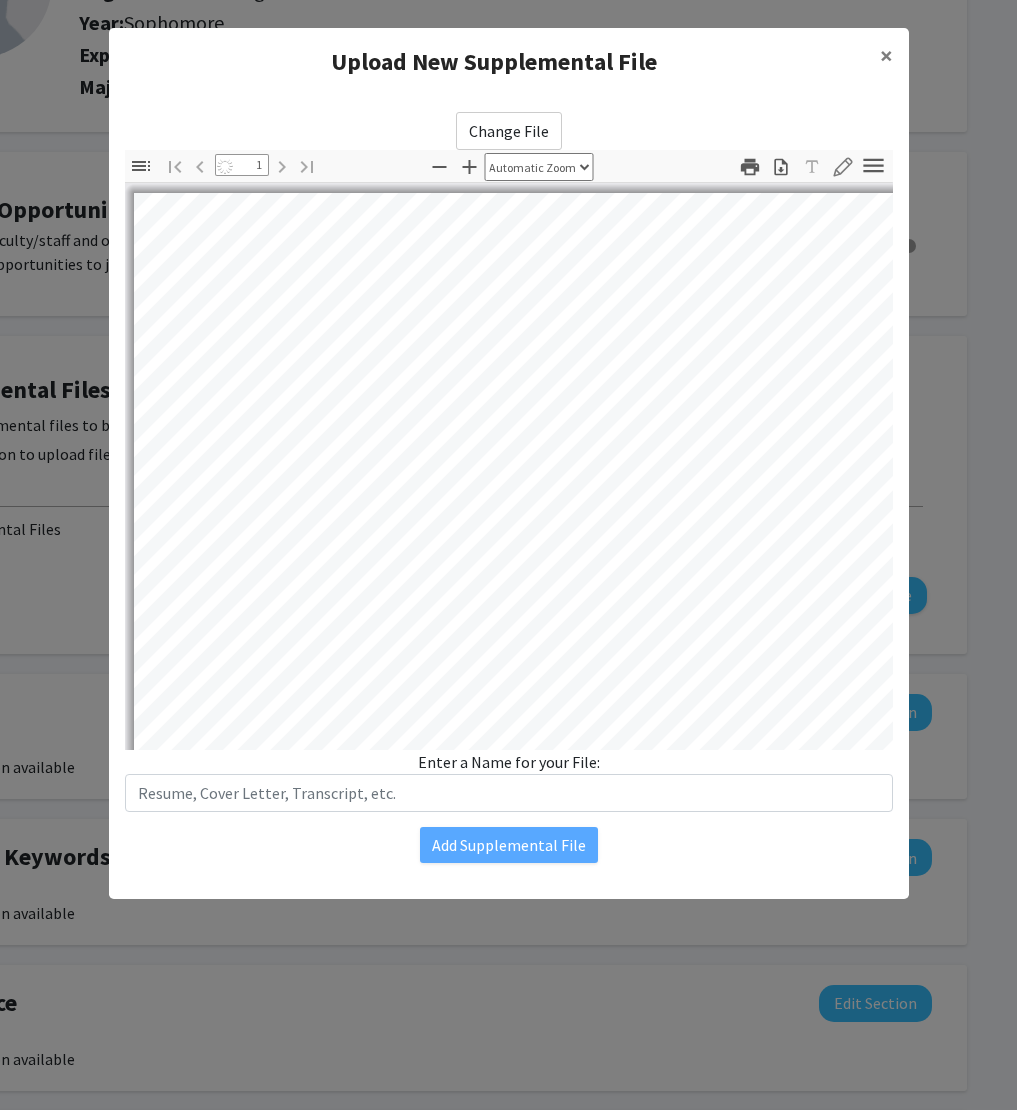 select on "auto" 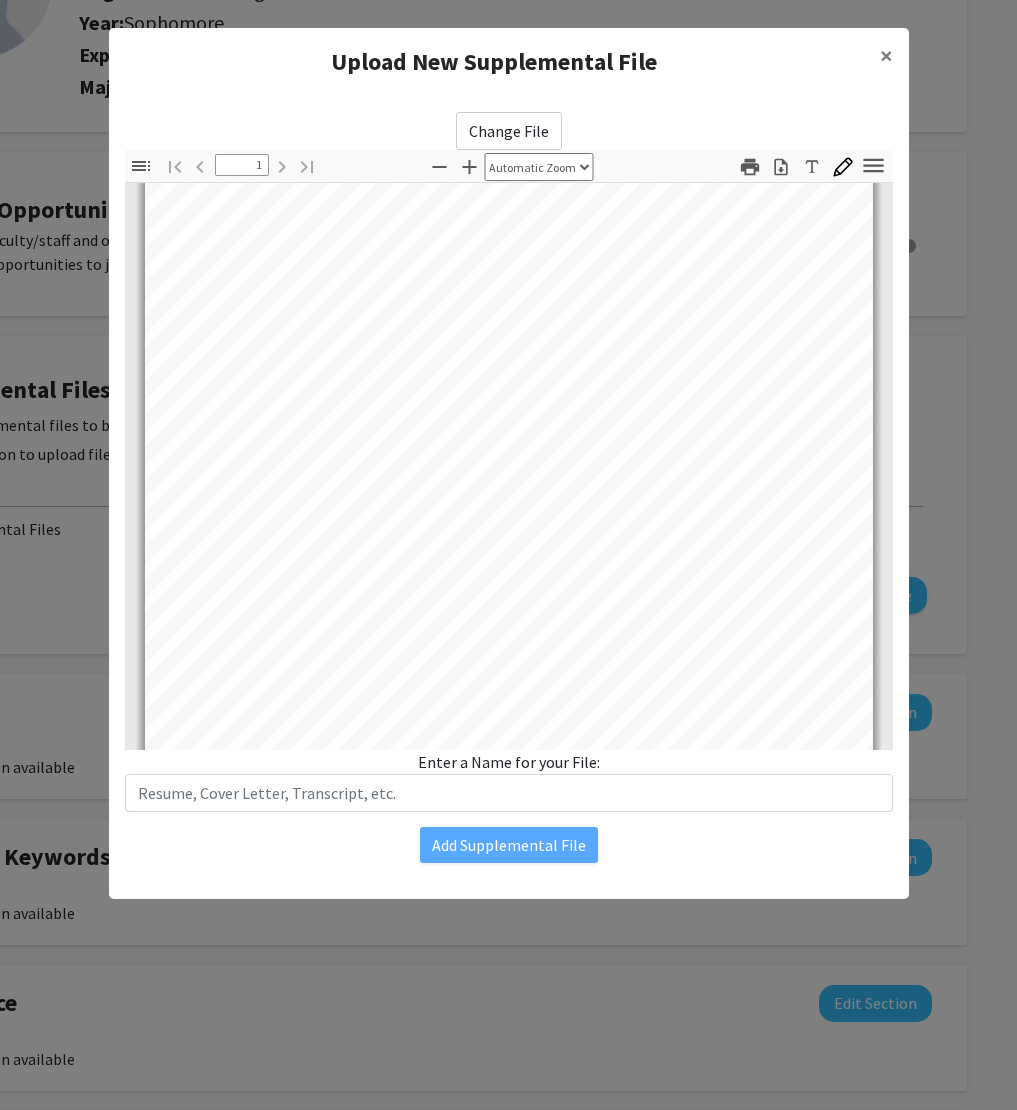 scroll, scrollTop: 394, scrollLeft: 0, axis: vertical 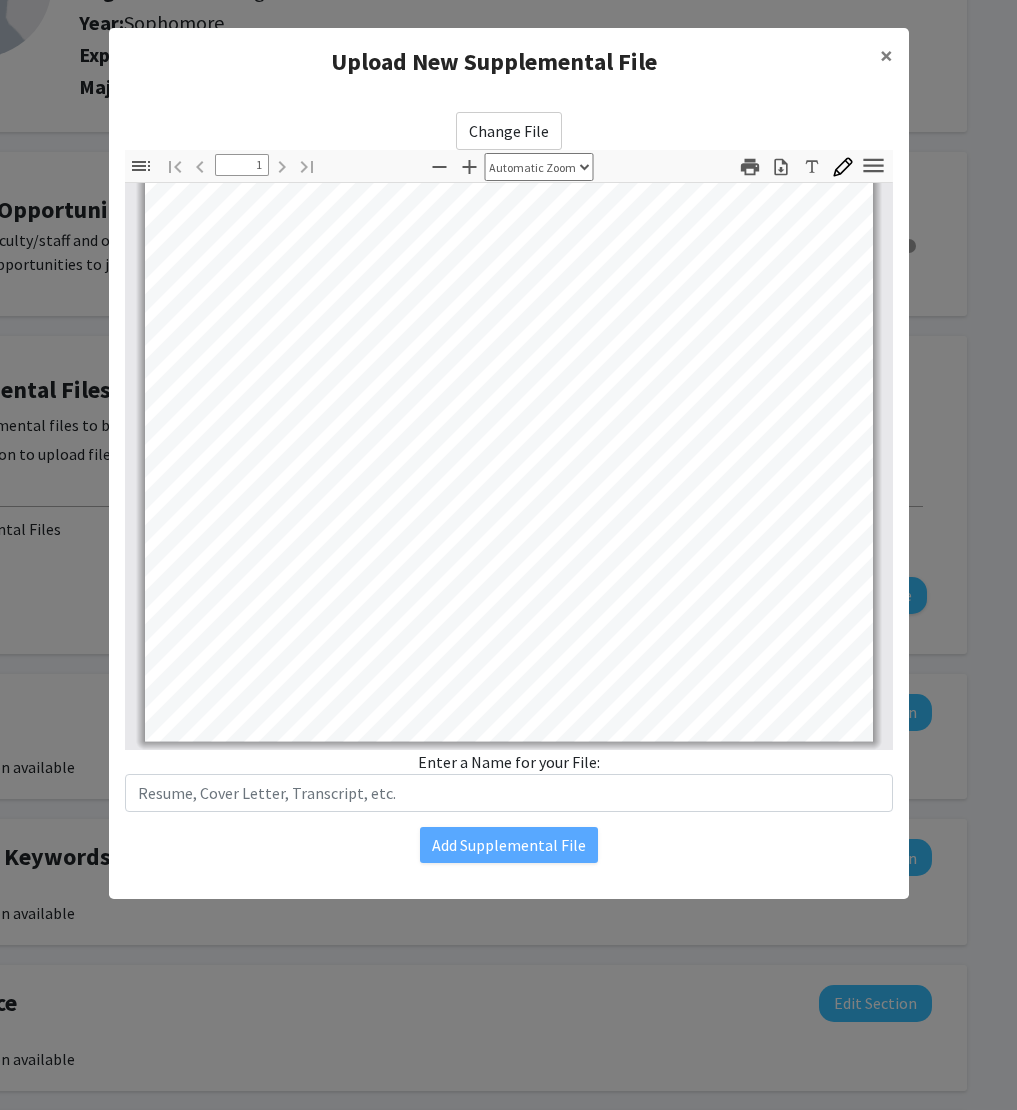 click on "Change File  Thumbnails Document Outline Attachments Layers Current Outline Item Toggle Sidebar Find Go to First Page Previous 1 of 1 Next Go to Last Page Zoom Out Zoom In Automatic Zoom Actual Size Page Fit Page Width 50% 100% 125% 150% 200% 300% 400% NaN% Hand Tool Text Selection Tool Presentation Mode Open Print Download Text Draw Tools Color #000000 Size Color #000000 Thickness Opacity Presentation Mode Open Print Download Go to First Page Previous Next Go to Last Page Rotate Clockwise Rotate Counterclockwise Text Selection Tool Hand Tool Page Scrolling Vertical Scrolling Horizontal Scrolling Wrapped Scrolling No Spreads Odd Spreads Even Spreads Document Properties… Multiple search terms. Each line is a search term. Previous Next Highlight All Match Case Current page only Pages (e.g. 6-10 or 2,4) Whole Words multiple search terms separated by word boundaries Ignore accents and diacritics Fuzzy search More Information Less Information Close Enter the password to open this PDF file. Cancel OK File name:" 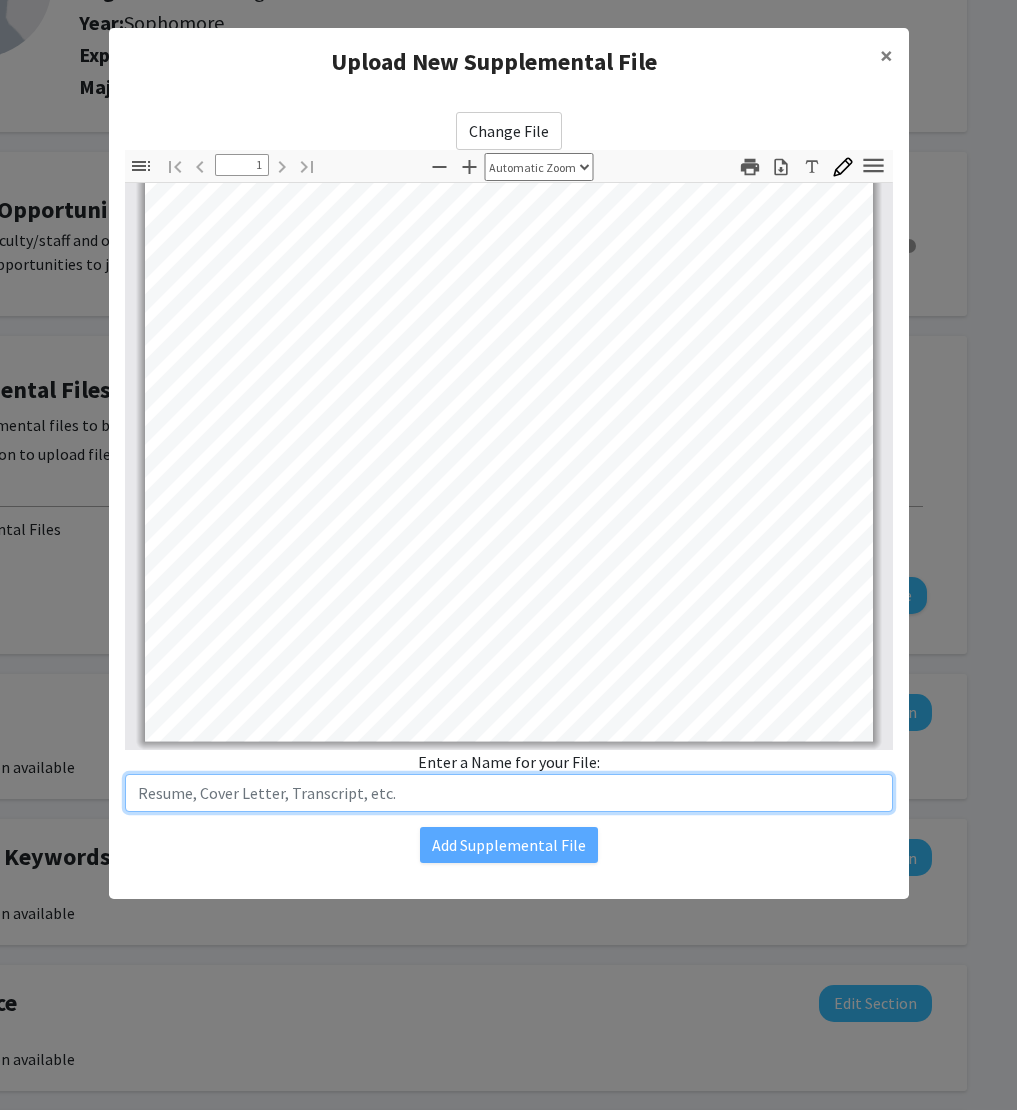 click at bounding box center [509, 793] 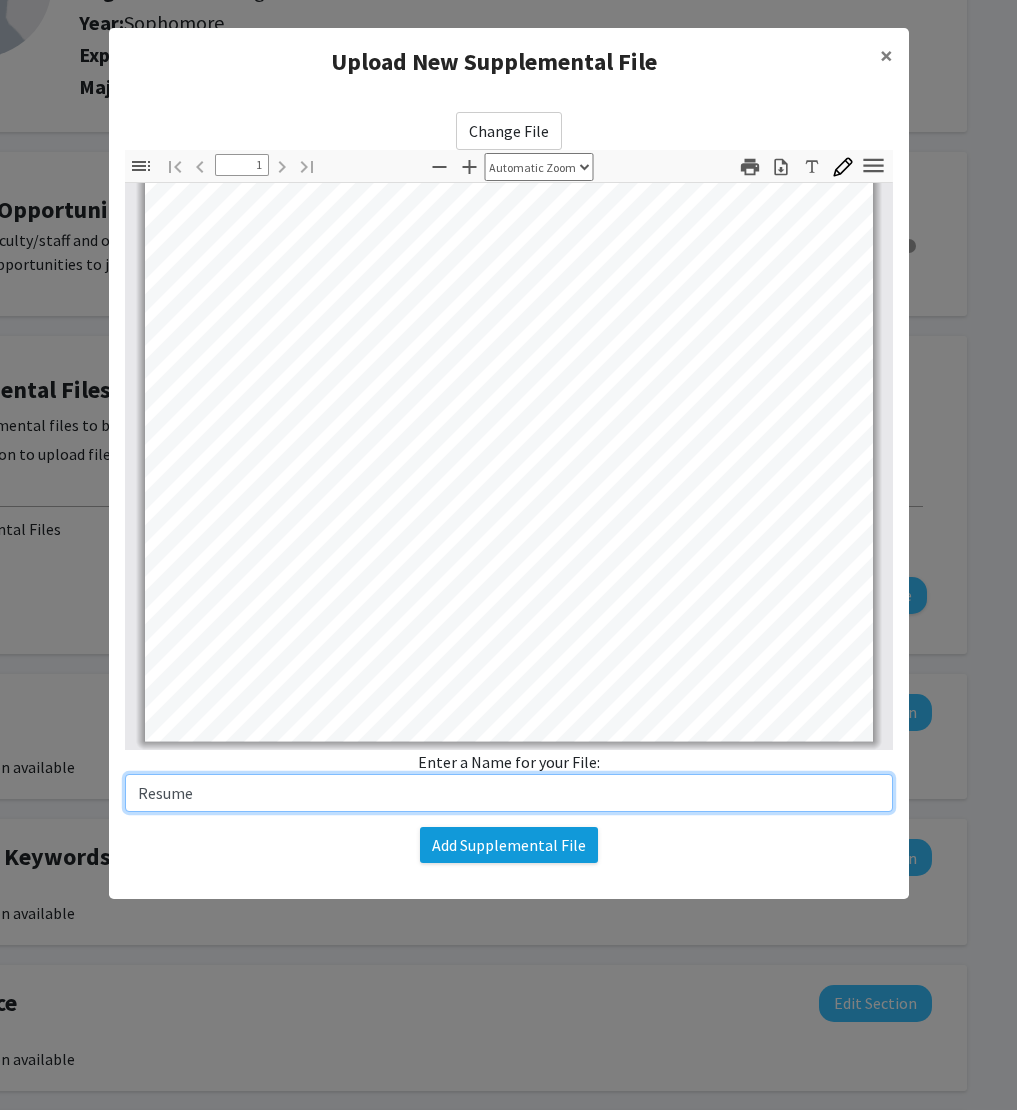 type on "Resume" 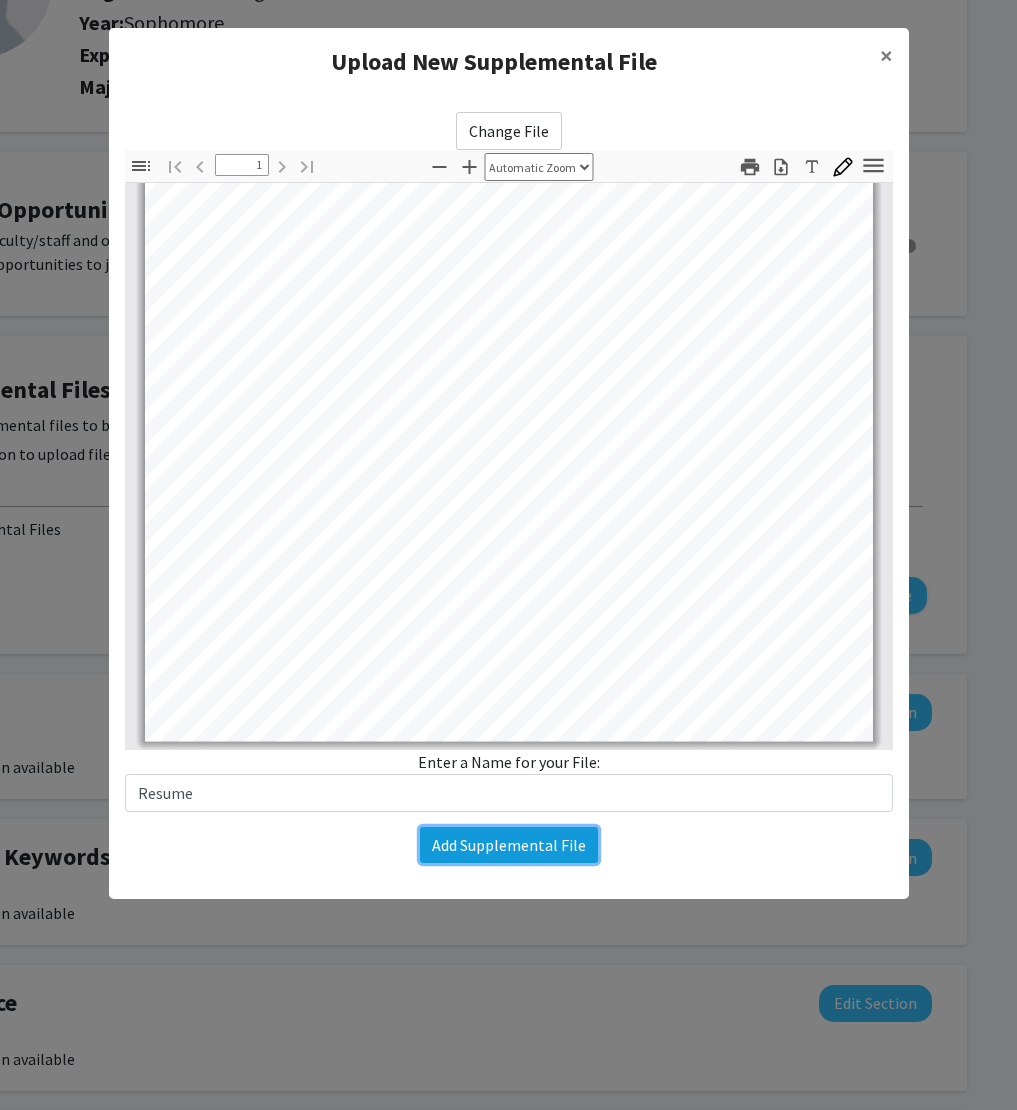 click on "Add Supplemental File" 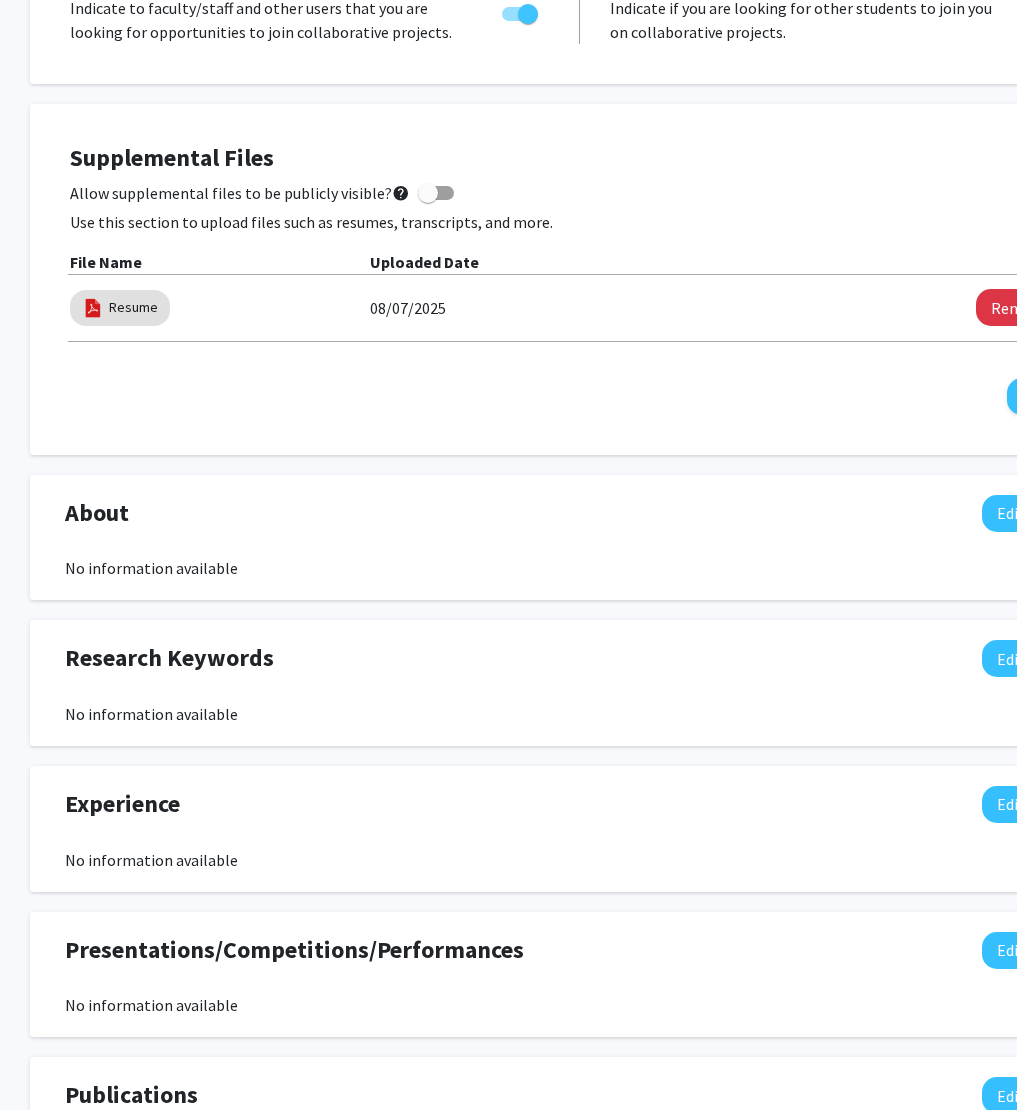 scroll, scrollTop: 456, scrollLeft: 183, axis: both 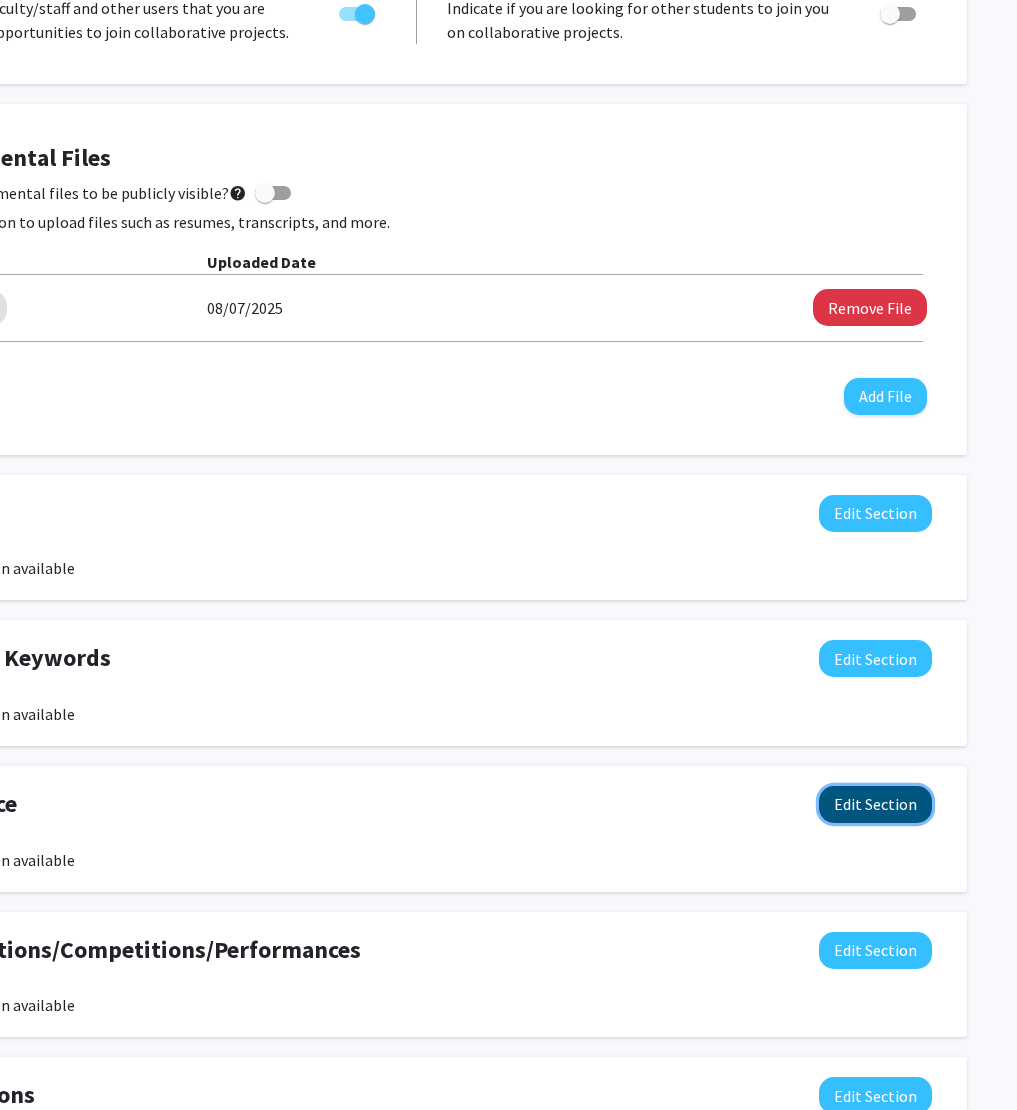click on "Edit Section" 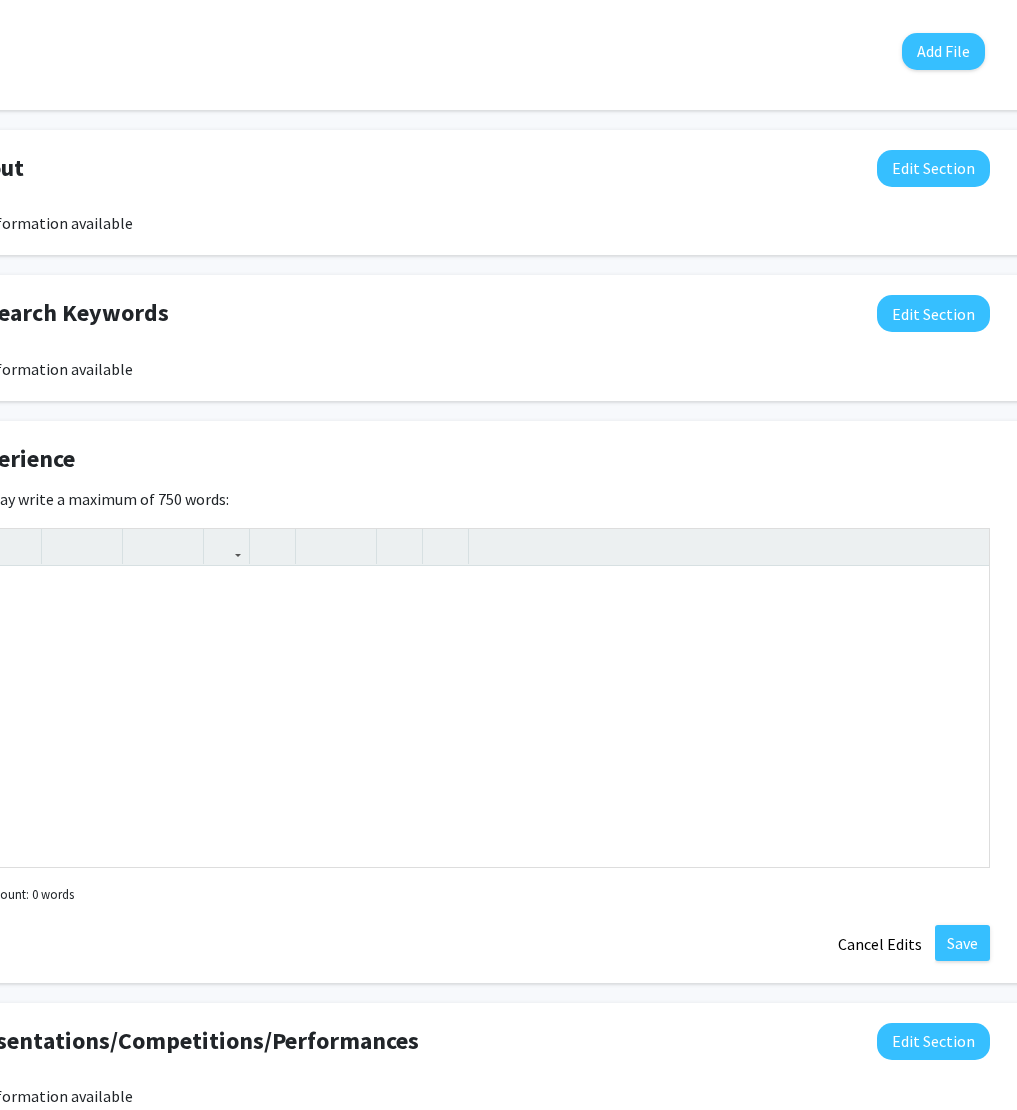 scroll, scrollTop: 801, scrollLeft: 127, axis: both 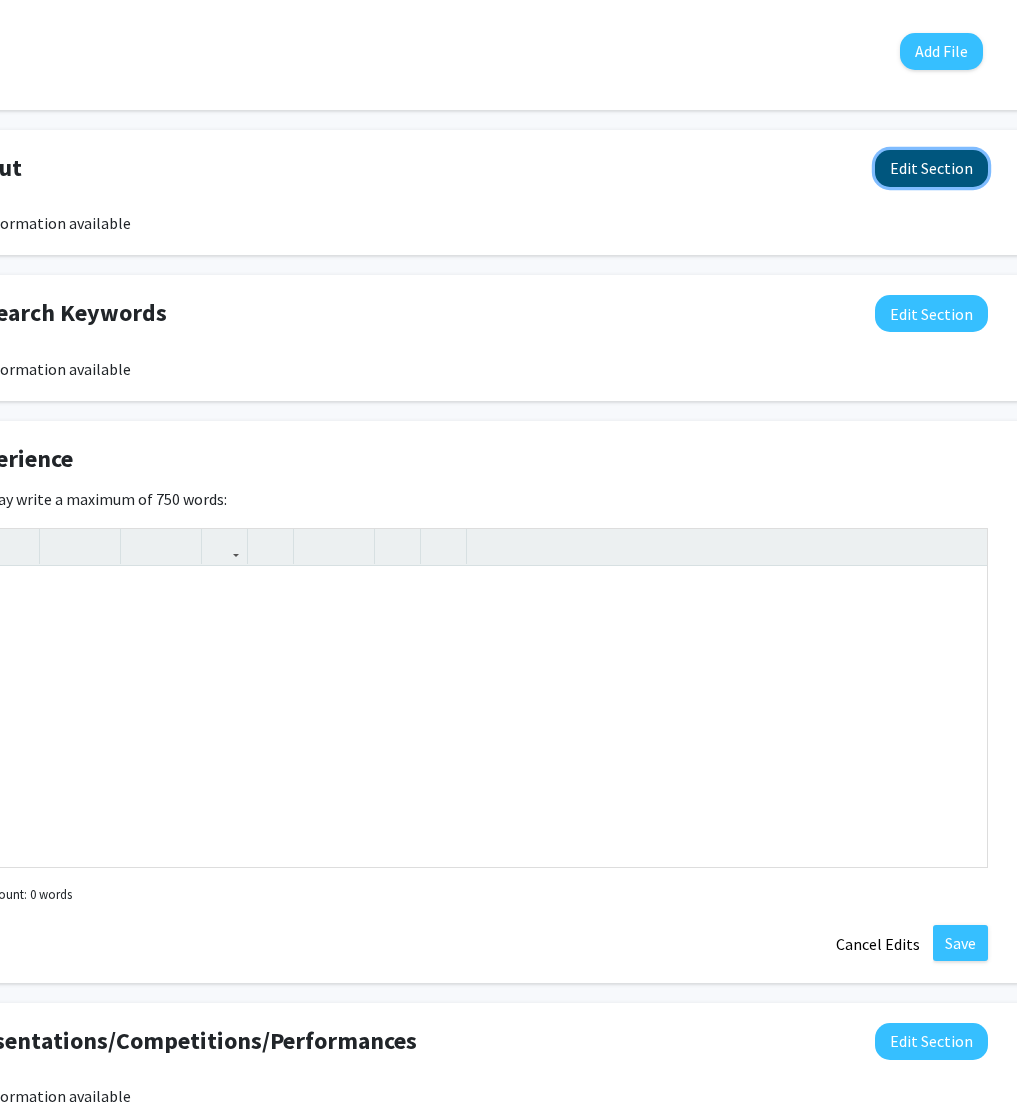 click on "Edit Section" 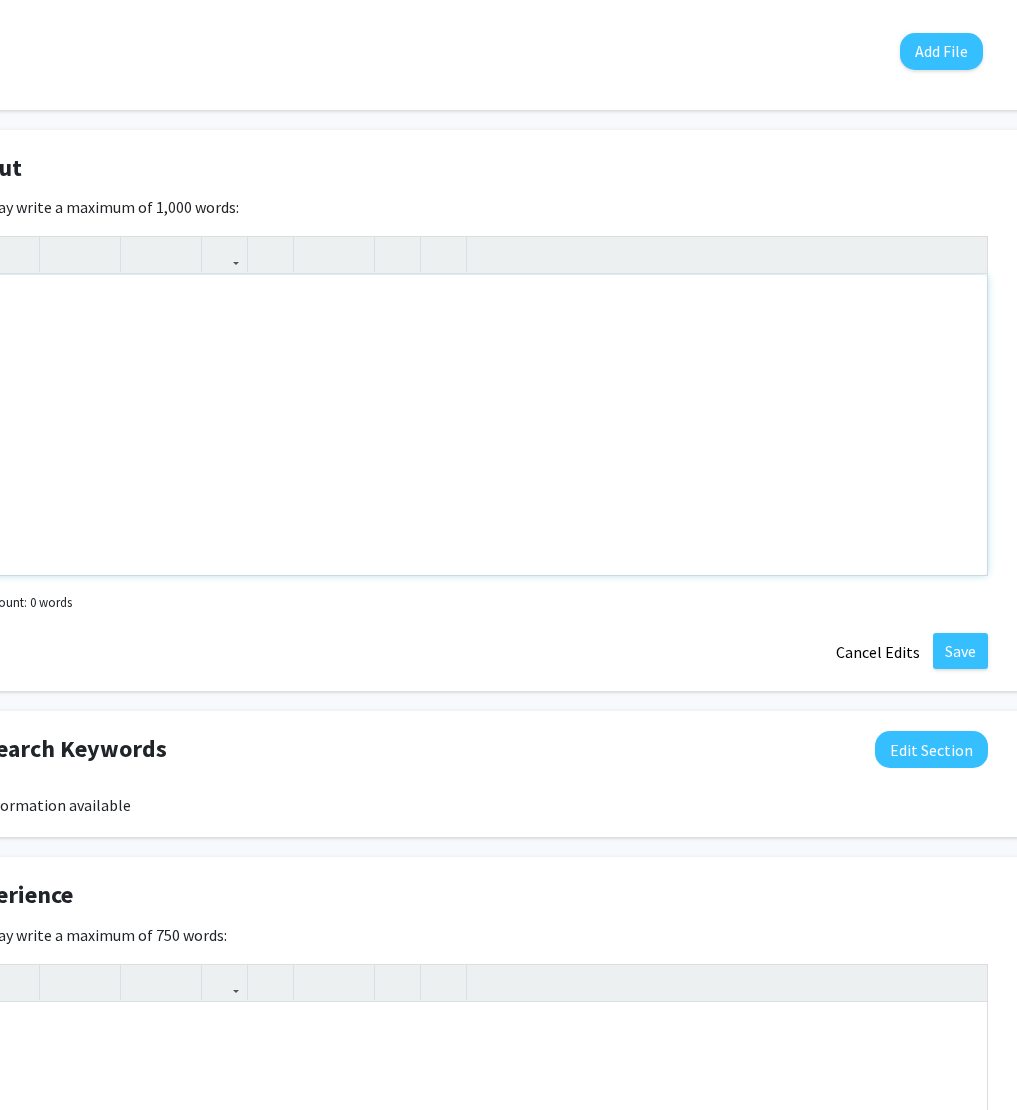 click at bounding box center [473, 425] 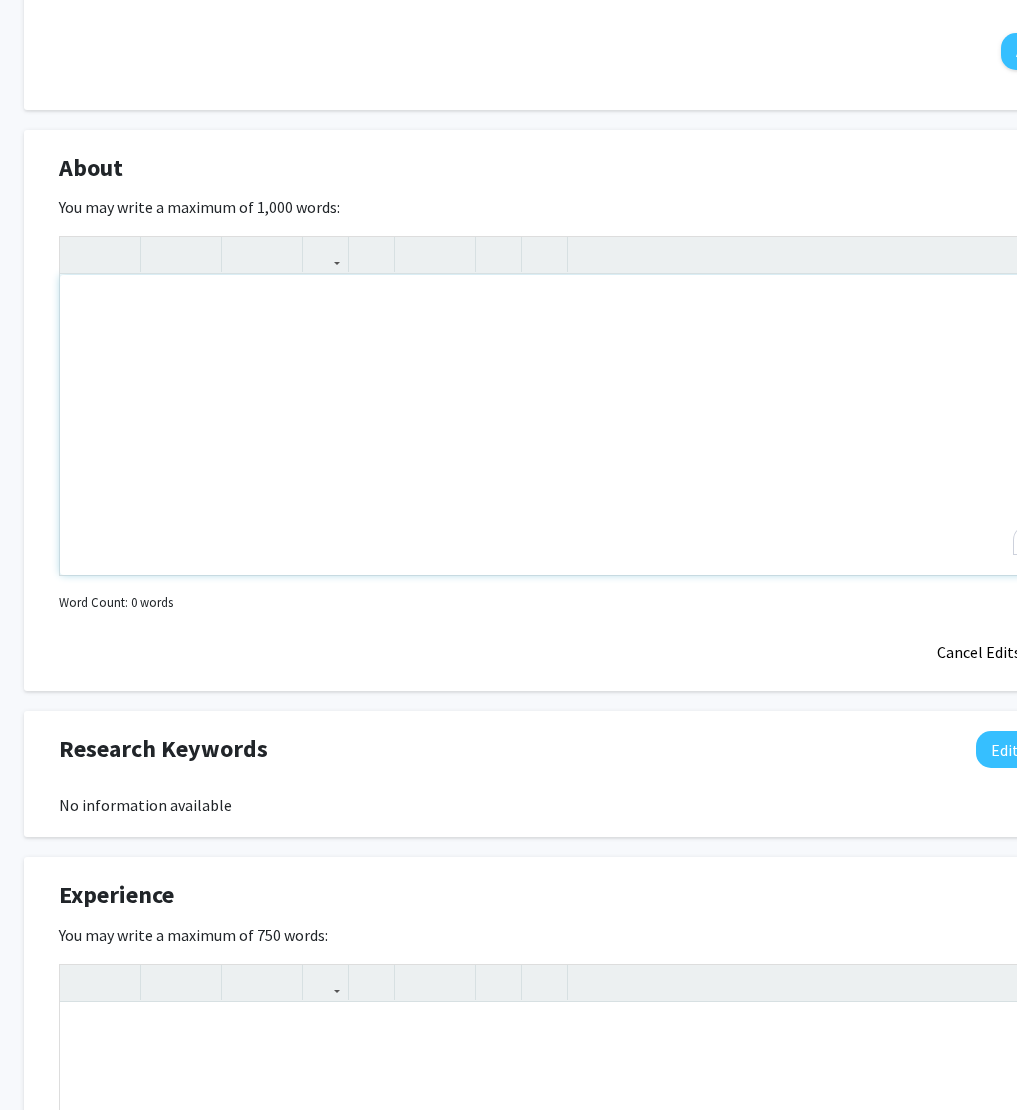 scroll, scrollTop: 801, scrollLeft: 0, axis: vertical 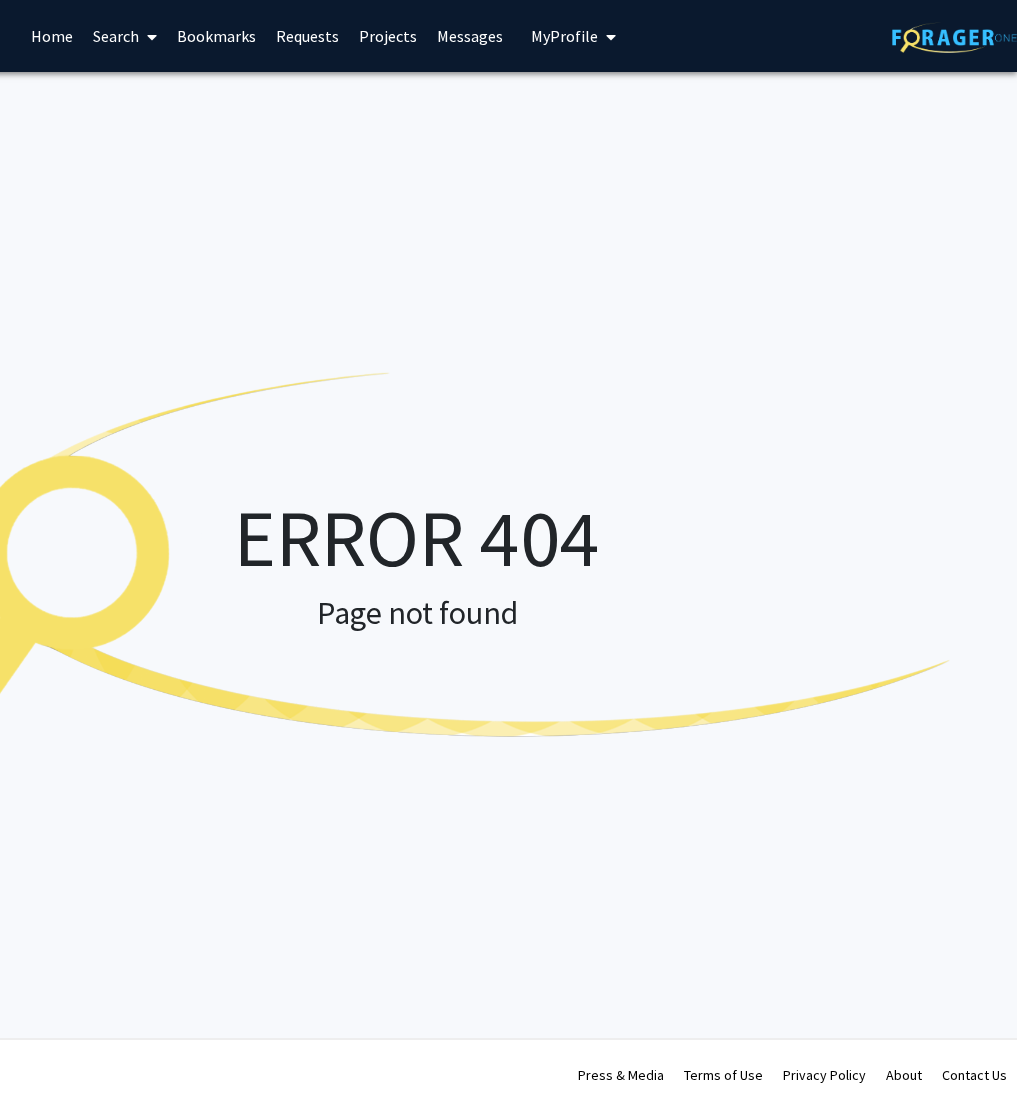 click on "My   Profile" at bounding box center (564, 36) 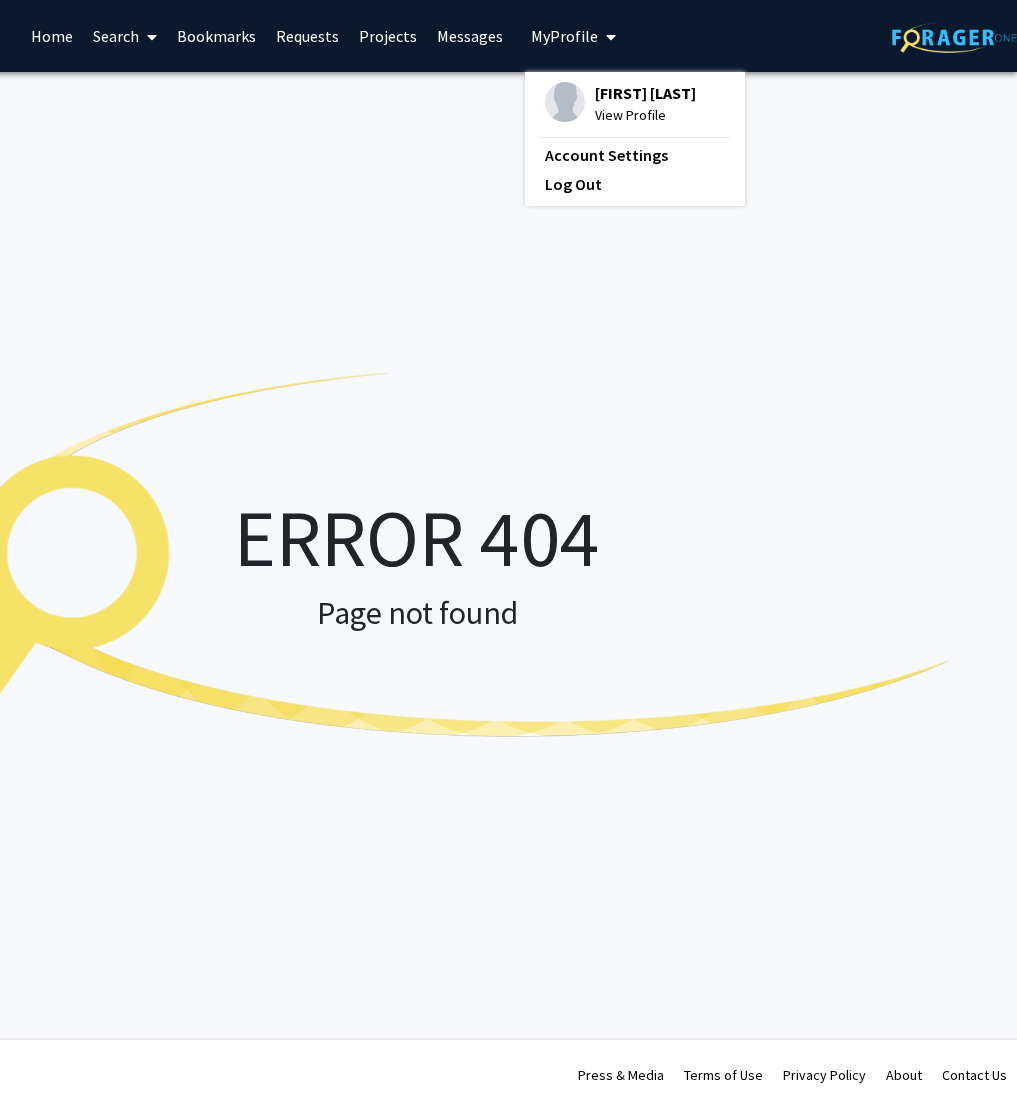 click on "[FIRST] [LAST]" at bounding box center (645, 93) 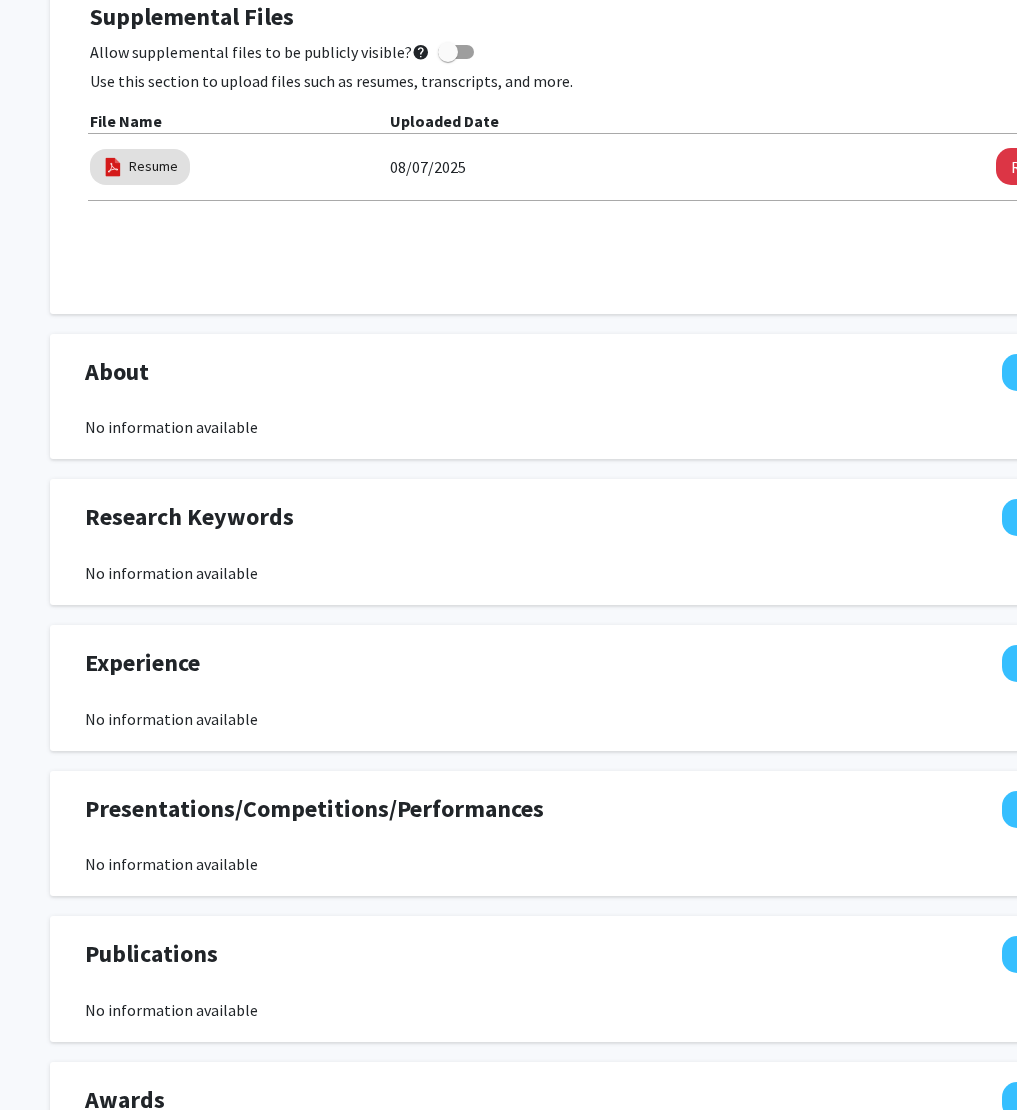 scroll, scrollTop: 597, scrollLeft: 42, axis: both 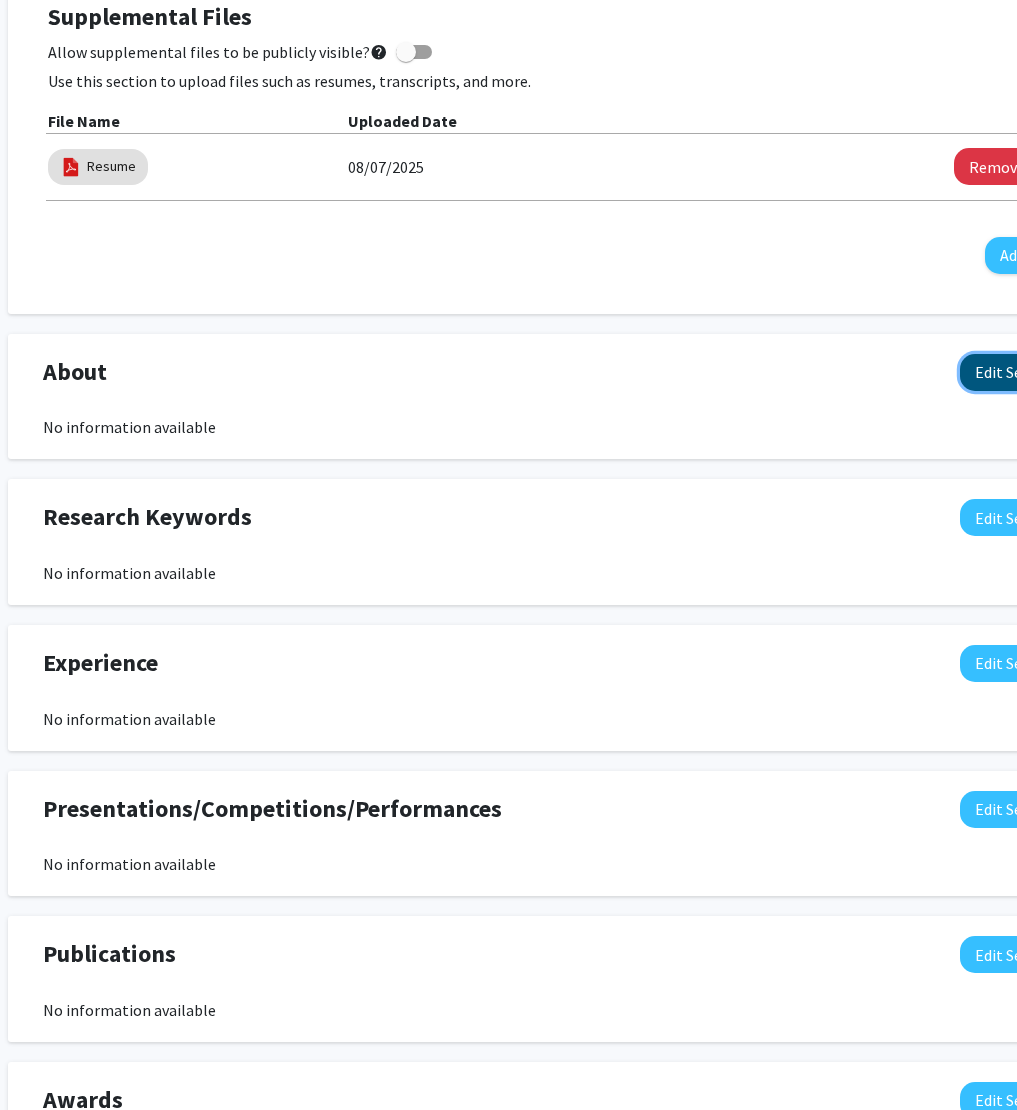 click on "Edit Section" 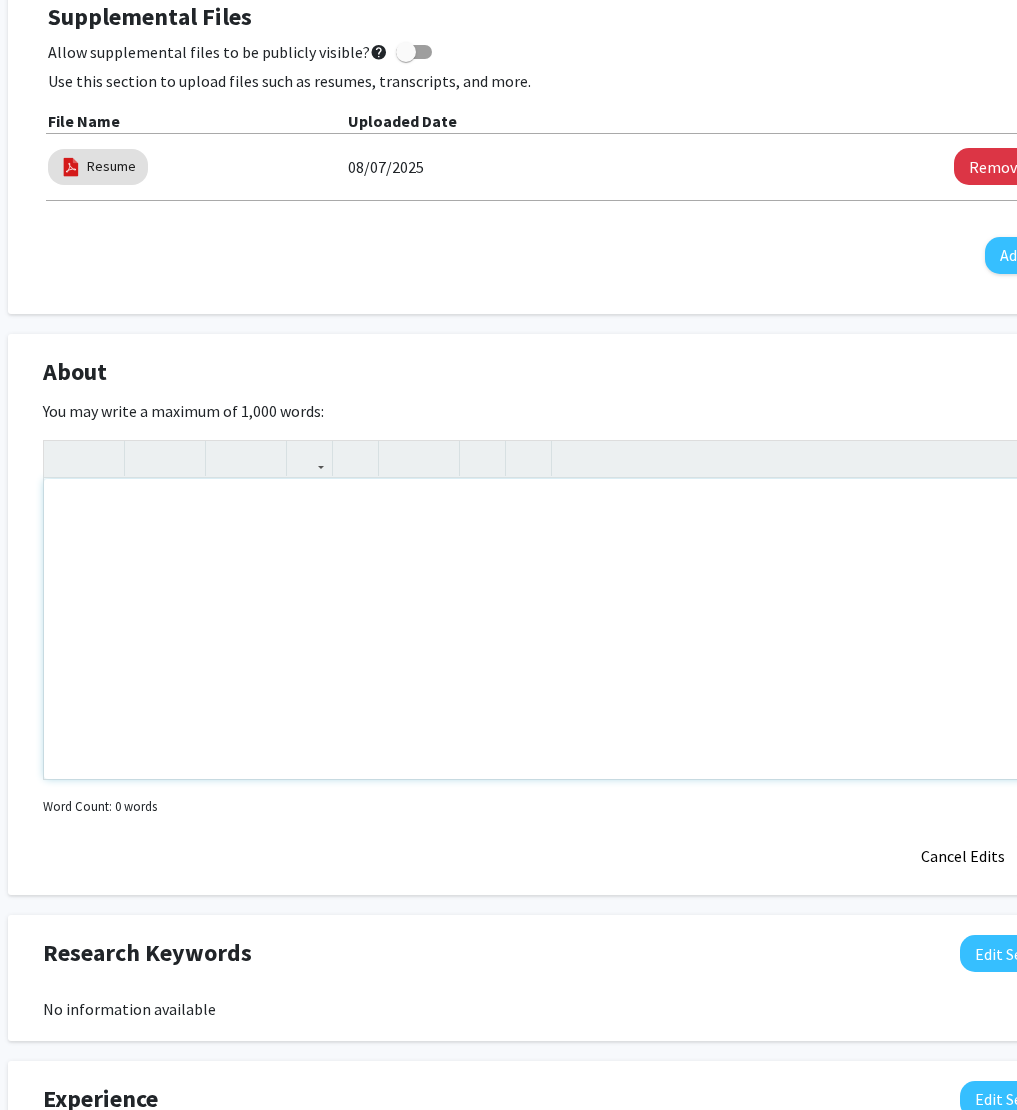 click at bounding box center [558, 629] 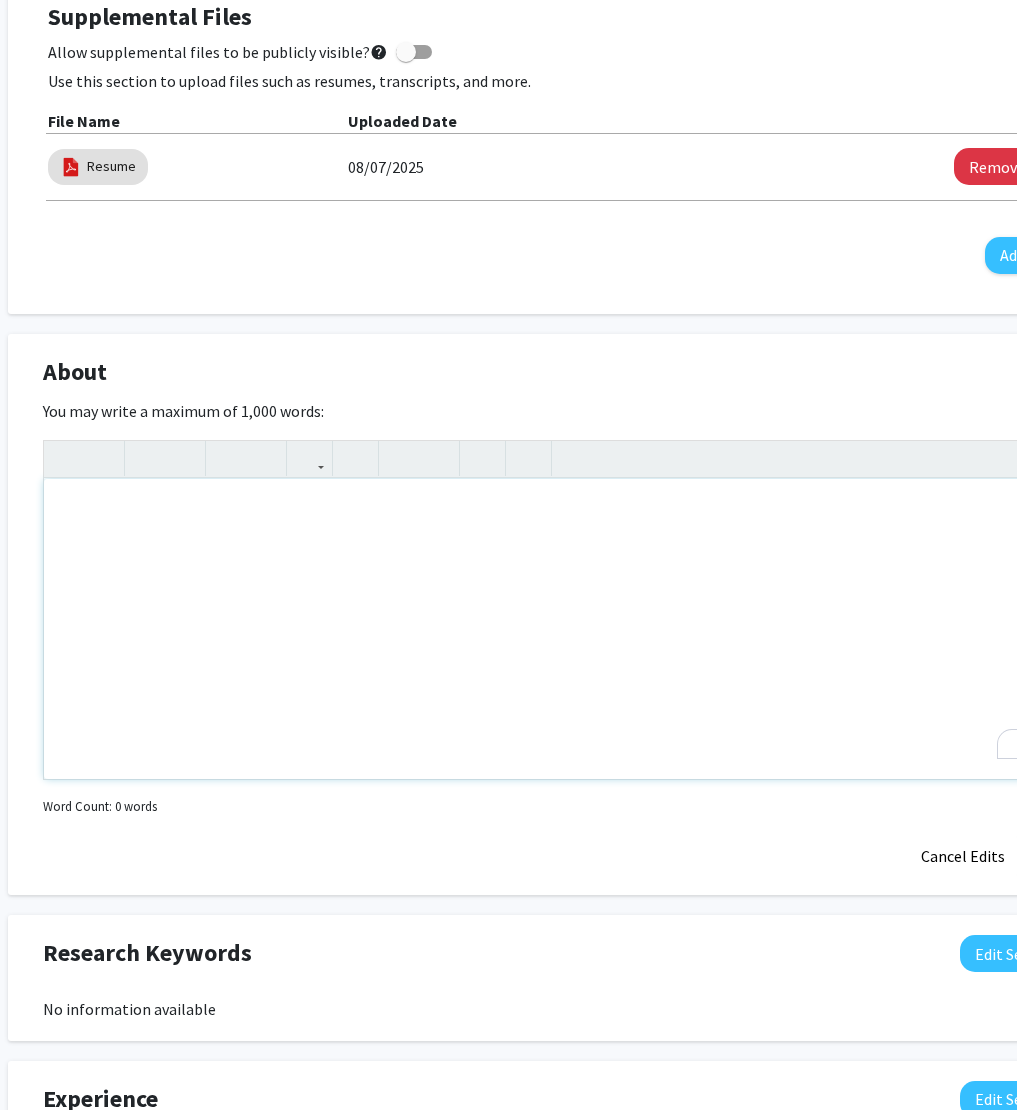 type 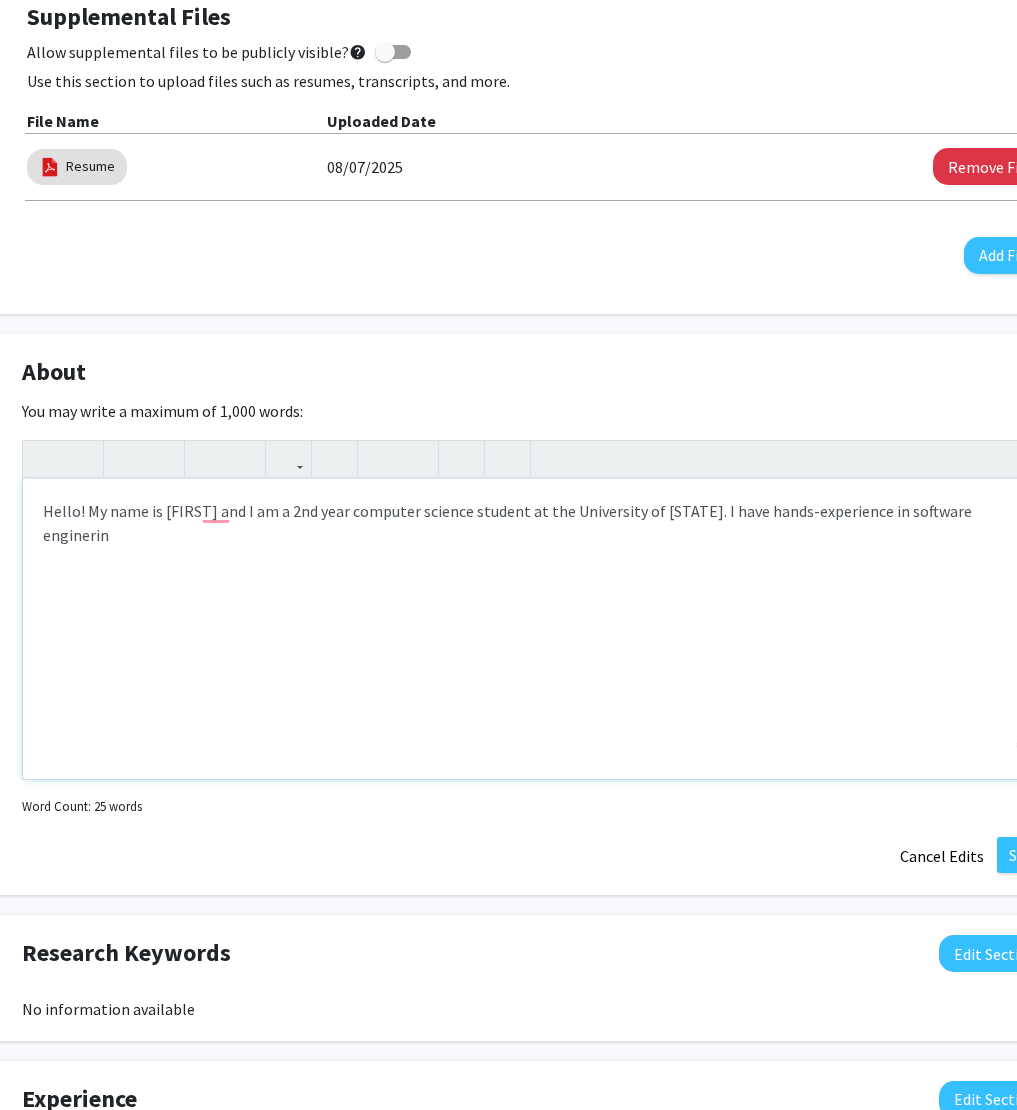 scroll, scrollTop: 597, scrollLeft: 71, axis: both 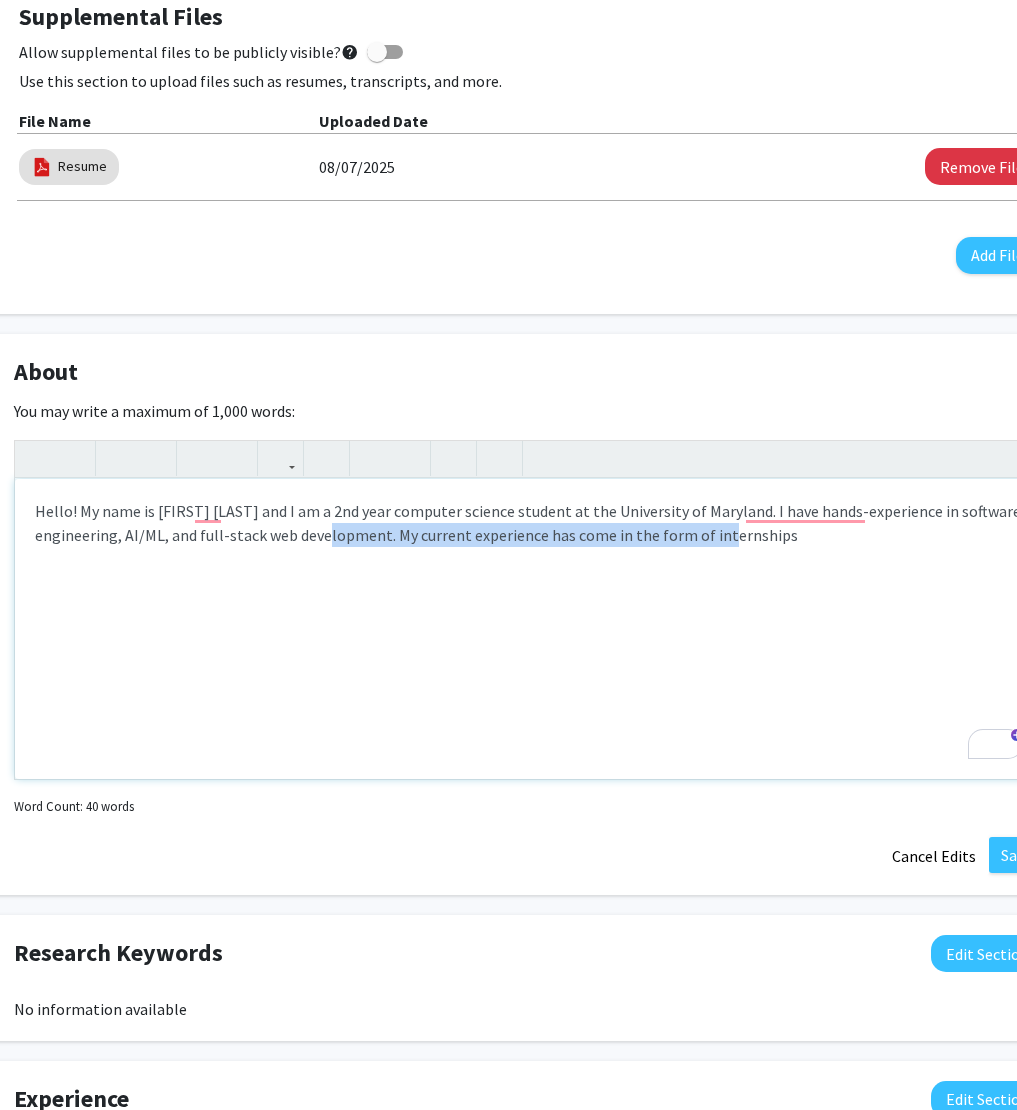 drag, startPoint x: 799, startPoint y: 540, endPoint x: 391, endPoint y: 542, distance: 408.0049 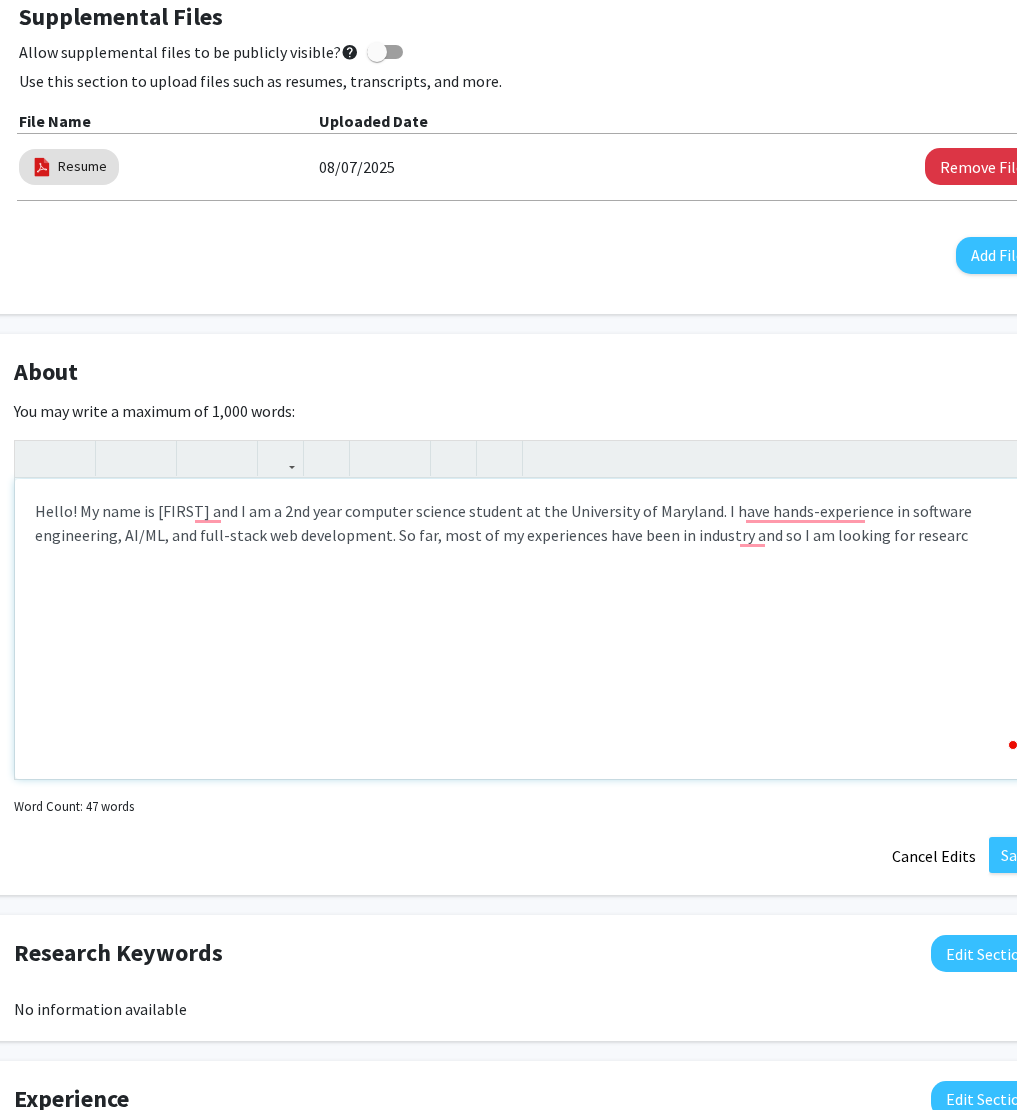 type on "Hello! My name is [FIRST] and I am a 2nd year computer science student at the University of Maryland. I have hands-experience in software engineering, AI/ML, and full-stack web development. So far, most of my experiences have been in industry and so I am looking for research&nbsp;" 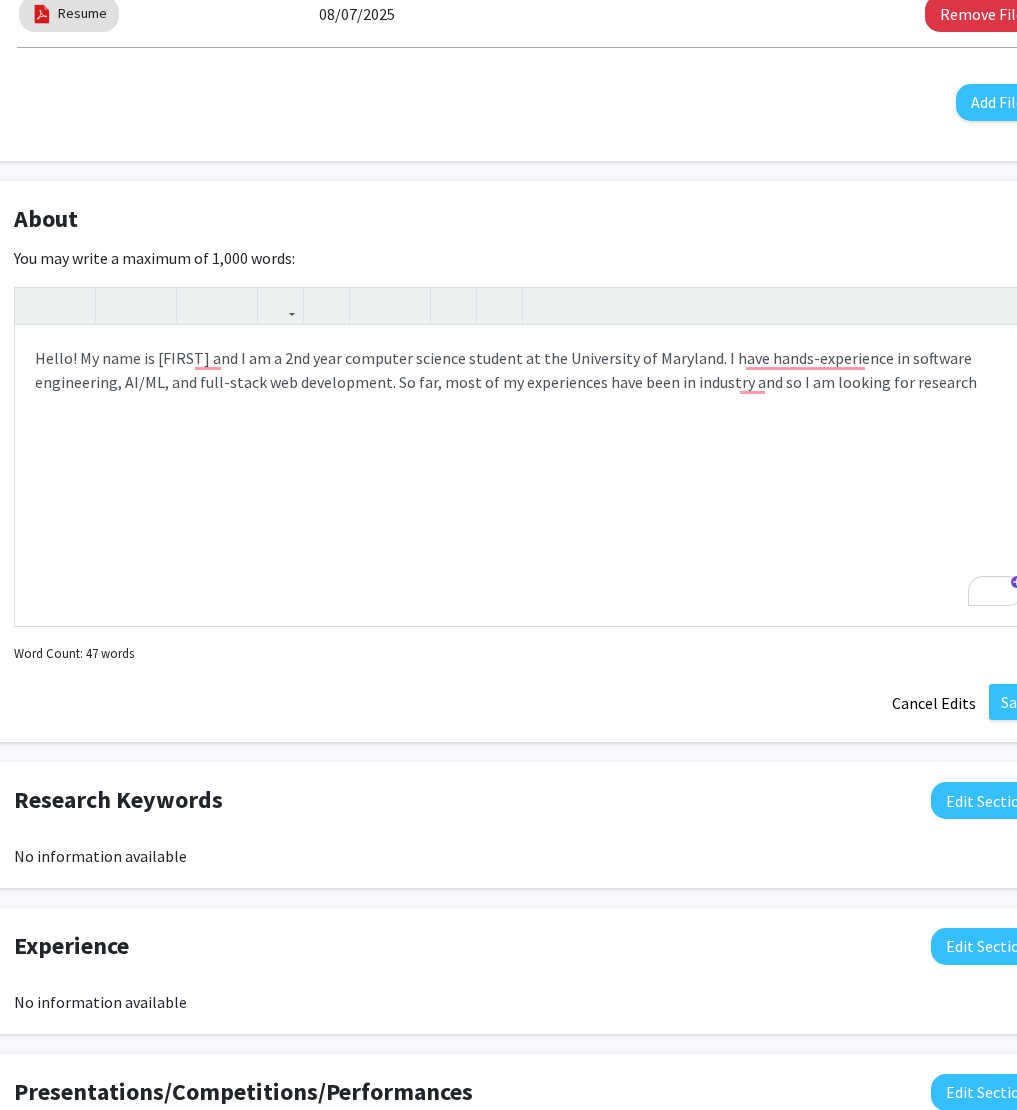 scroll, scrollTop: 756, scrollLeft: 71, axis: both 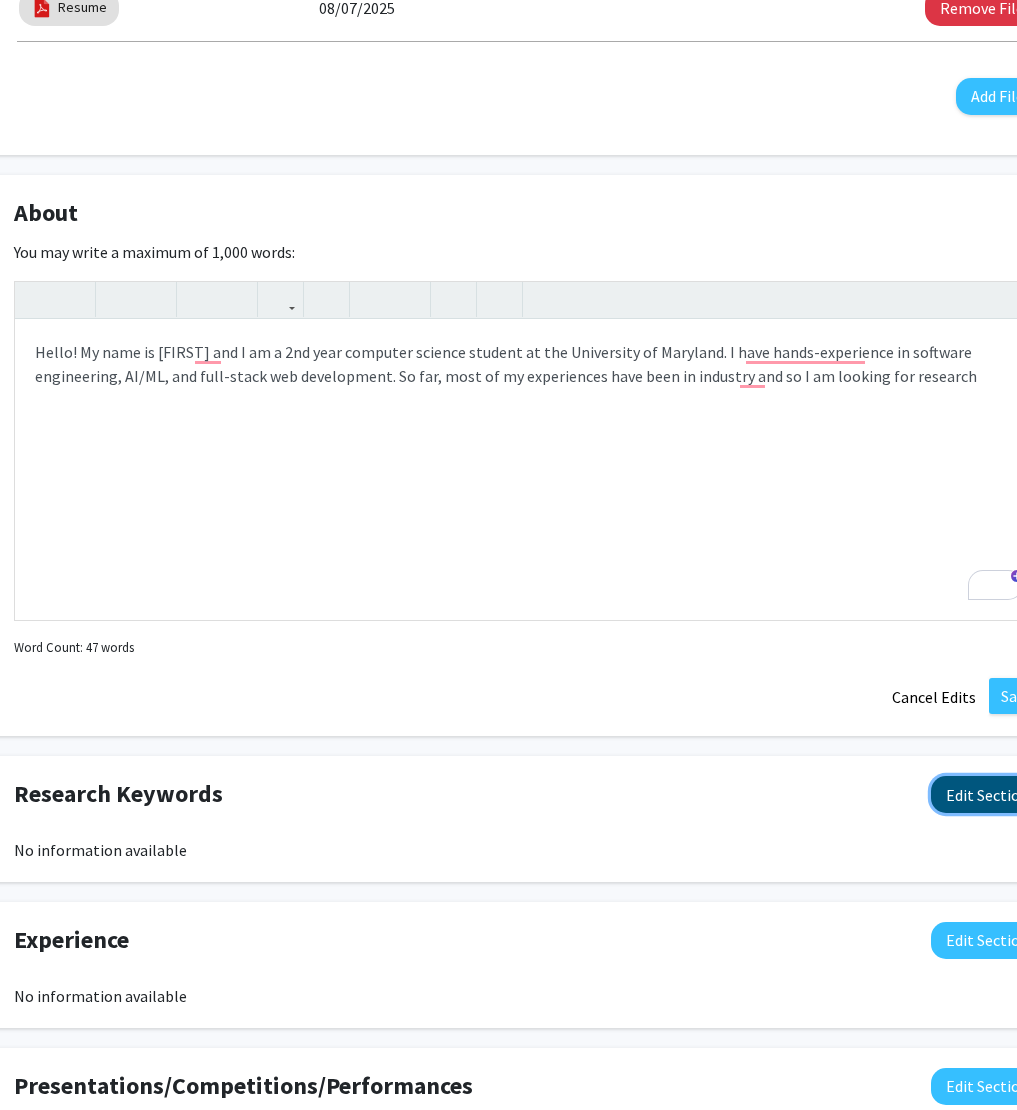 click on "Edit Section" 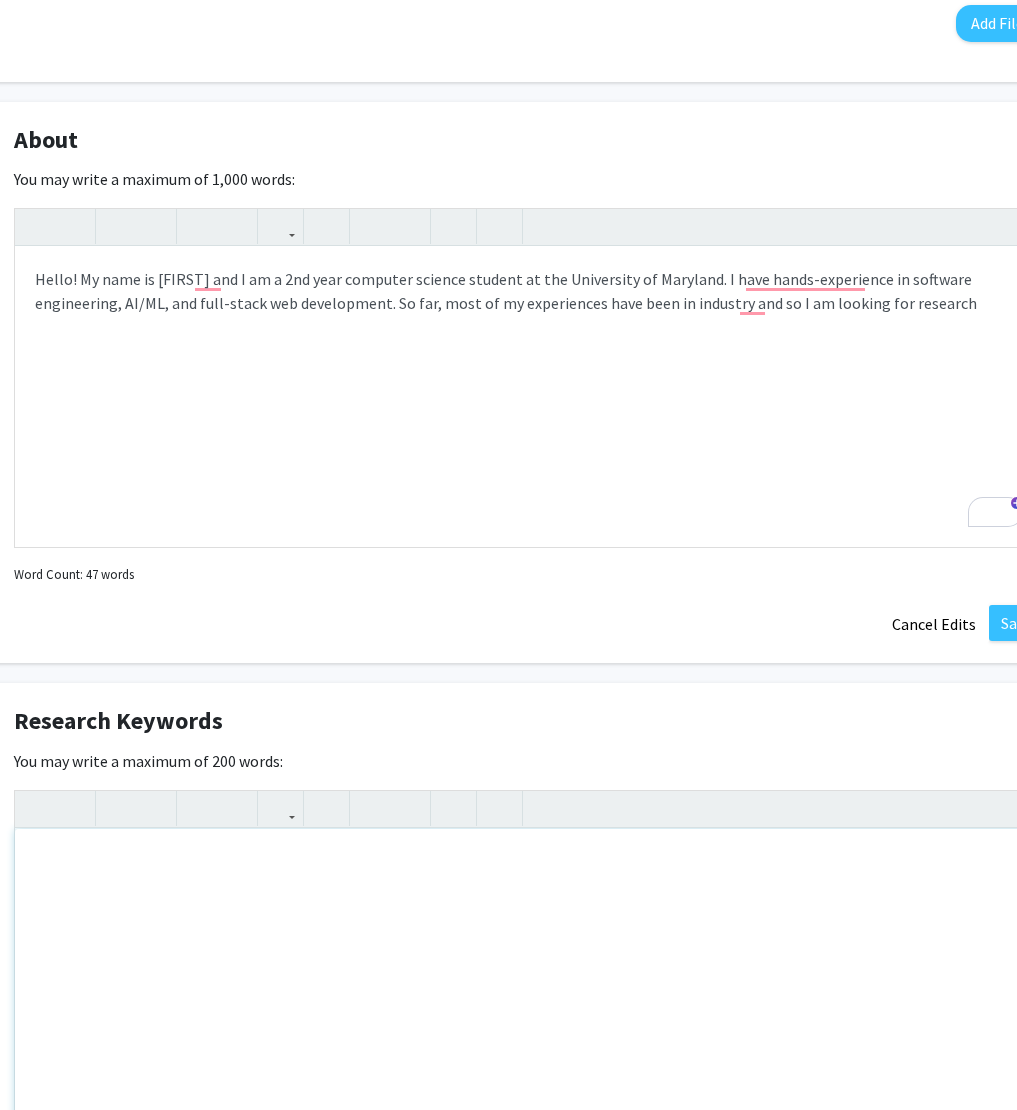 scroll, scrollTop: 839, scrollLeft: 71, axis: both 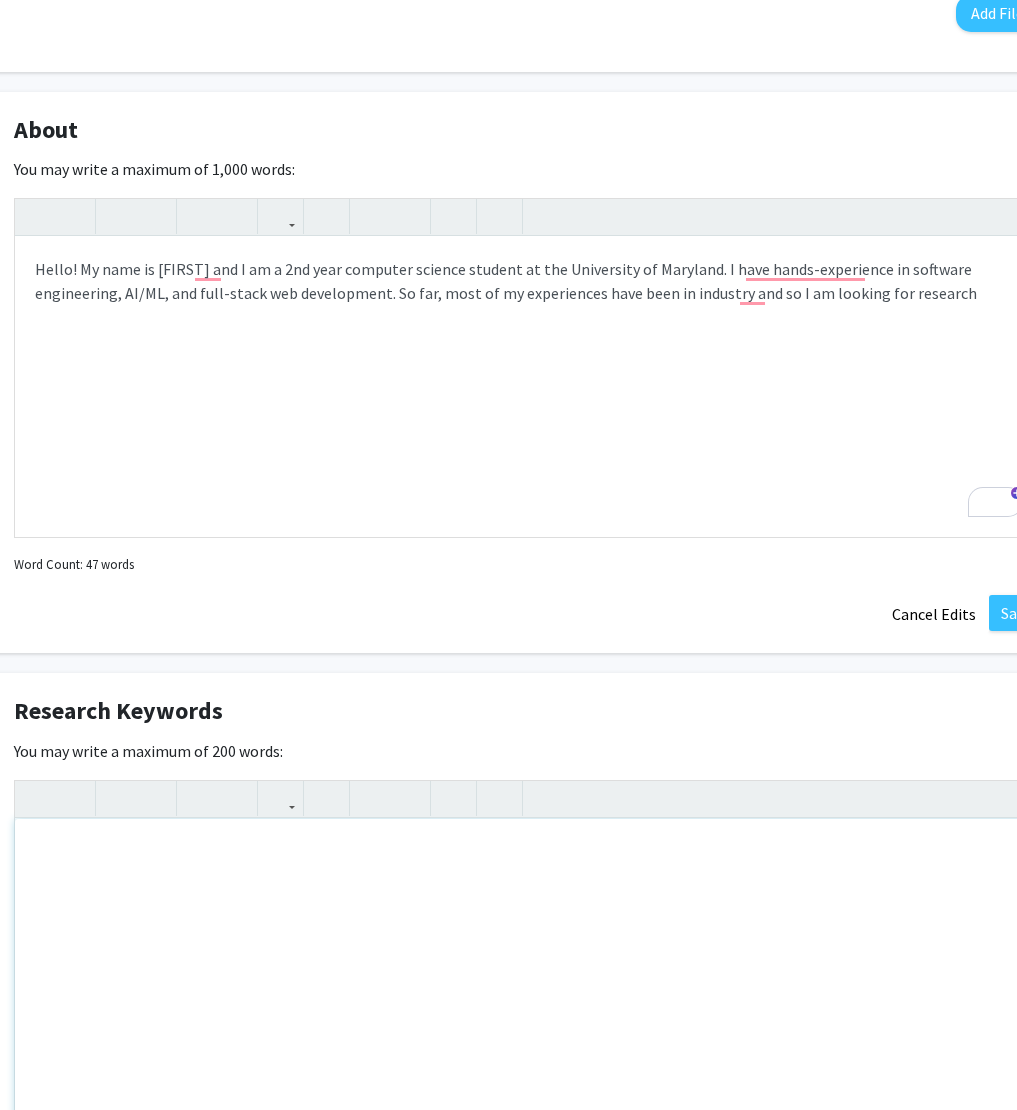 click at bounding box center (529, 969) 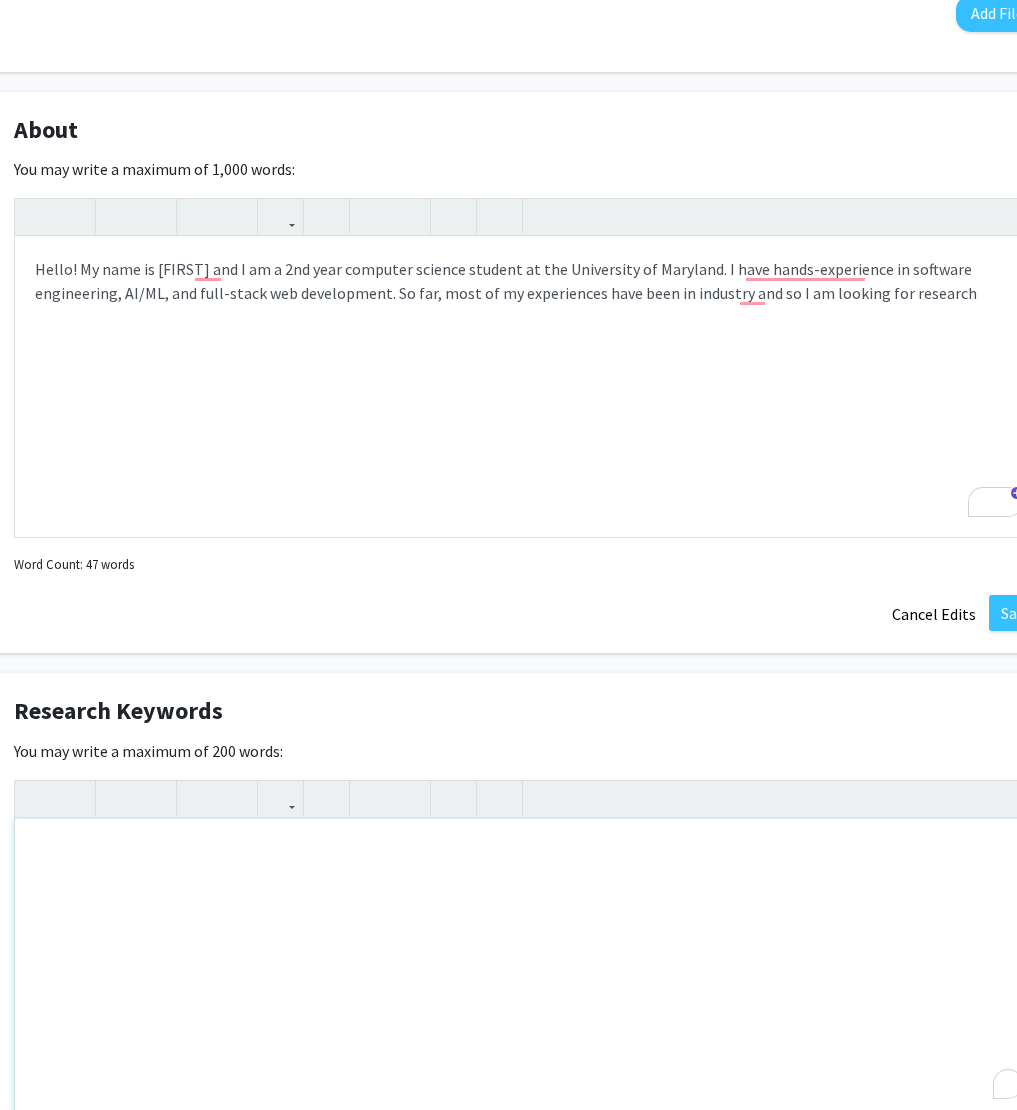 click at bounding box center (529, 969) 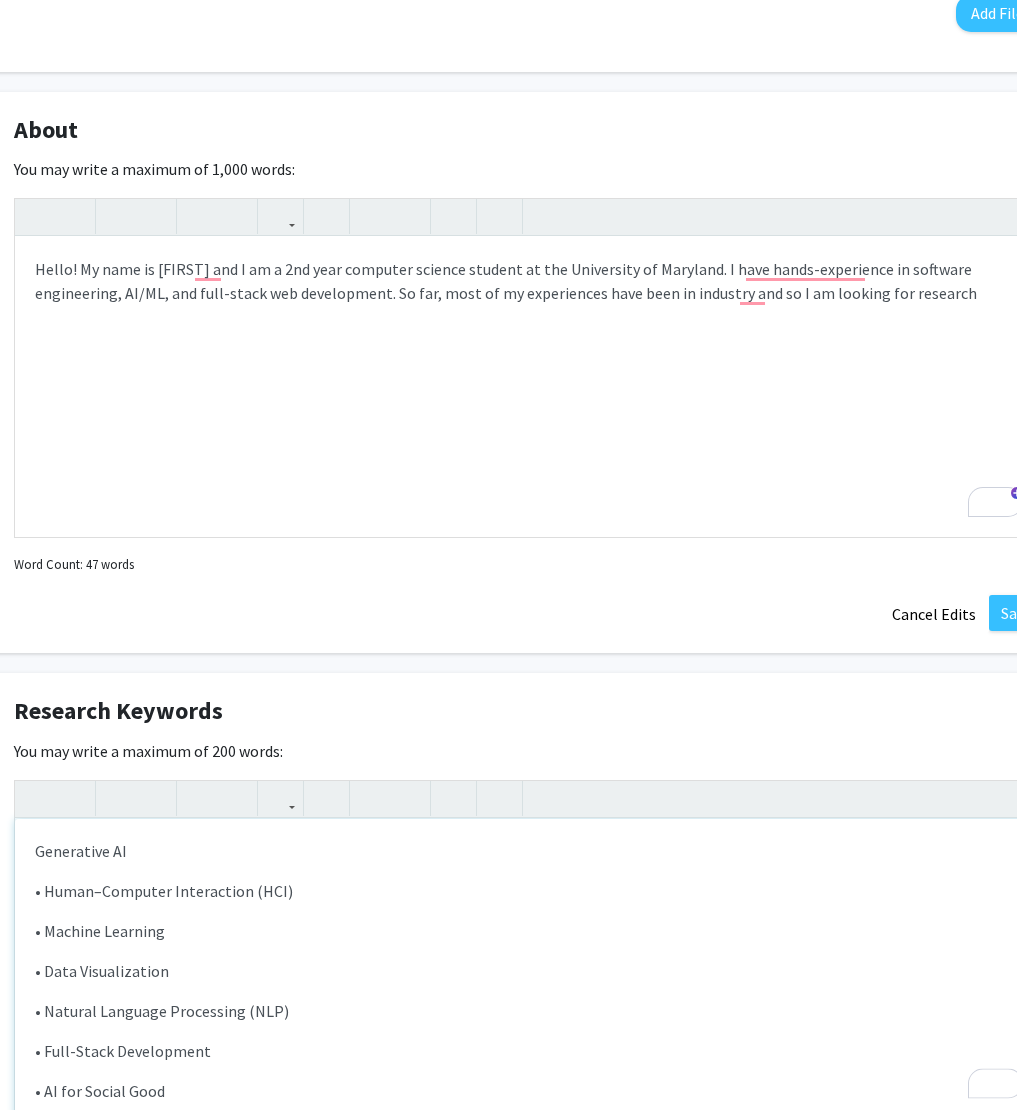 scroll, scrollTop: 84, scrollLeft: 0, axis: vertical 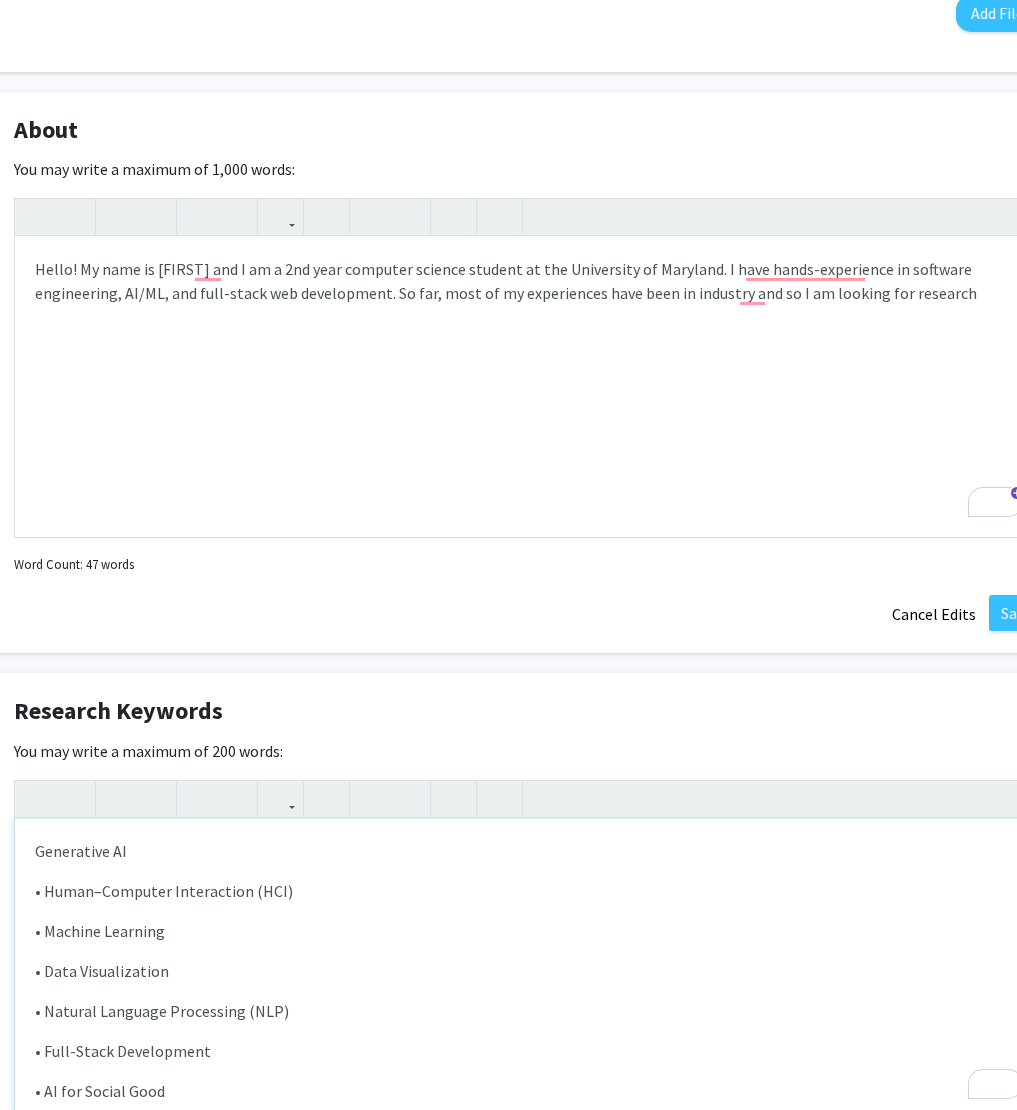 click on "Generative AI" at bounding box center (529, 851) 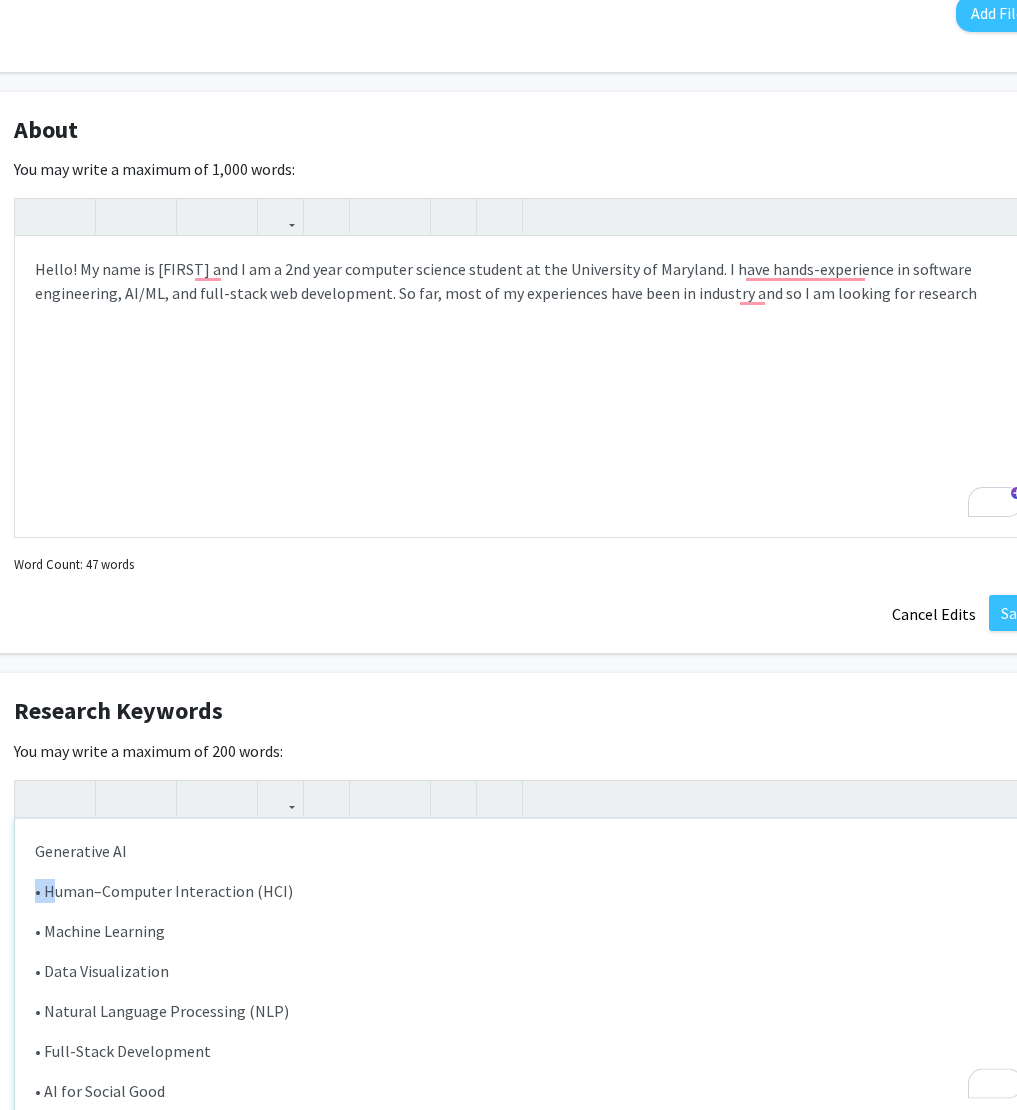 drag, startPoint x: 47, startPoint y: 898, endPoint x: 35, endPoint y: 898, distance: 12 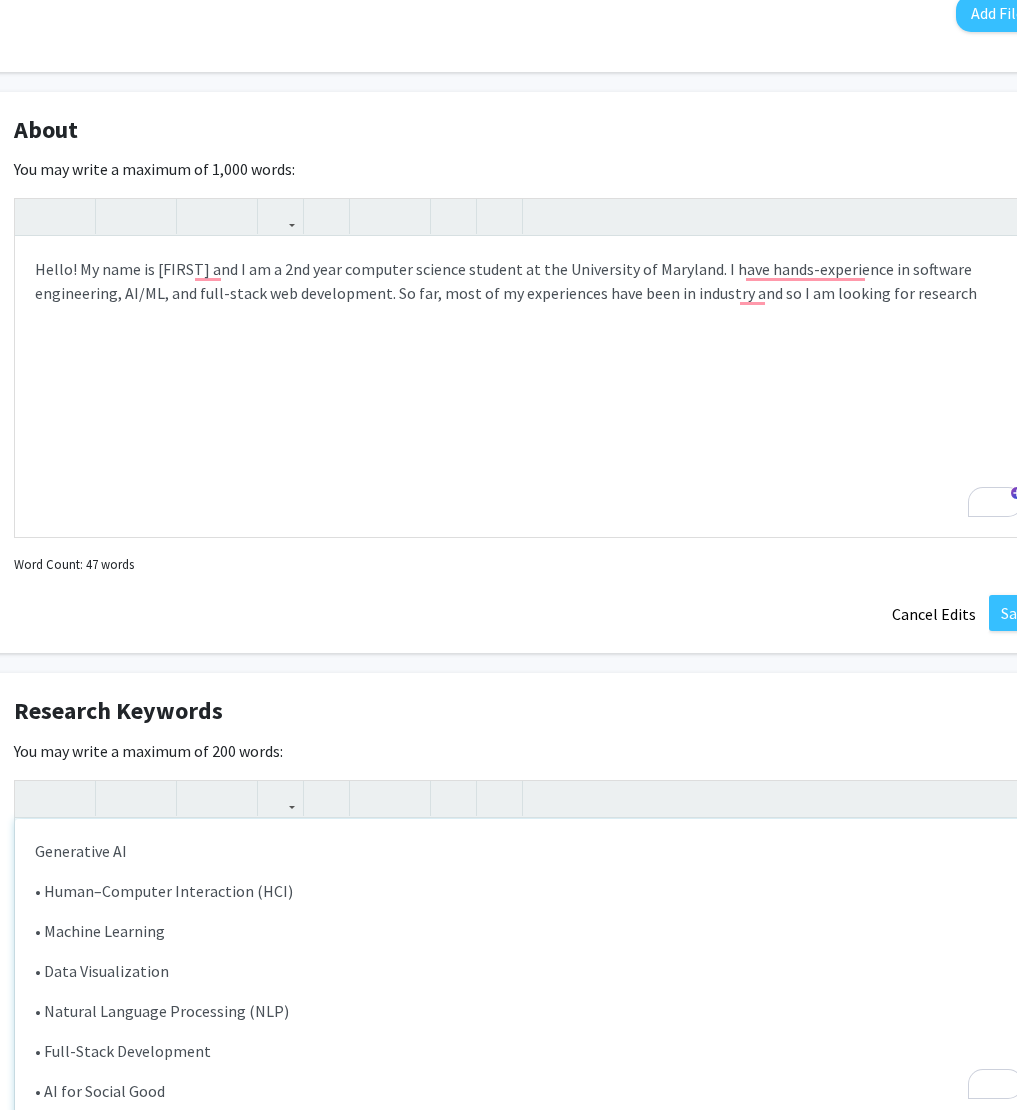 click on "Generative AI" at bounding box center [529, 851] 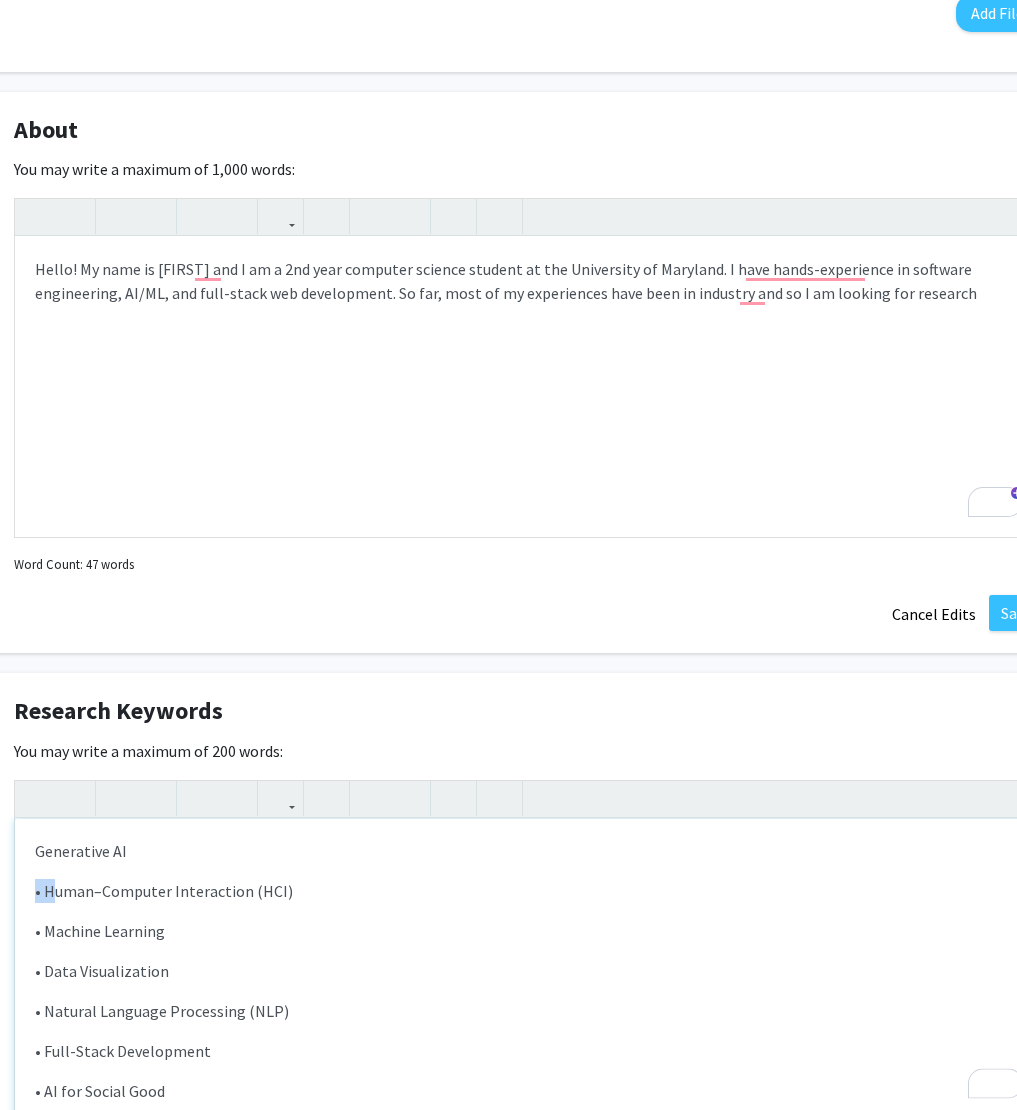 drag, startPoint x: 46, startPoint y: 895, endPoint x: 146, endPoint y: 847, distance: 110.92339 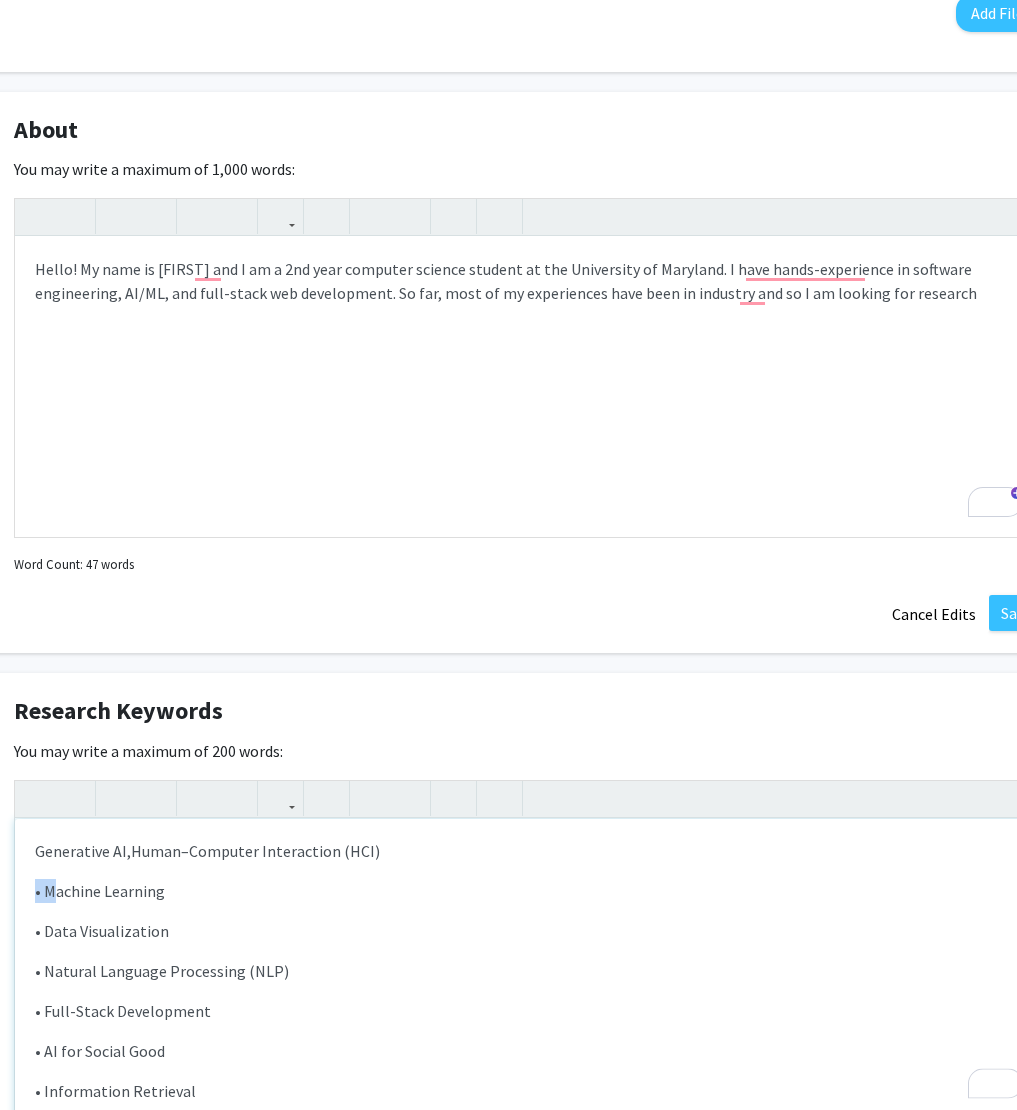 drag, startPoint x: 48, startPoint y: 892, endPoint x: 29, endPoint y: 863, distance: 34.669872 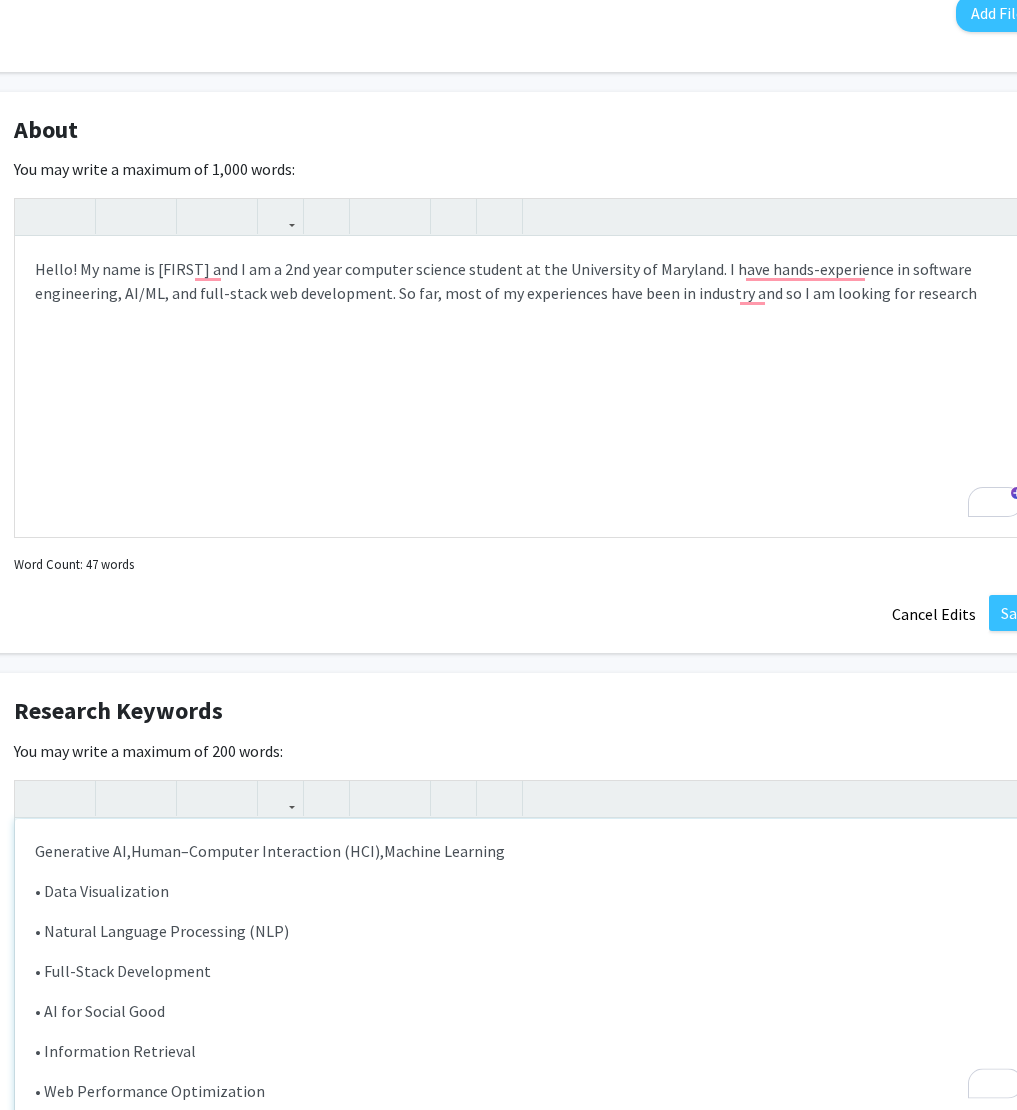 click on "•	Data Visualization" at bounding box center [529, 891] 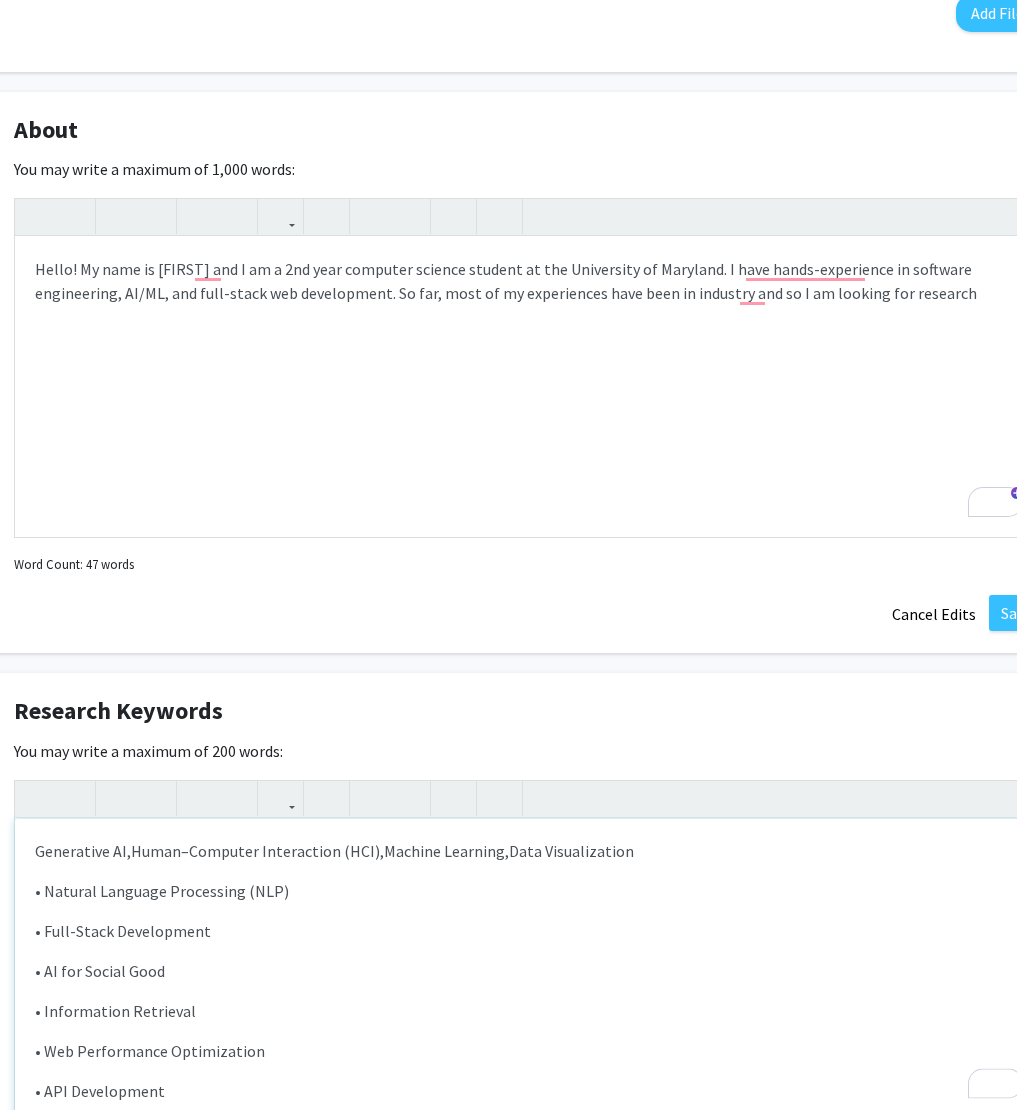 click on "•	Natural Language Processing (NLP)" at bounding box center [529, 891] 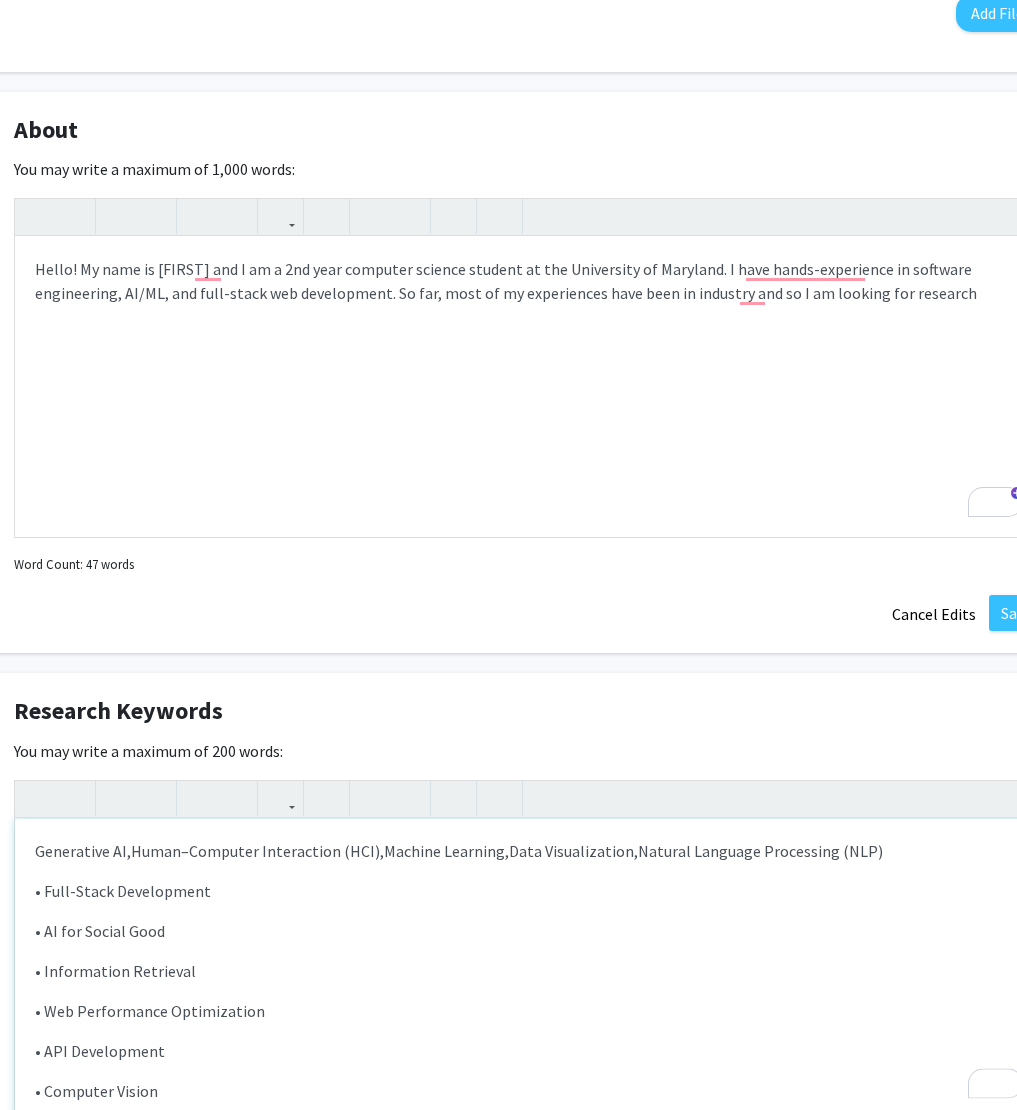 click on "•	Full-Stack Development" at bounding box center [529, 891] 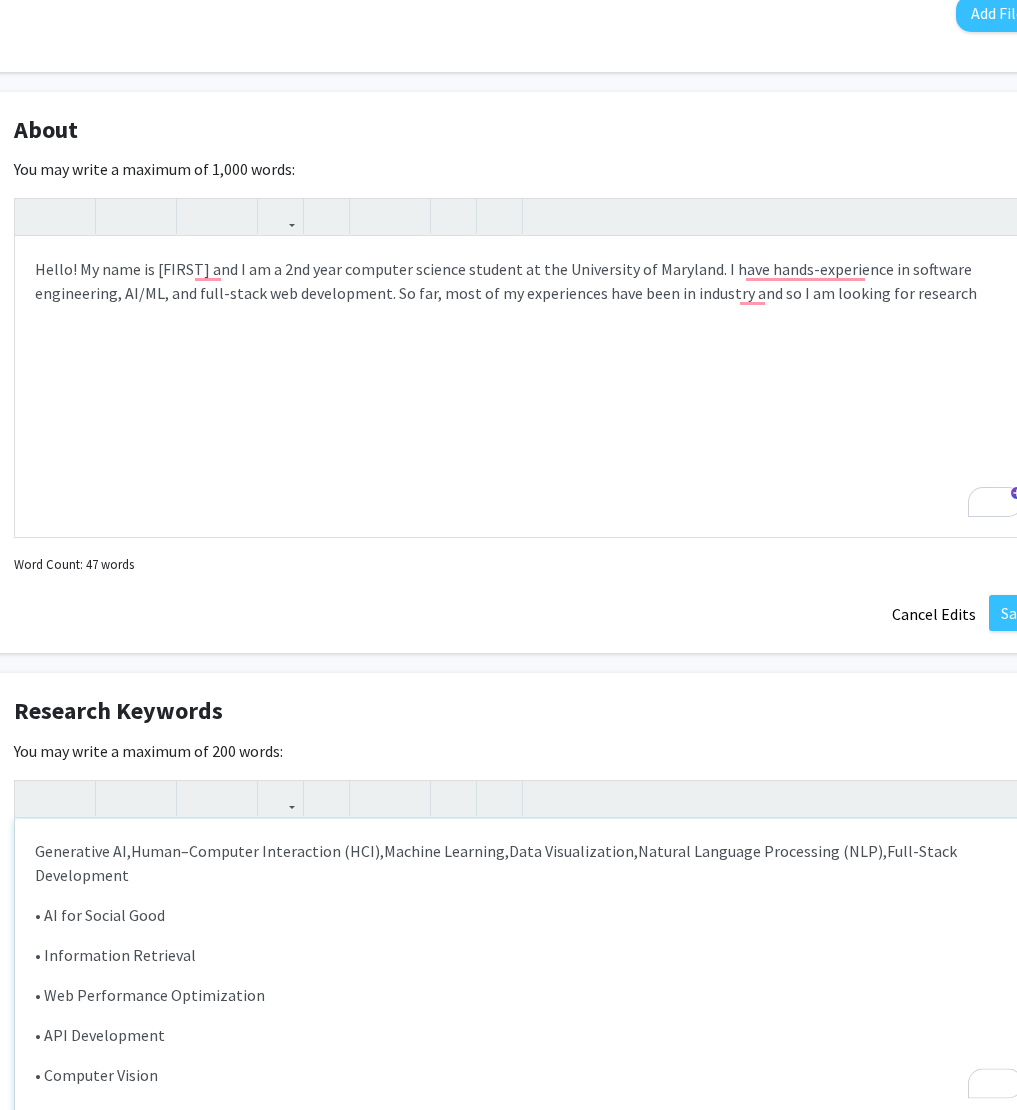 click on "•	AI for Social Good" at bounding box center (529, 915) 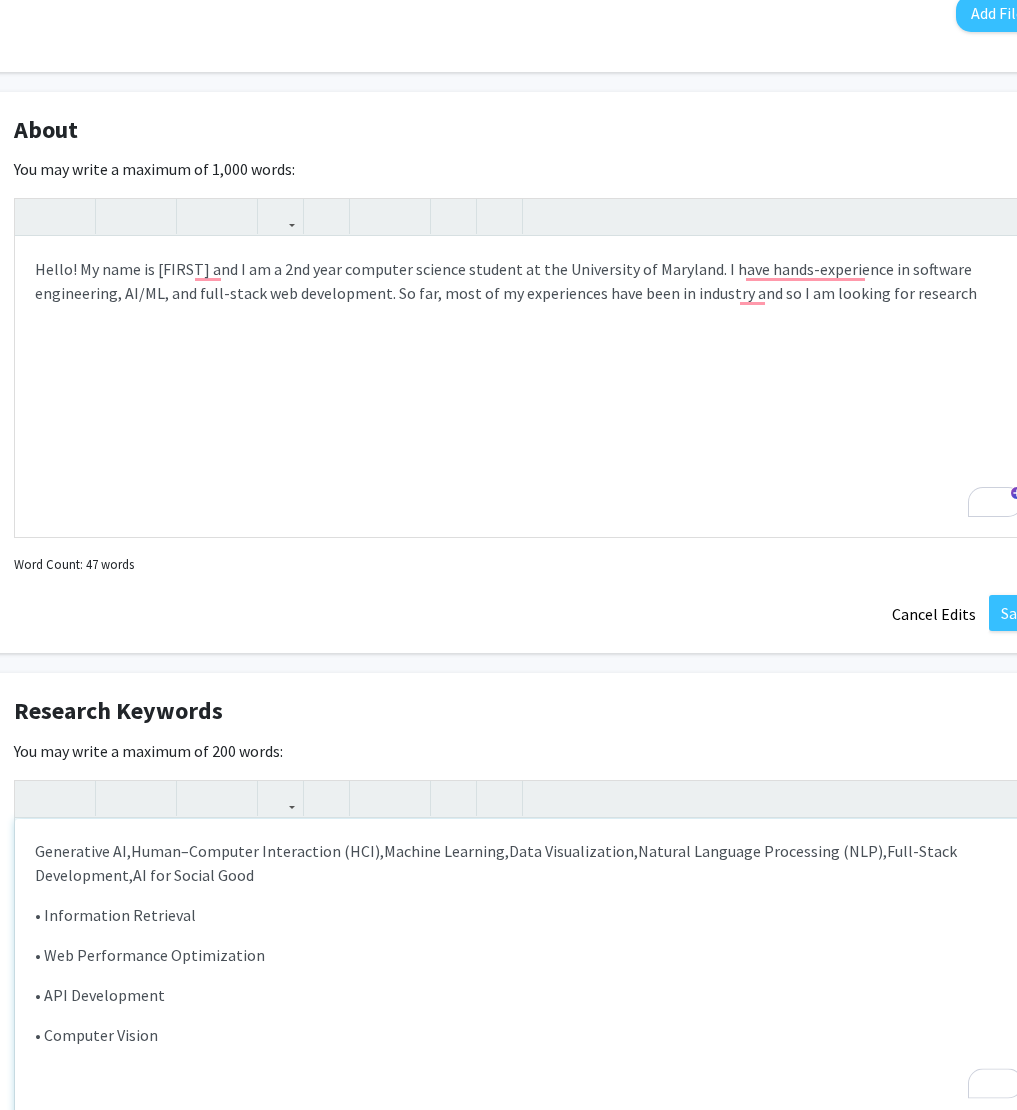 click on "•	Information Retrieval" at bounding box center [529, 915] 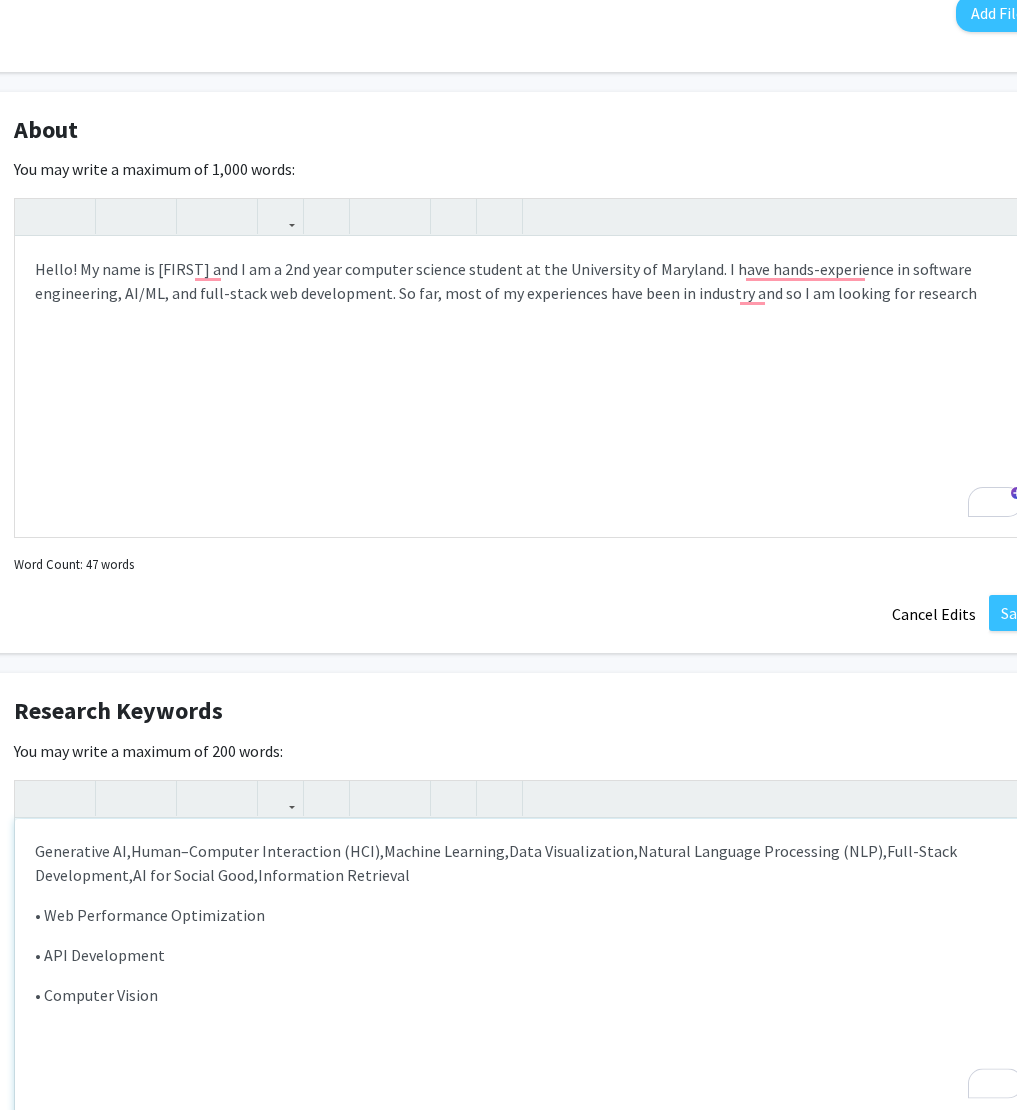 click on "•	Web Performance Optimization" at bounding box center (529, 915) 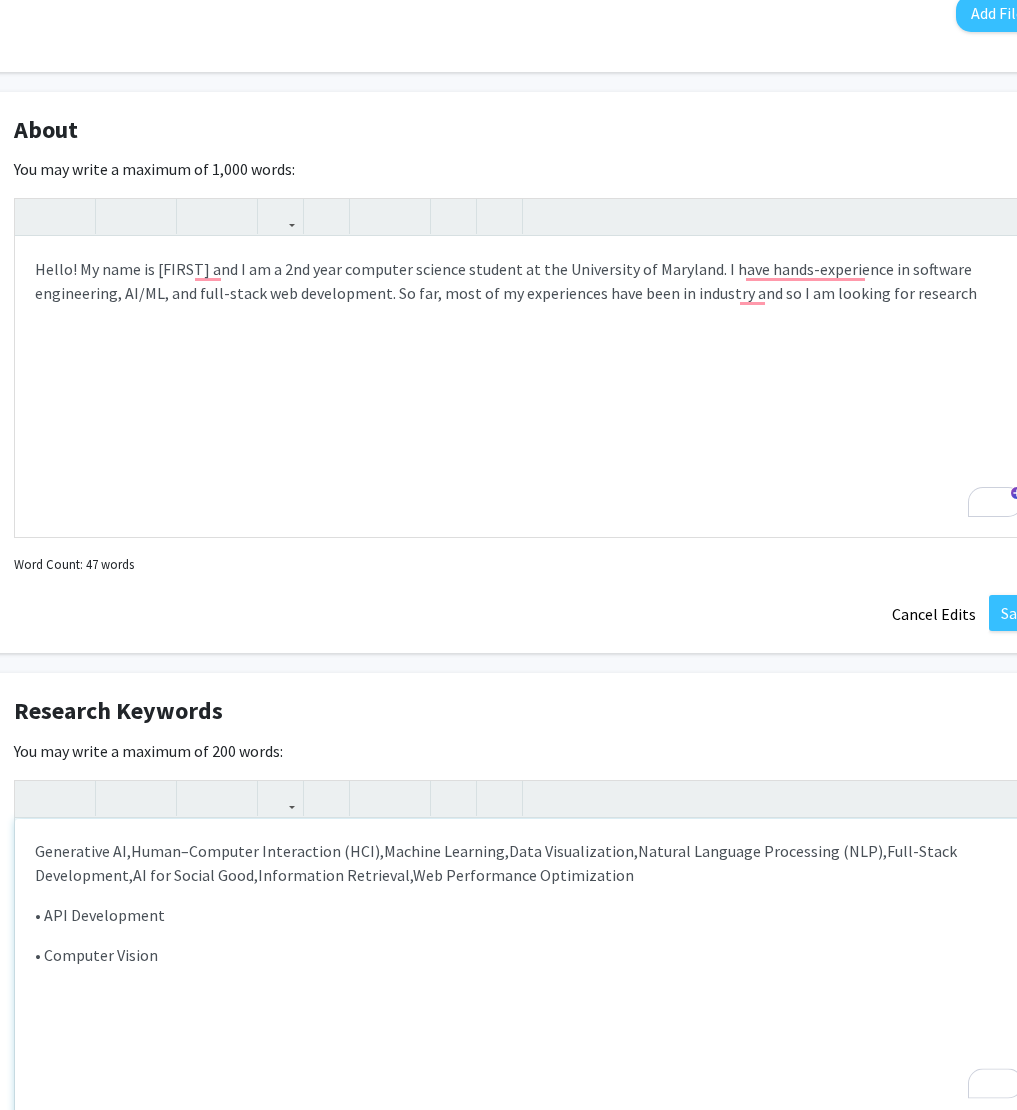 click on "•	API Development" at bounding box center (529, 915) 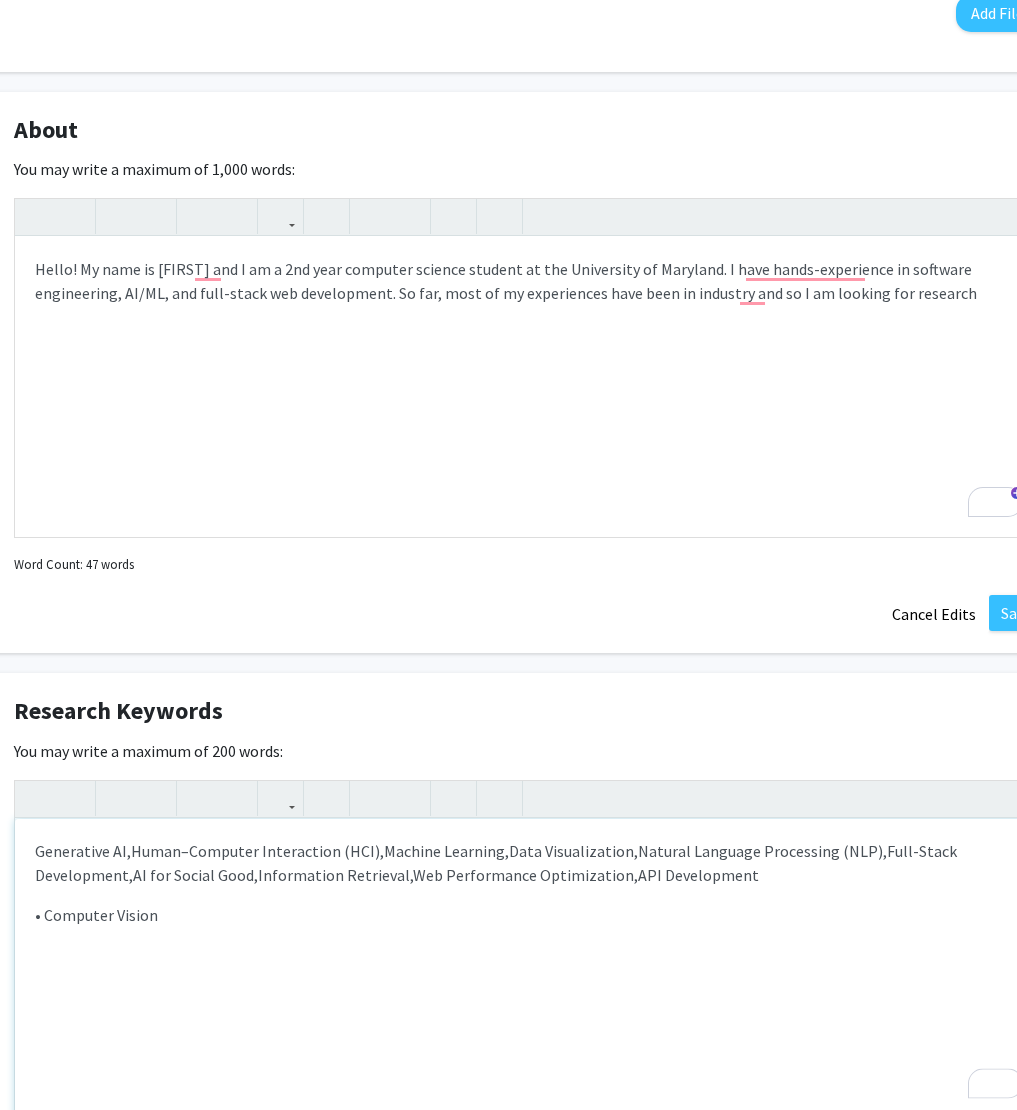click on "•	Computer Vision" at bounding box center (529, 915) 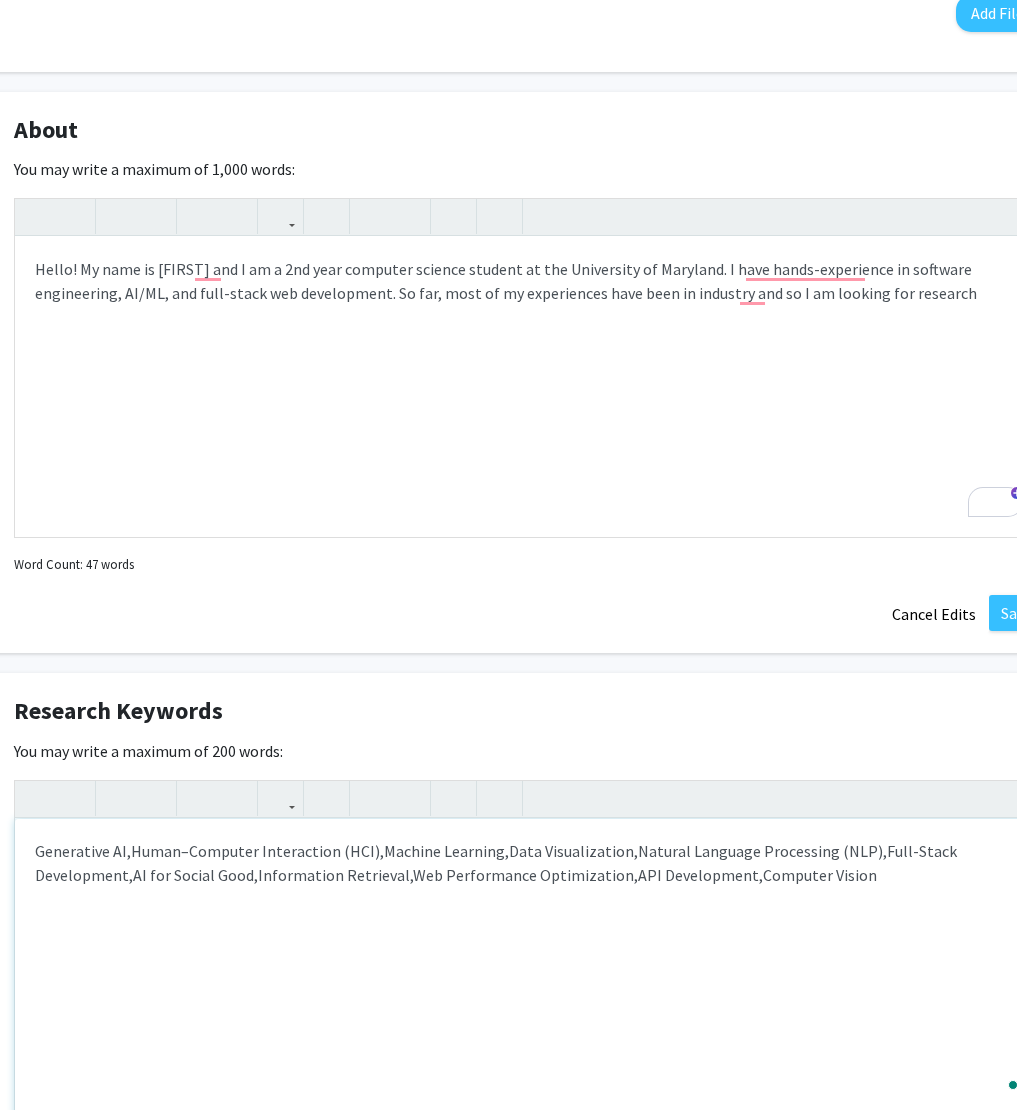 type on "<p>Generative AI,&nbsp;<span style="font-size: 1rem;">Human–Computer Interaction (HCI),&nbsp;</span><span style="font-size: 1rem;">Machine Learning,&nbsp;</span><span style="font-size: 1rem;">Data Visualization,&nbsp;</span><span style="font-size: 1rem;">Natural Language Processing (NLP), </span><span style="font-size: 1rem;">Full-Stack Development,&nbsp;</span><span style="font-size: 1rem;">AI for Social Good,&nbsp;</span><span style="font-size: 1rem;">Information Retrieval,&nbsp;</span><span style="font-size: 1rem;">Web Performance Optimization,&nbsp;</span><span style="font-size: 1rem;">API Development,&nbsp;</span><span style="font-size: 1rem;">Computer Vision</span></p>" 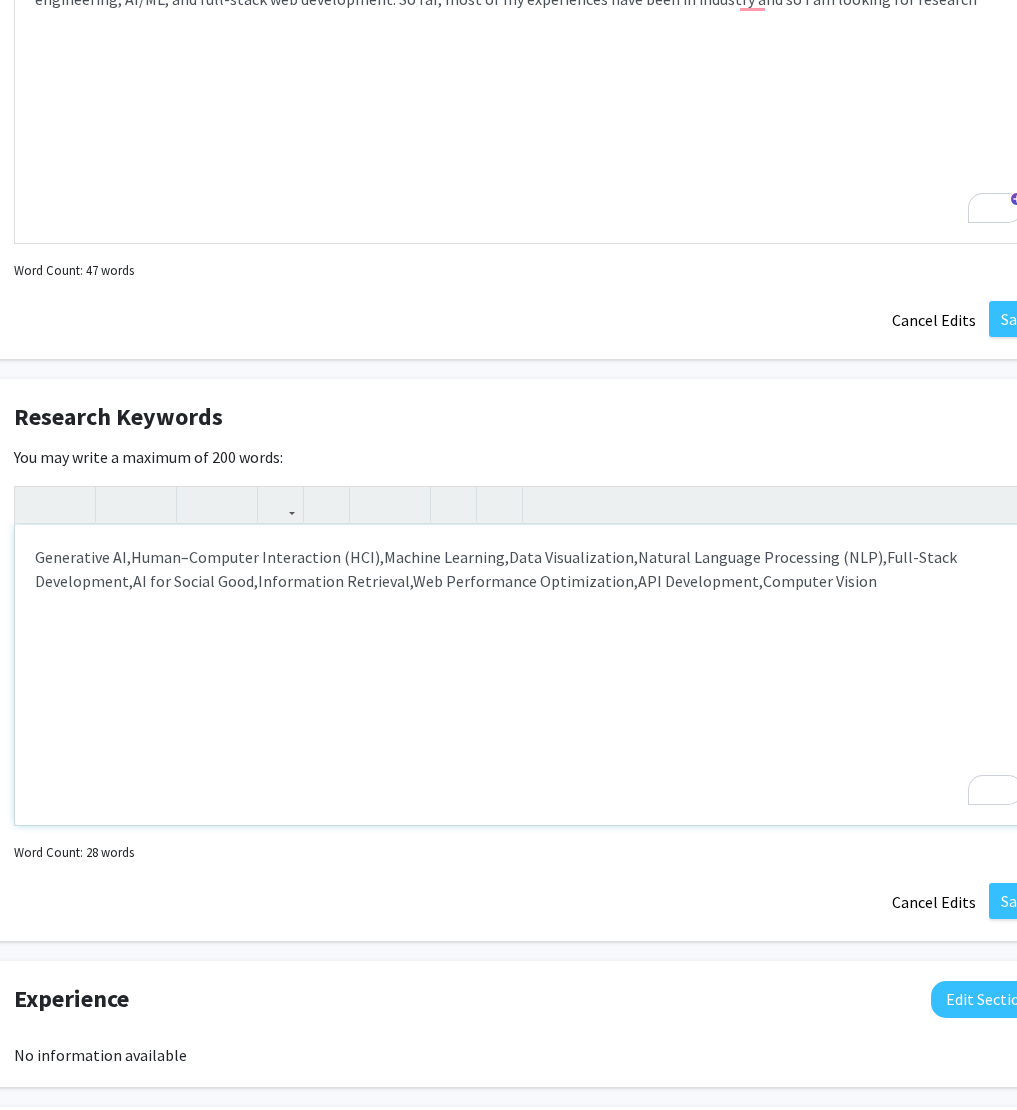 scroll, scrollTop: 1133, scrollLeft: 125, axis: both 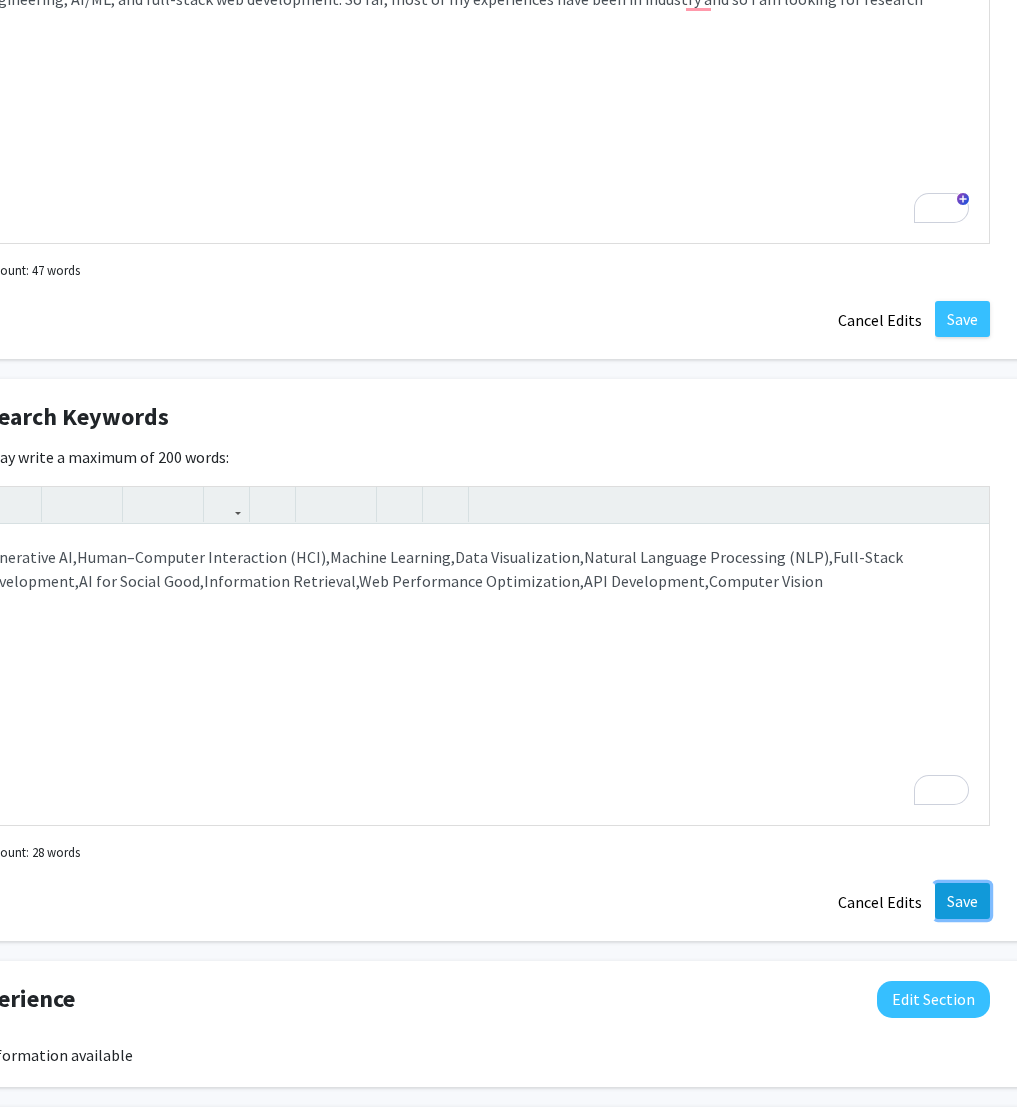 click on "Save" 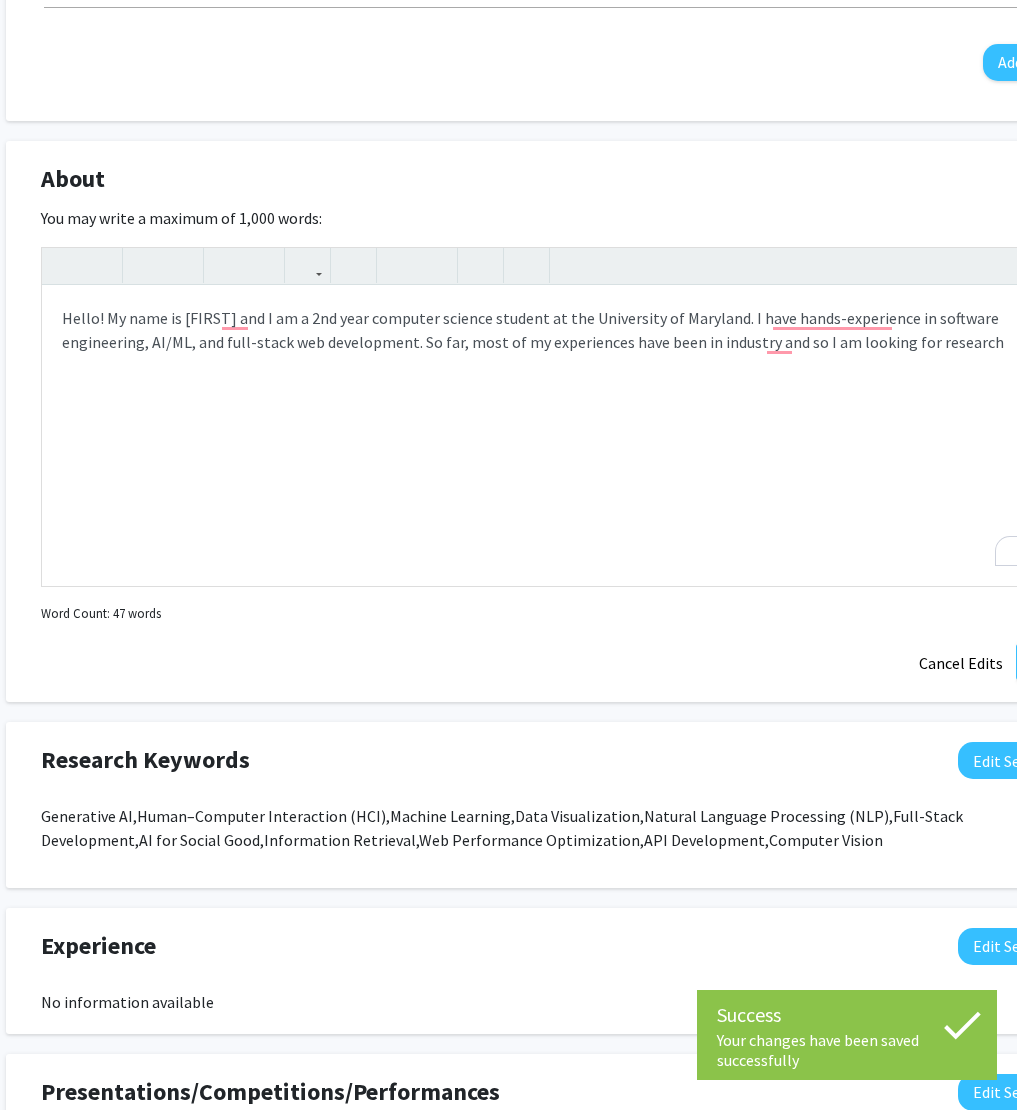 scroll, scrollTop: 790, scrollLeft: 52, axis: both 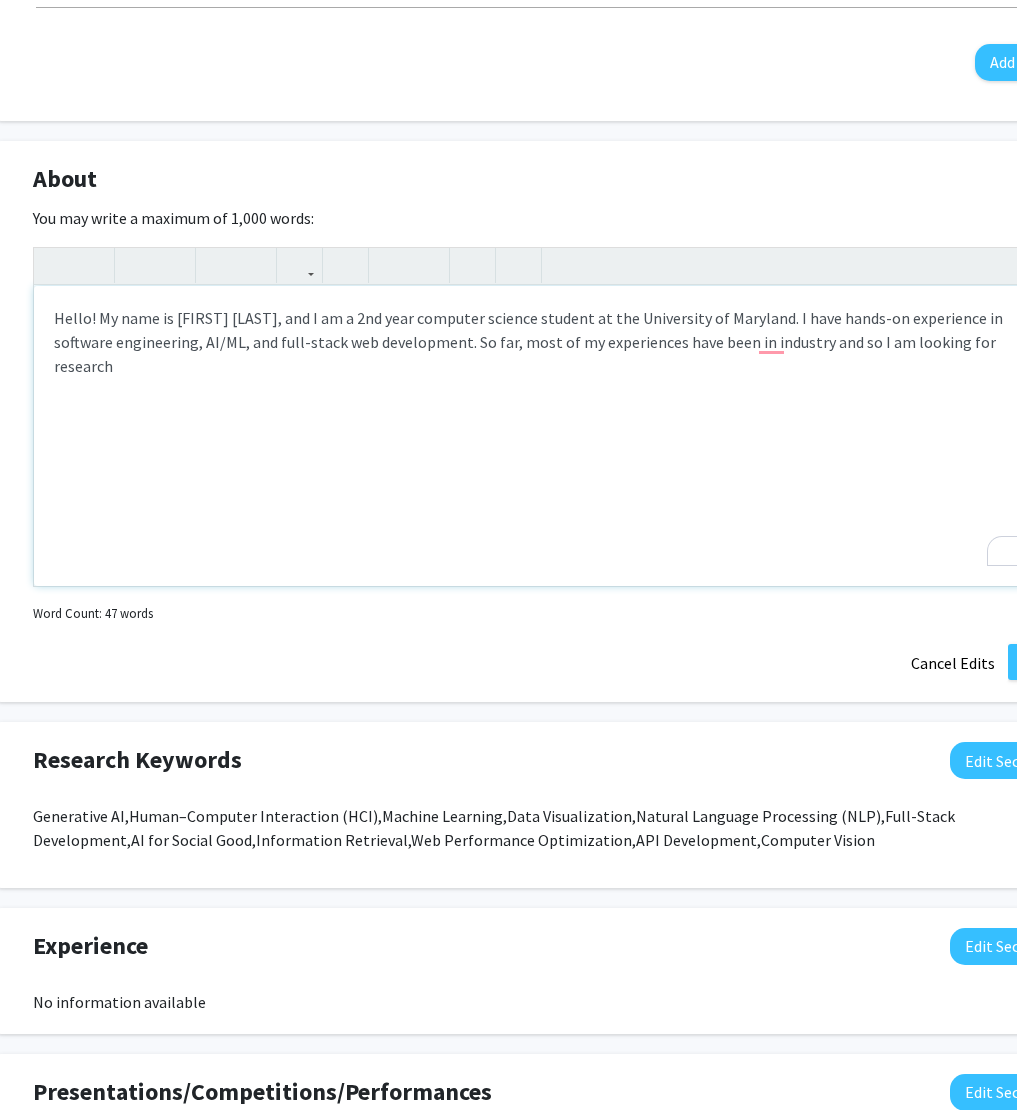 click on "Hello! My name is [FIRST] [LAST], and I am a 2nd year computer science student at the University of Maryland. I have hands-on experience in software engineering, AI/ML, and full-stack web development. So far, most of my experiences have been in industry and so I am looking for research" at bounding box center [548, 436] 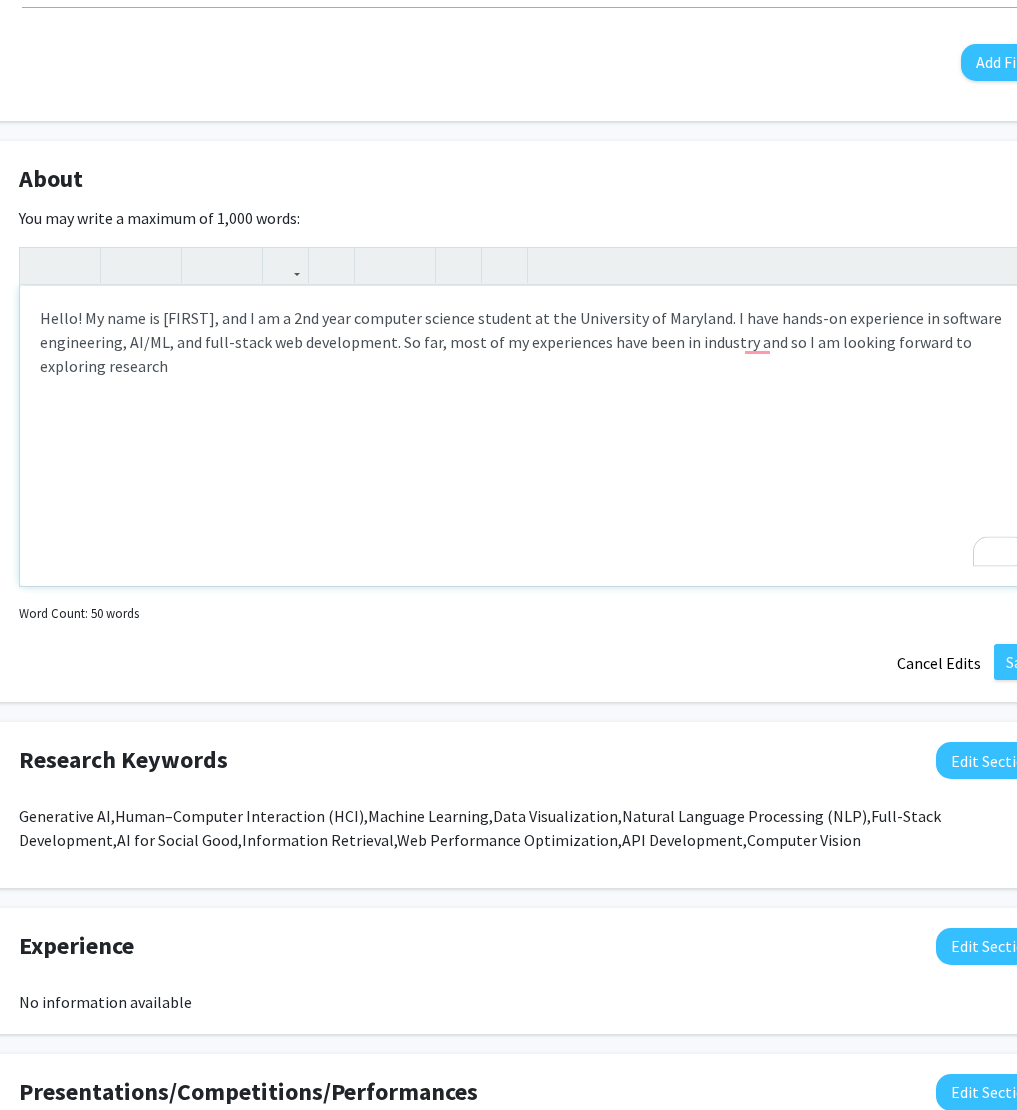 scroll, scrollTop: 790, scrollLeft: 71, axis: both 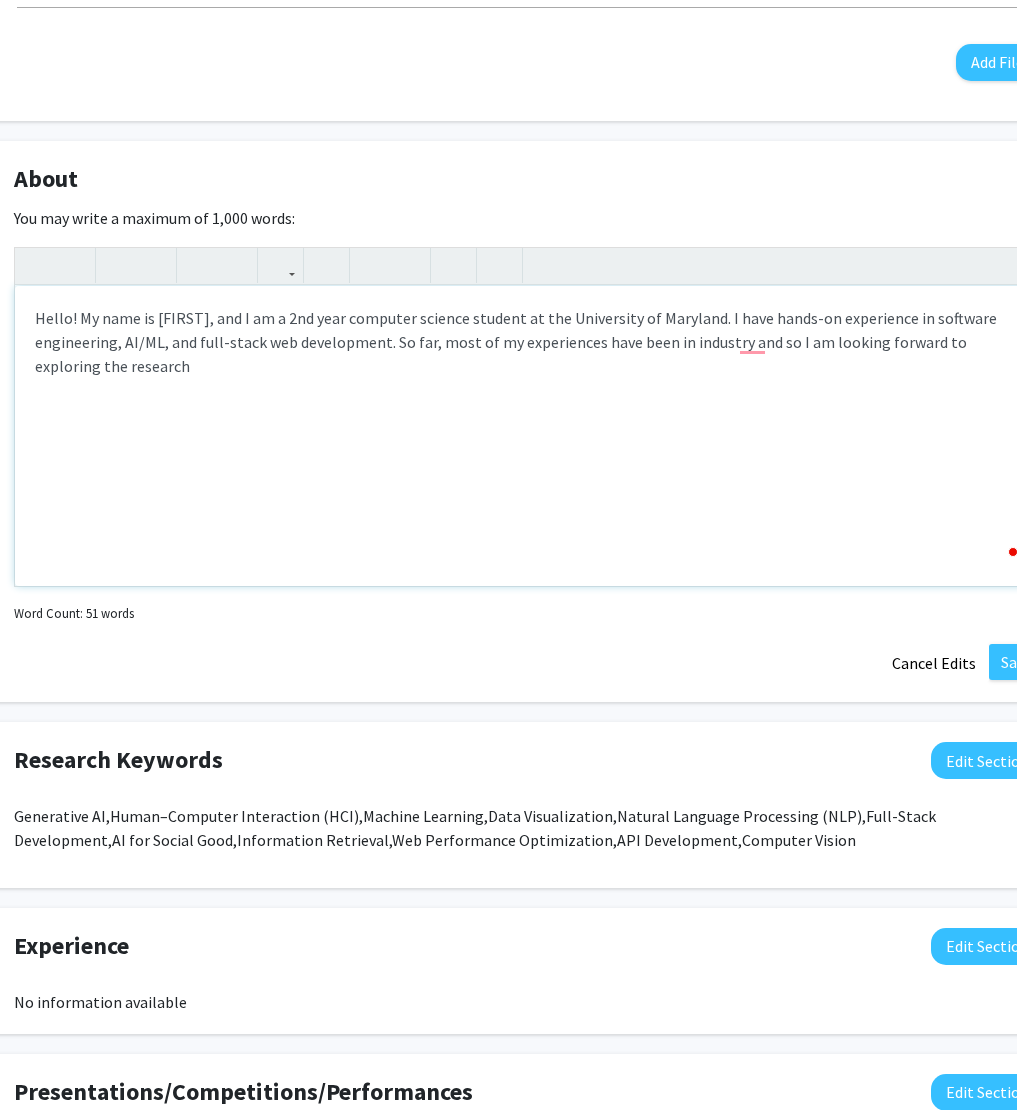 click on "Hello! My name is [FIRST], and I am a 2nd year computer science student at the University of Maryland. I have hands-on experience in software engineering, AI/ML, and full-stack web development. So far, most of my experiences have been in industry and so I am looking forward to exploring the research" at bounding box center (529, 436) 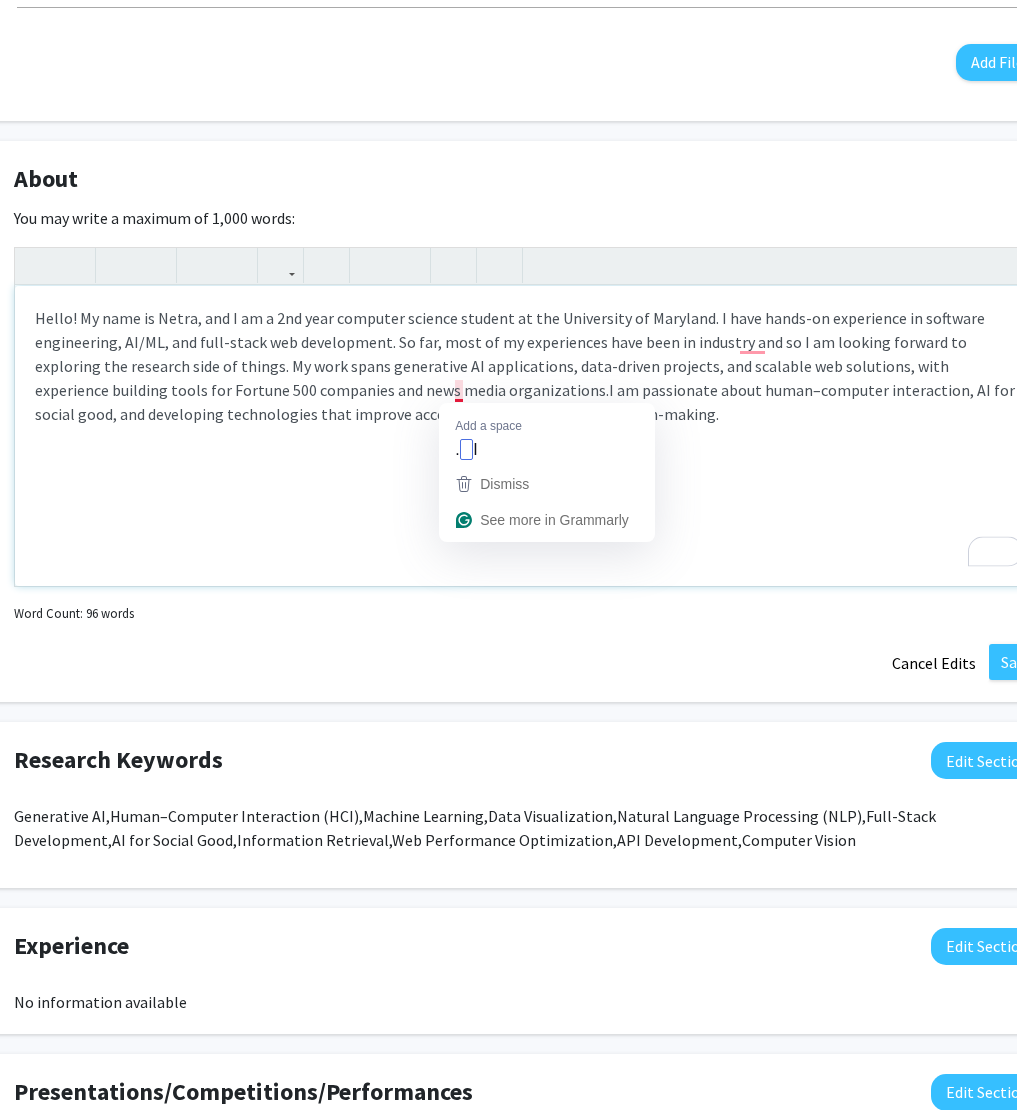 click on "Hello! My name is Netra, and I am a 2nd year computer science student at the University of Maryland. I have hands-on experience in software engineering, AI/ML, and full-stack web development. So far, most of my experiences have been in industry and so I am looking forward to exploring the research side of things. My work spans generative AI applications, data-driven projects, and scalable web solutions, with experience building tools for Fortune 500 companies and news media organizations.I am passionate about human–computer interaction, AI for social good, and developing technologies that improve accessibility, efficiency, and decision-making." at bounding box center (529, 366) 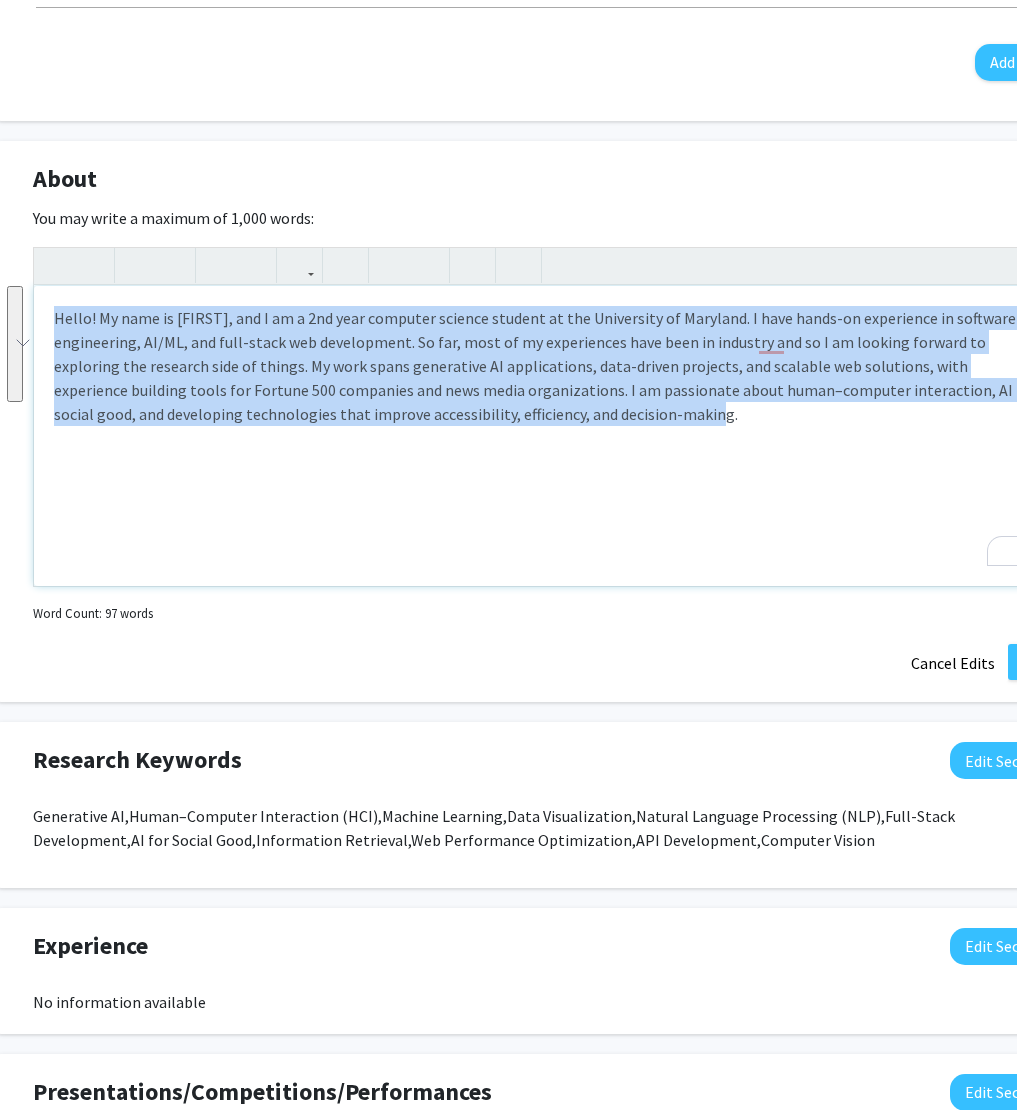drag, startPoint x: 633, startPoint y: 412, endPoint x: 16, endPoint y: 311, distance: 625.212 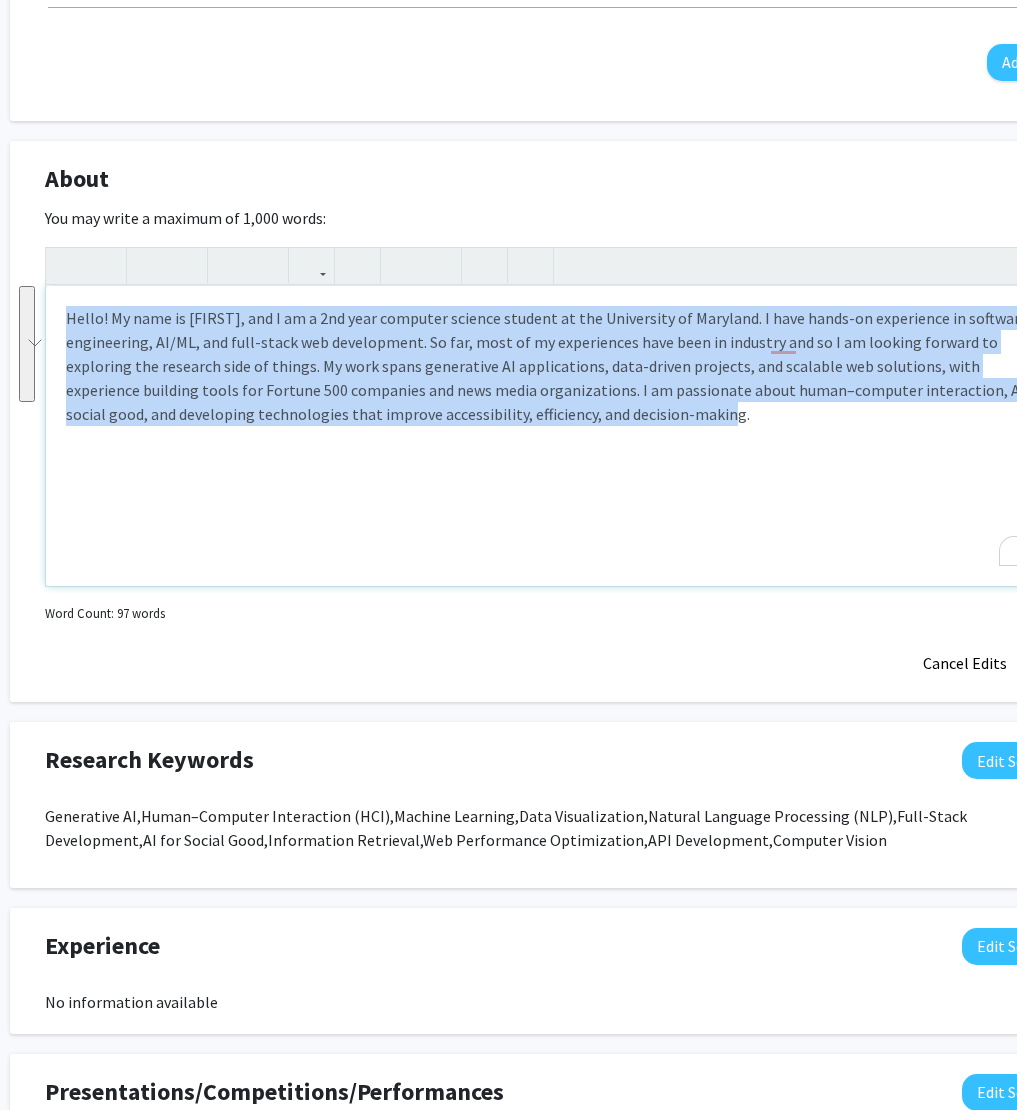 copy on "Hello! My name is [FIRST], and I am a 2nd year computer science student at the University of Maryland. I have hands-on experience in software engineering, AI/ML, and full-stack web development. So far, most of my experiences have been in industry and so I am looking forward to exploring the research side of things. My work spans generative AI applications, data-driven projects, and scalable web solutions, with experience building tools for Fortune 500 companies and news media organizations. I am passionate about human–computer interaction, AI for social good, and developing technologies that improve accessibility, efficiency, and decision-making." 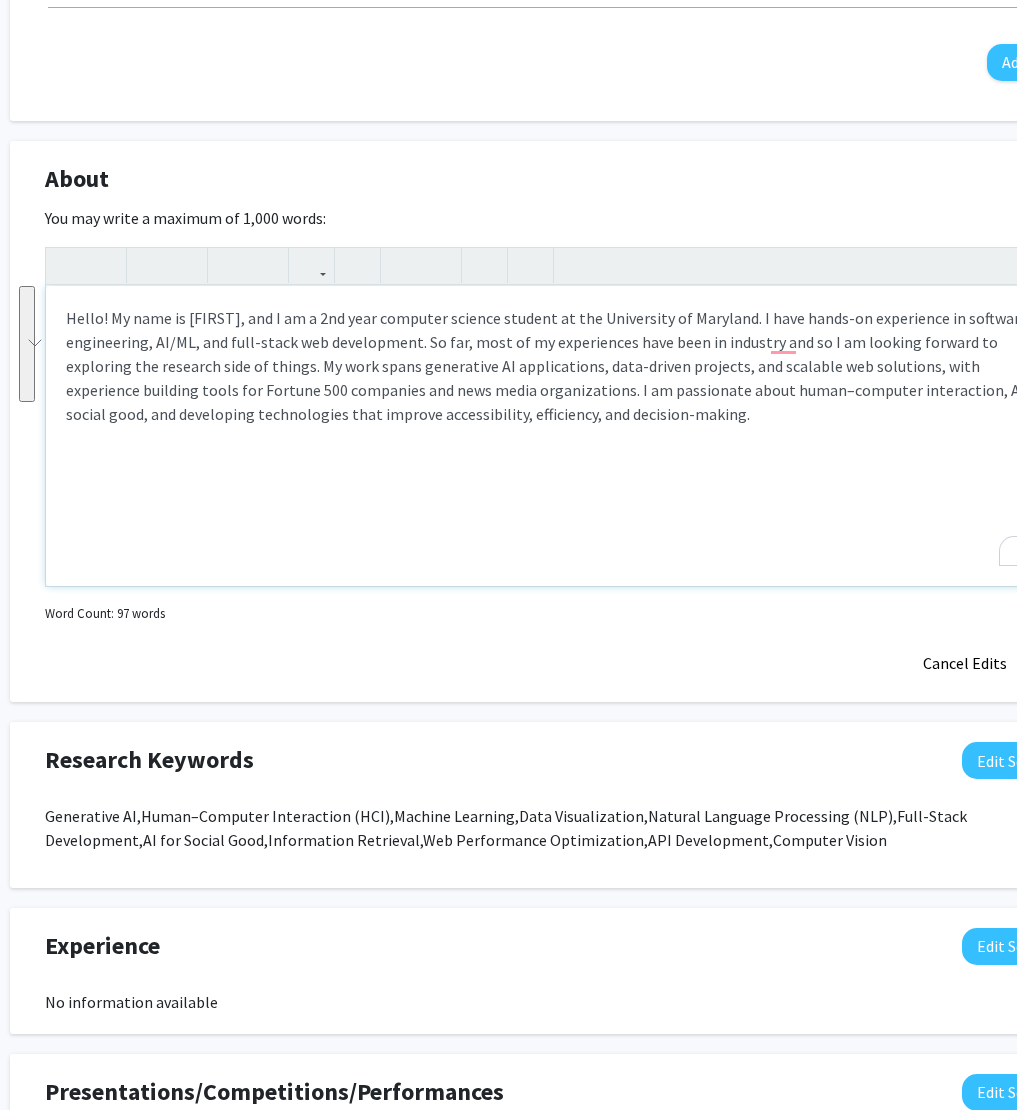 click on "Hello! My name is [FIRST], and I am a 2nd year computer science student at the University of Maryland. I have hands-on experience in software engineering, AI/ML, and full-stack web development. So far, most of my experiences have been in industry and so I am looking forward to exploring the research side of things. My work spans generative AI applications, data-driven projects, and scalable web solutions, with experience building tools for Fortune 500 companies and news media organizations. I am passionate about human–computer interaction, AI for social good, and developing technologies that improve accessibility, efficiency, and decision-making." at bounding box center [560, 366] 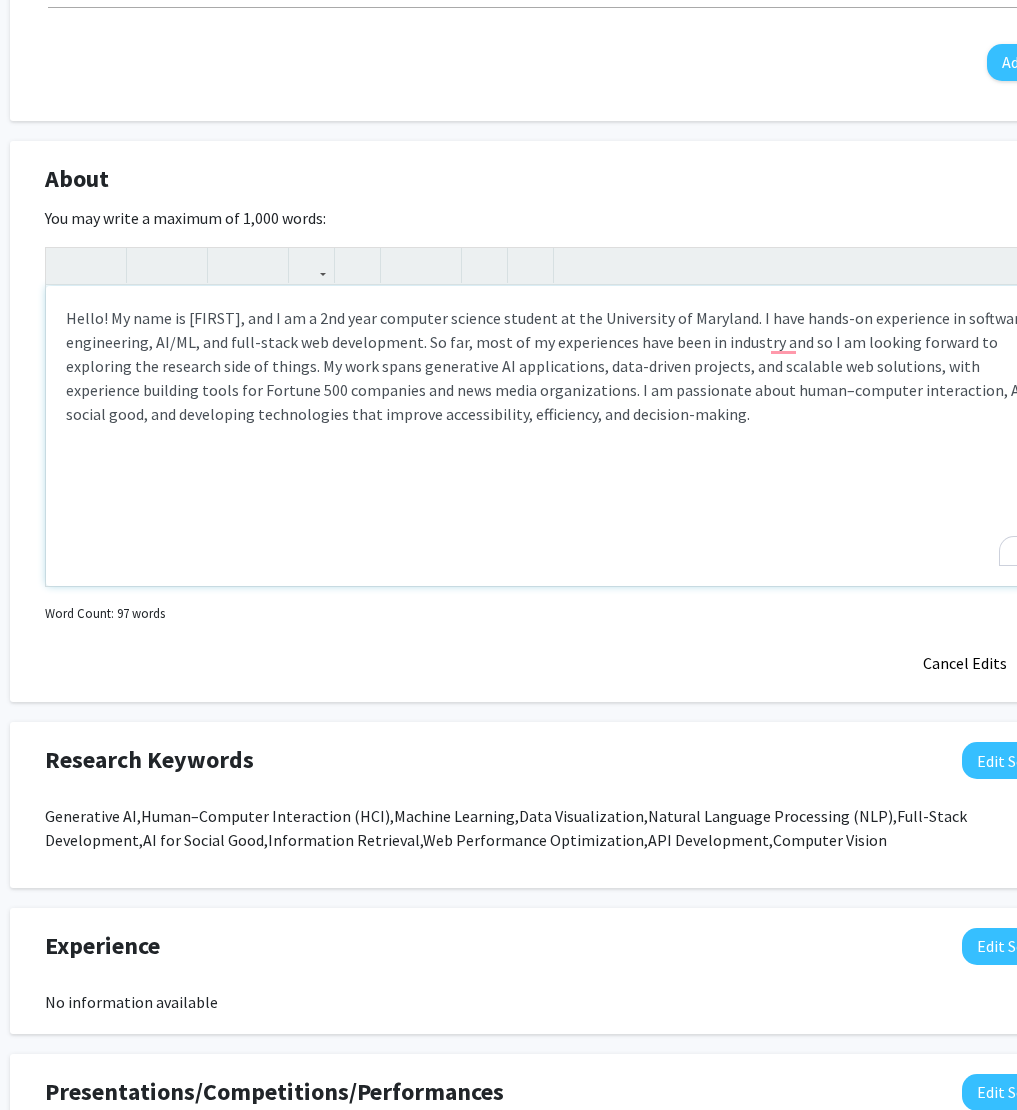 click on "Hello! My name is [FIRST], and I am a 2nd year computer science student at the University of Maryland. I have hands-on experience in software engineering, AI/ML, and full-stack web development. So far, most of my experiences have been in industry and so I am looking forward to exploring the research side of things. My work spans generative AI applications, data-driven projects, and scalable web solutions, with experience building tools for Fortune 500 companies and news media organizations. I am passionate about human–computer interaction, AI for social good, and developing technologies that improve accessibility, efficiency, and decision-making." at bounding box center (560, 436) 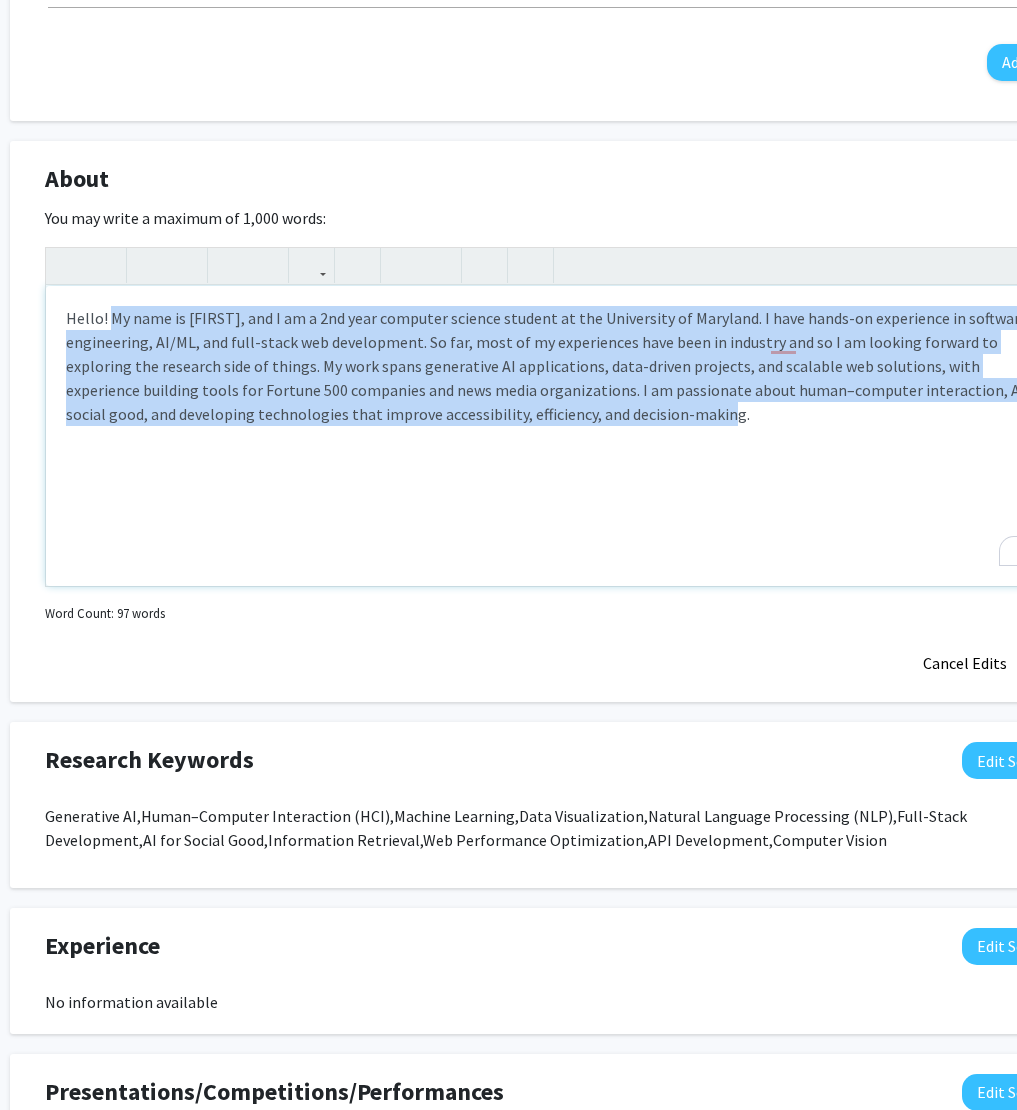 scroll, scrollTop: 790, scrollLeft: 0, axis: vertical 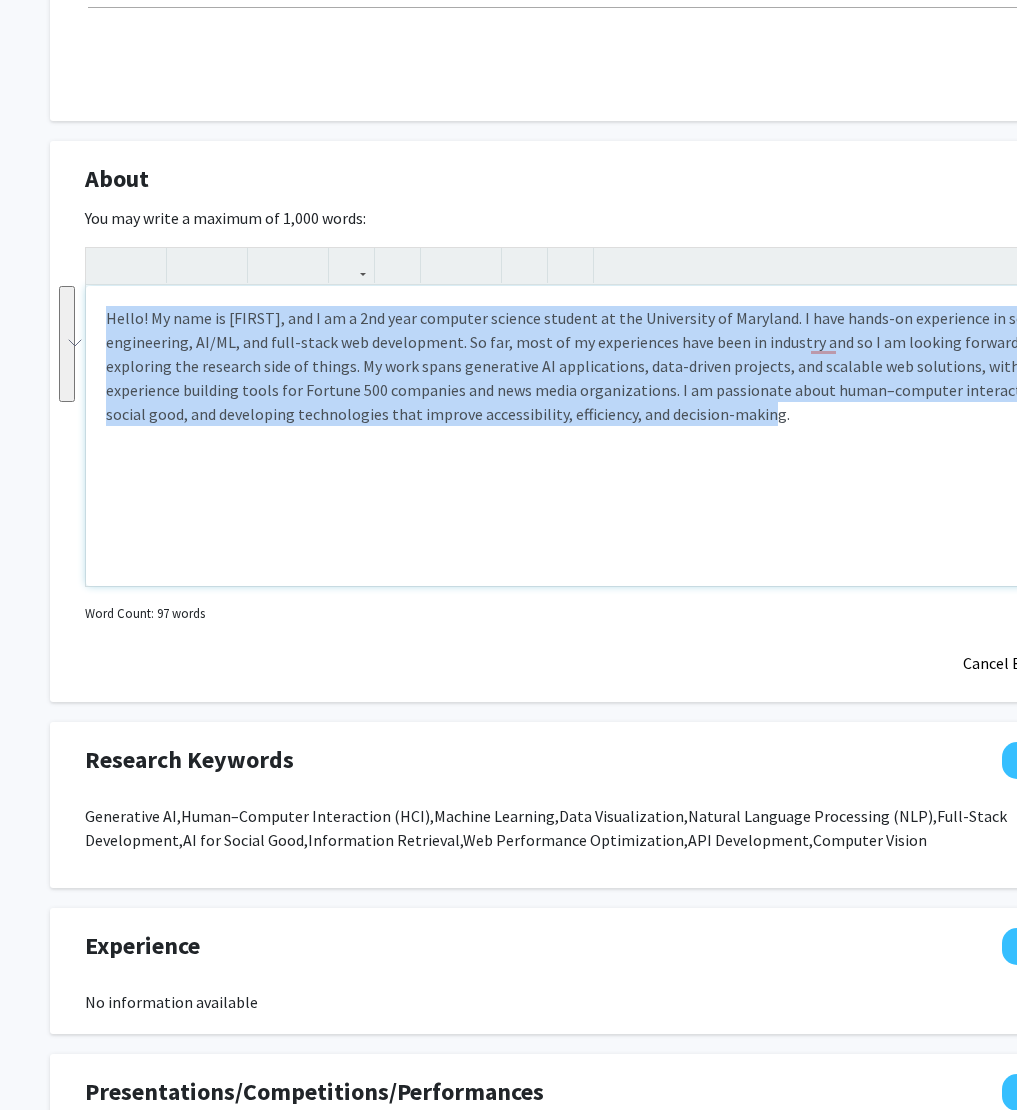 drag, startPoint x: 650, startPoint y: 441, endPoint x: -92, endPoint y: 263, distance: 763.05176 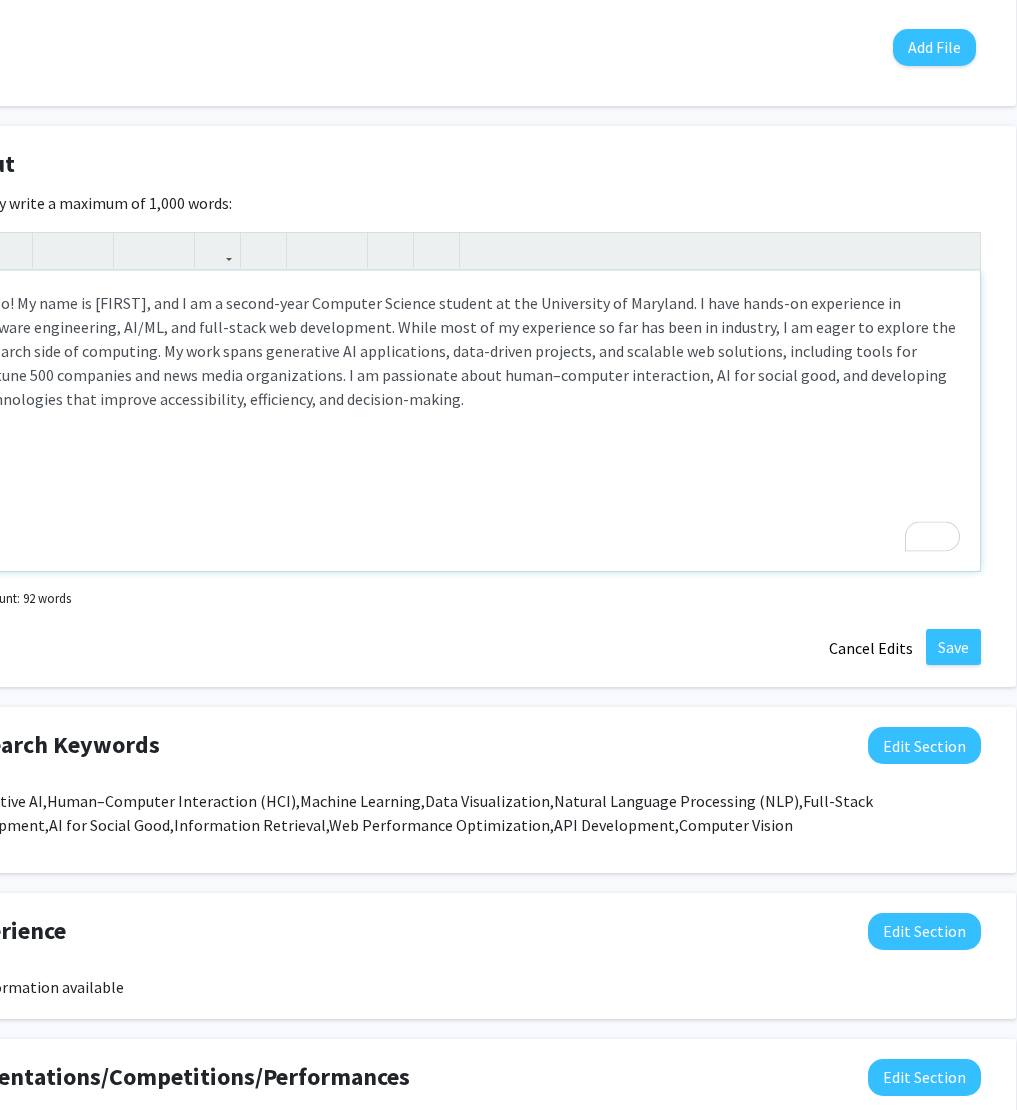 scroll, scrollTop: 805, scrollLeft: 183, axis: both 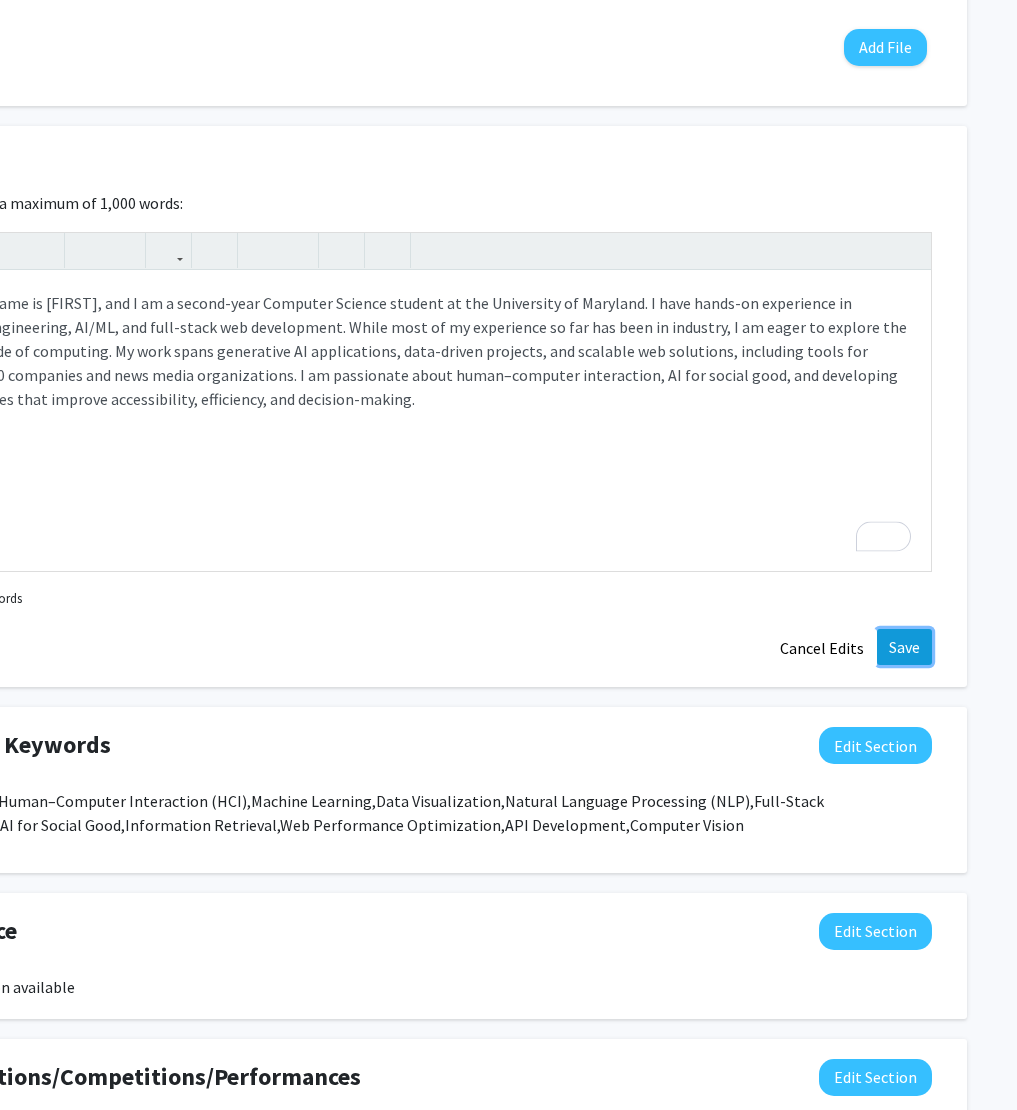 click on "Save" 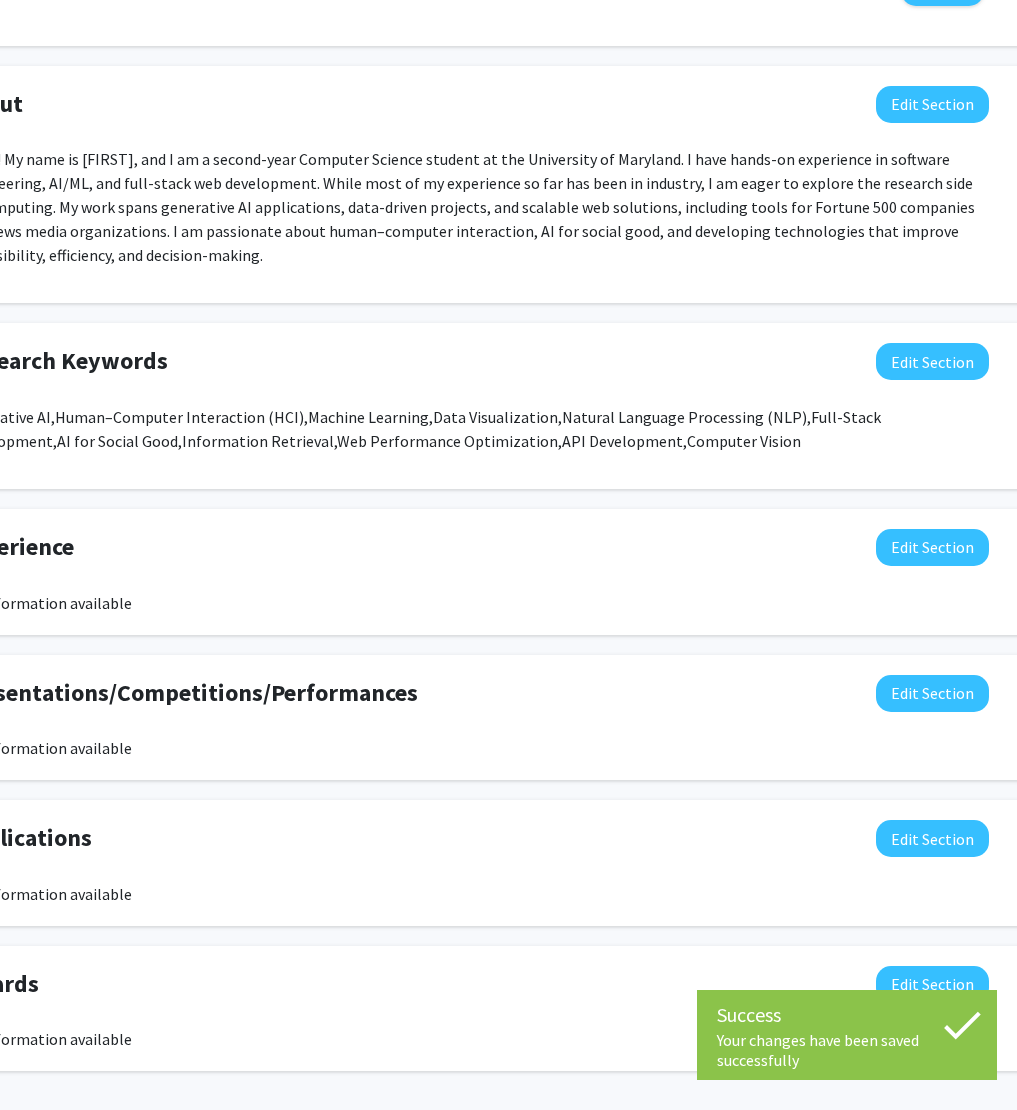 scroll, scrollTop: 865, scrollLeft: 140, axis: both 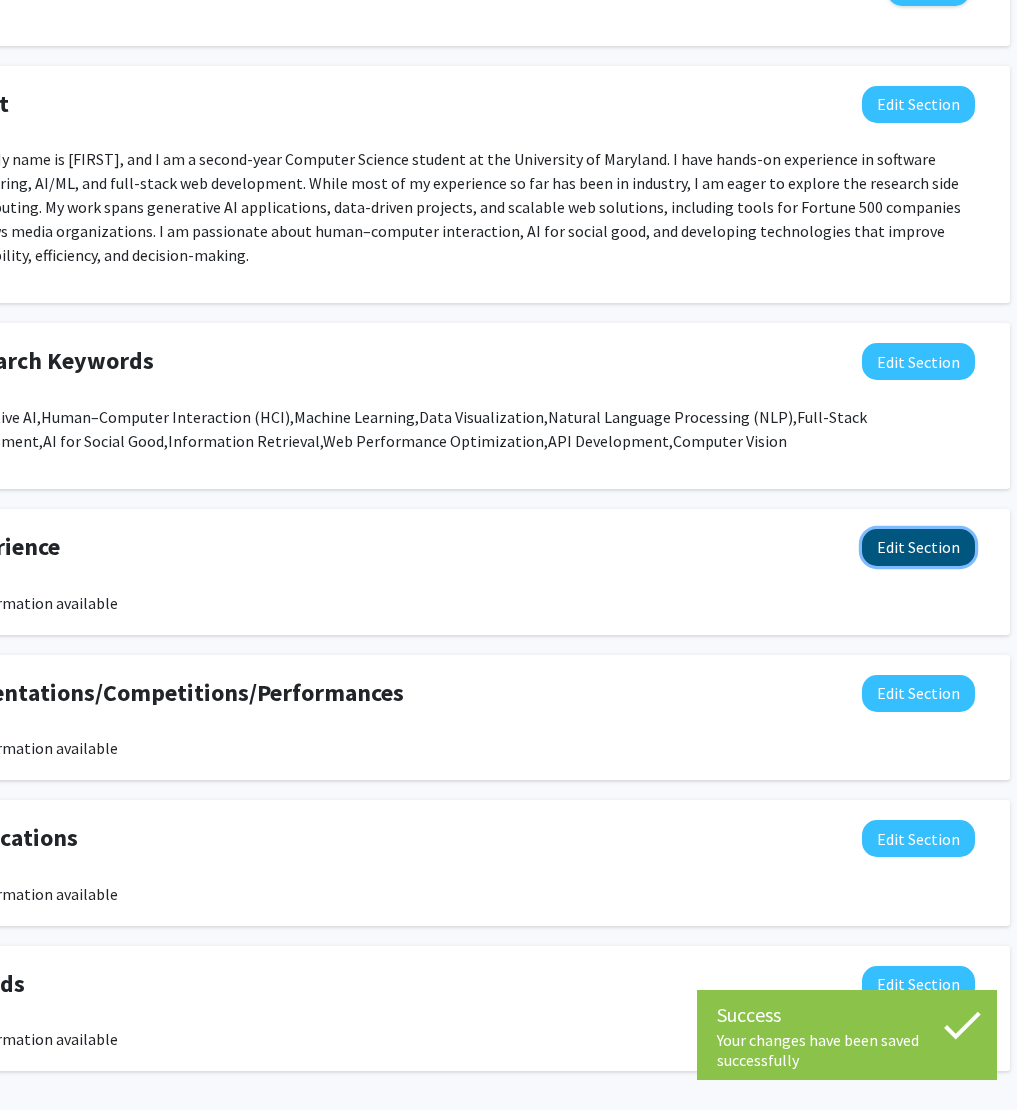 click on "Edit Section" 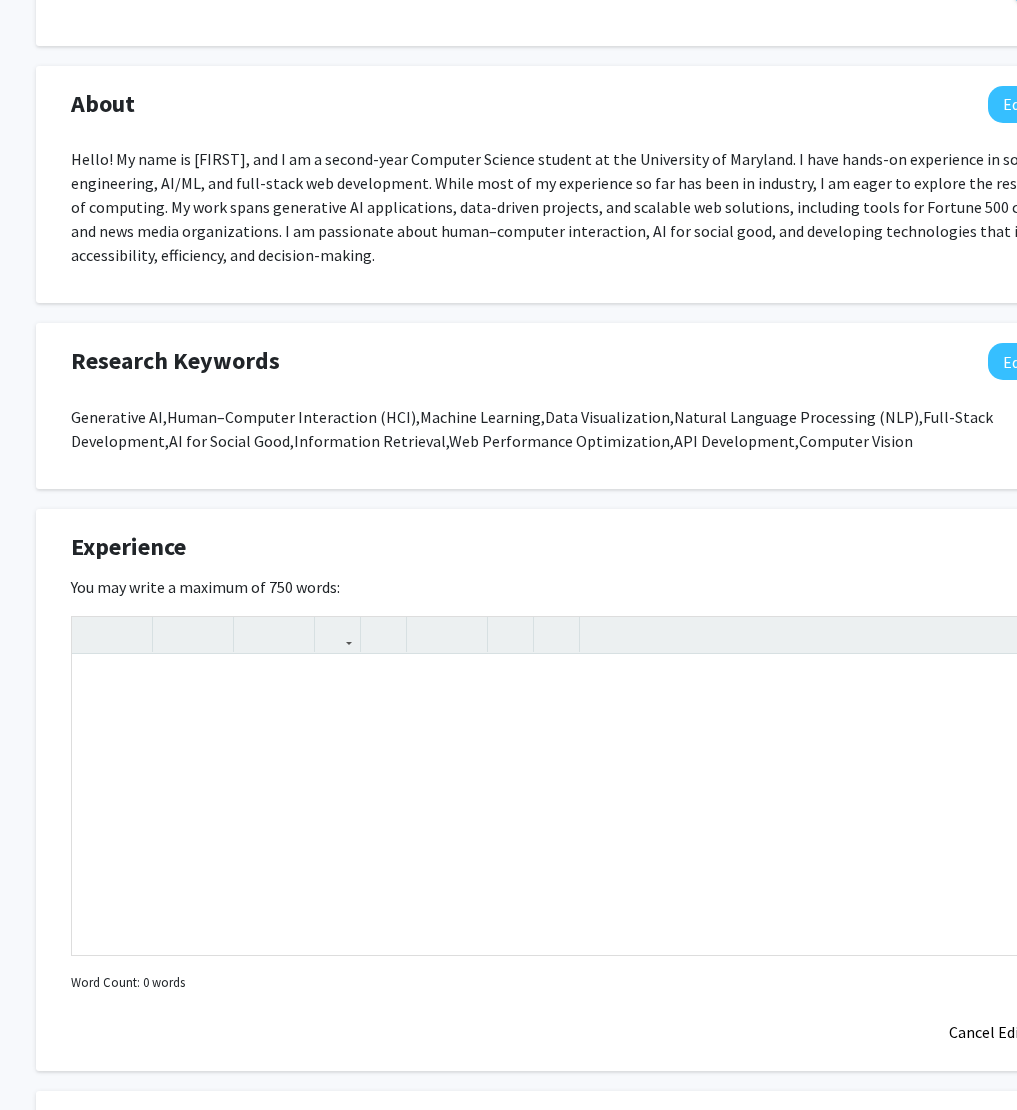 scroll, scrollTop: 865, scrollLeft: 0, axis: vertical 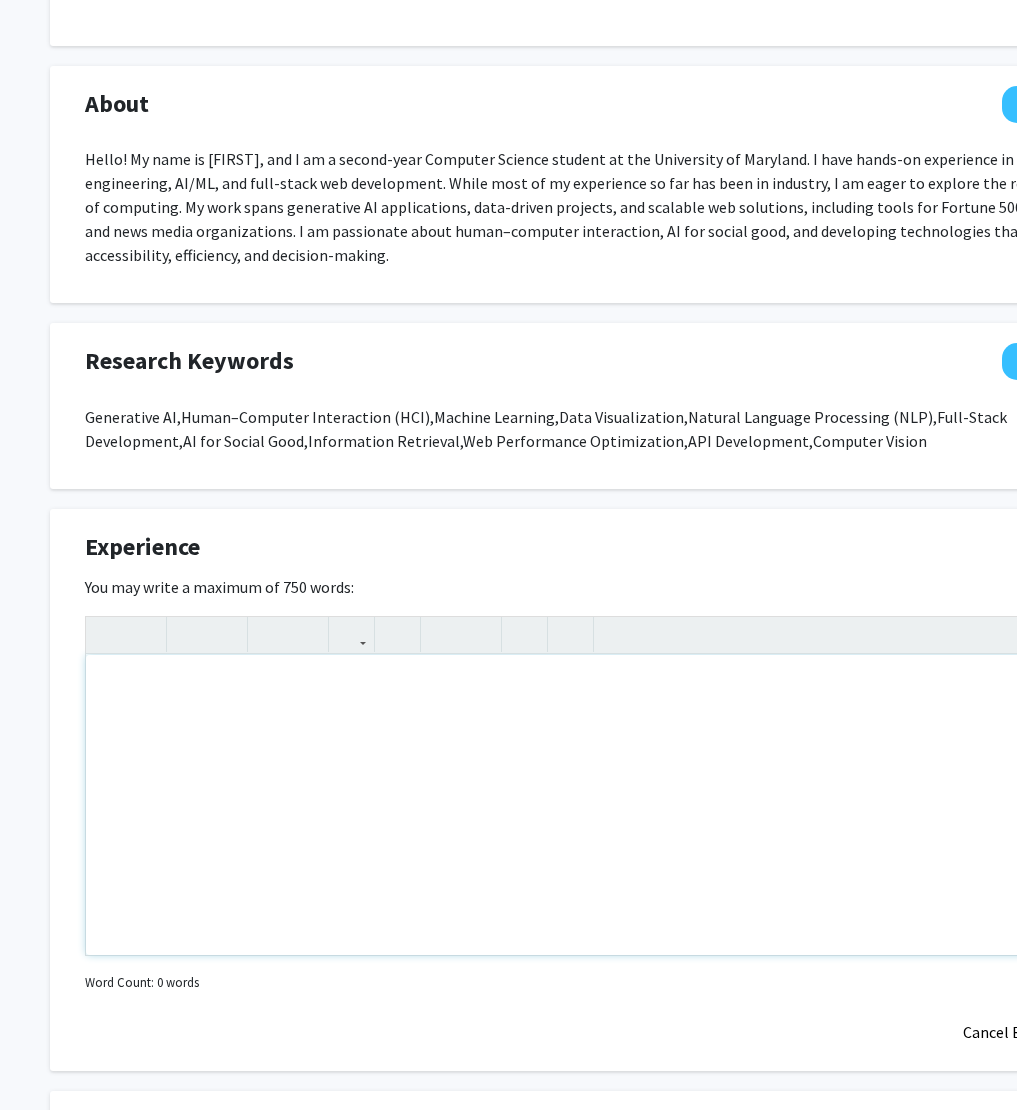 click at bounding box center [600, 805] 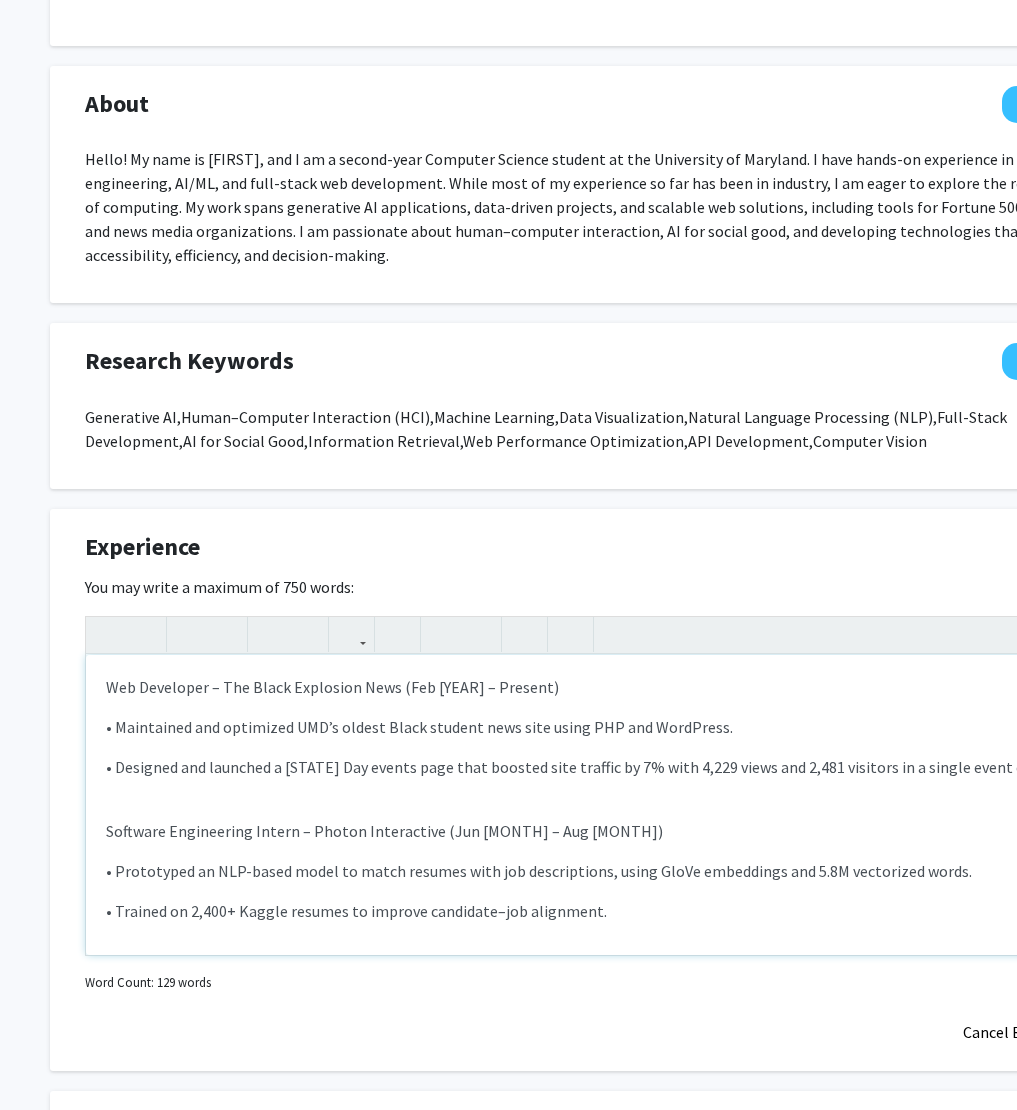 click on "Web Developer – The Black Explosion News (Feb [YEAR] – Present) &nbsp;•	Maintained and optimized UMD’s oldest Black student news site using PHP and WordPress. &nbsp;•	Designed and launched a Maryland Day events page that boosted site traffic by 7% with 4,229 views and 2,481 visitors in a single event cycle. Software Engineering Intern – Photon Interactive (Jun [YEAR] – Aug [YEAR]) &nbsp;•	Prototyped an NLP-based model to match resumes with job descriptions, using GloVe embeddings and 5.8M vectorized words. &nbsp;•	Trained on 2,400+ Kaggle resumes to improve candidate–job alignment. Teaching Assistant – Learning Bee Learning Center (Sep [YEAR] – May [YEAR]) &nbsp;•	Delivered lessons in Spanish, Math, and Science for K–6 students, tutoring 30+ students weekly. &nbsp;•	Assisted with grading and classroom management to enhance learning outcomes. ‧—" at bounding box center [600, 805] 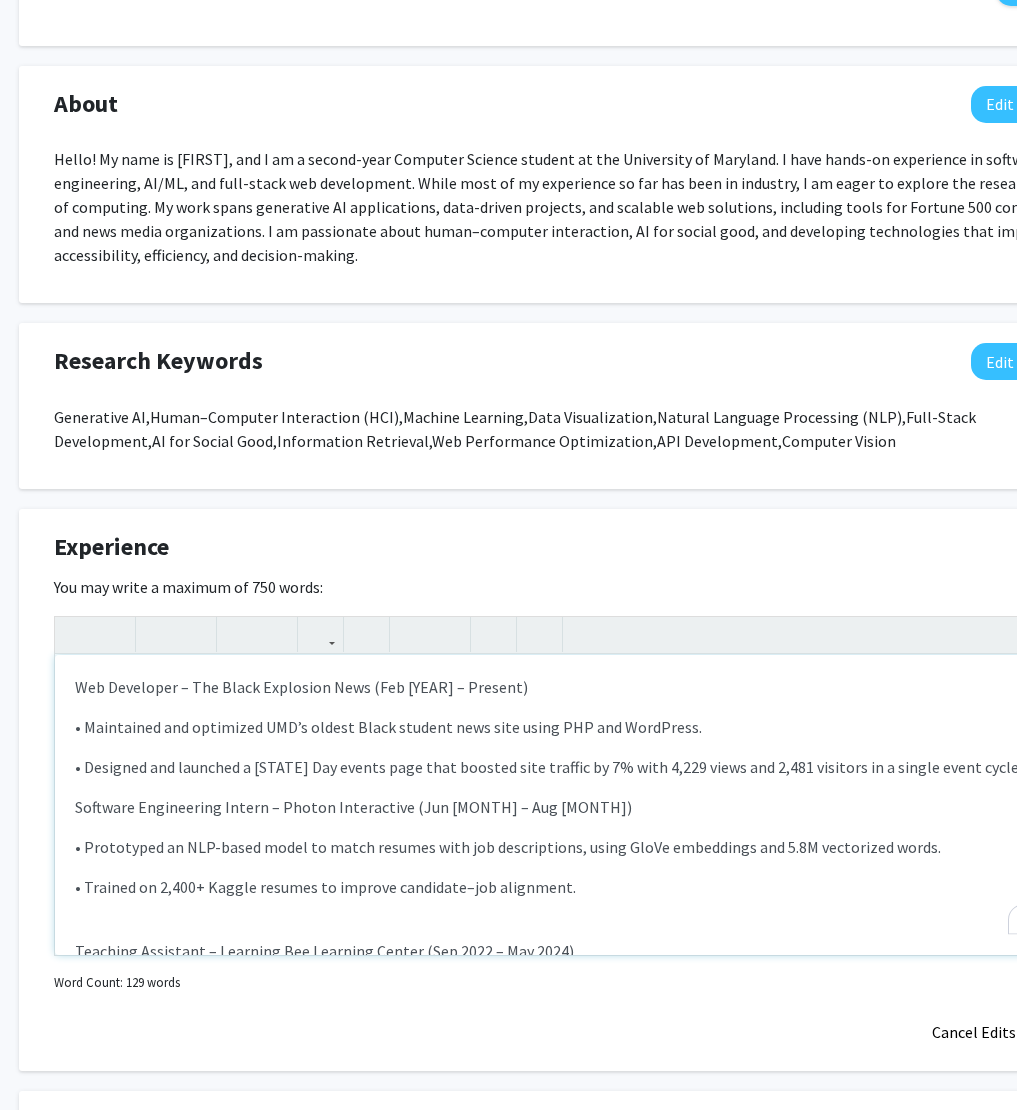 scroll, scrollTop: 47, scrollLeft: 0, axis: vertical 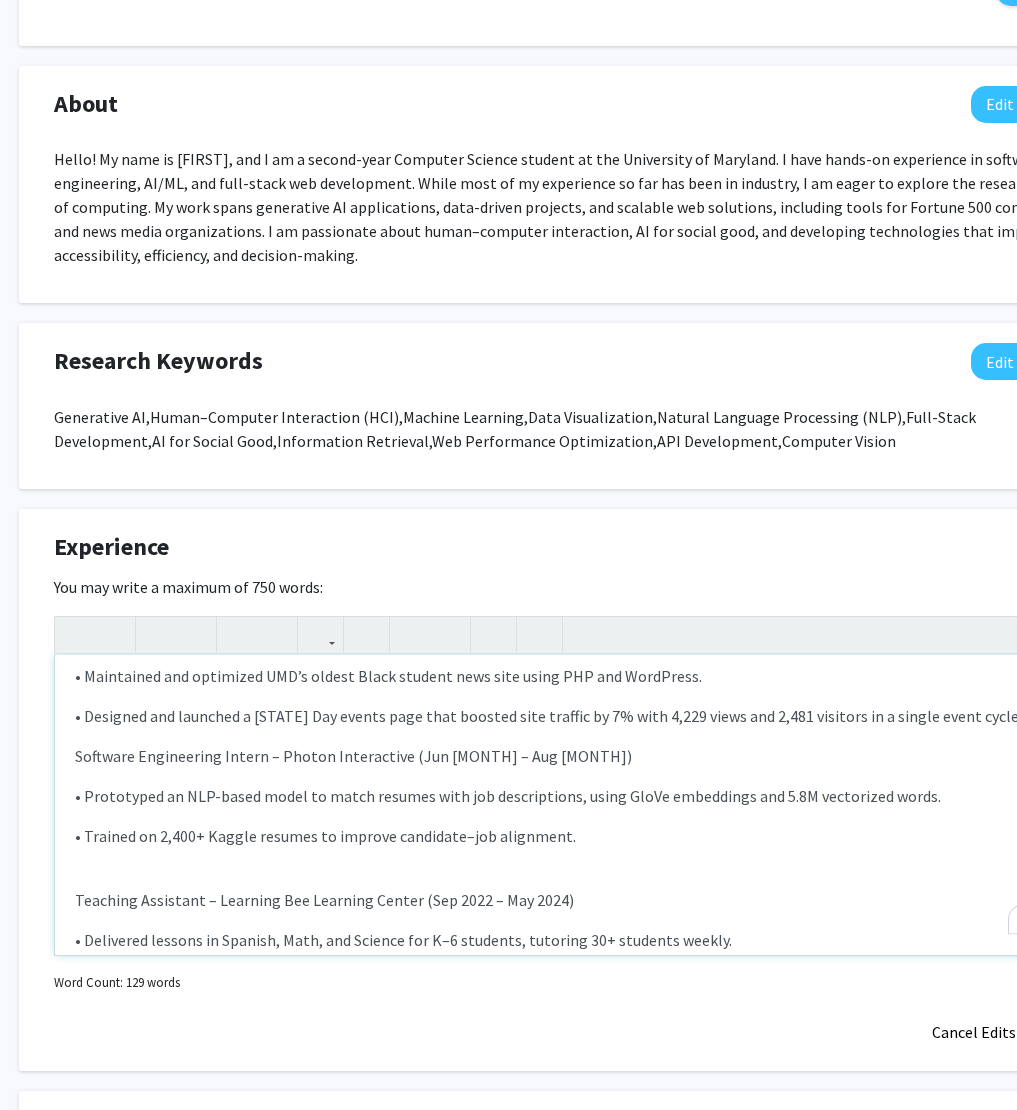 click on "Web Developer – The Black Explosion News (Feb [YEAR] – Present) &nbsp;•	Maintained and optimized UMD’s oldest Black student news site using PHP and WordPress. &nbsp;•	Designed and launched a Maryland Day events page that boosted site traffic by 7% with 4,229 views and 2,481 visitors in a single event cycle. Software Engineering Intern – Photon Interactive (Jun [YEAR] – Aug [YEAR]) &nbsp;•	Prototyped an NLP-based model to match resumes with job descriptions, using GloVe embeddings and 5.8M vectorized words. &nbsp;•	Trained on 2,400+ Kaggle resumes to improve candidate–job alignment. Teaching Assistant – Learning Bee Learning Center (Sep [YEAR] – May [YEAR]) &nbsp;•	Delivered lessons in Spanish, Math, and Science for K–6 students, tutoring 30+ students weekly. &nbsp;•	Assisted with grading and classroom management to enhance learning outcomes. ‧—" at bounding box center [569, 805] 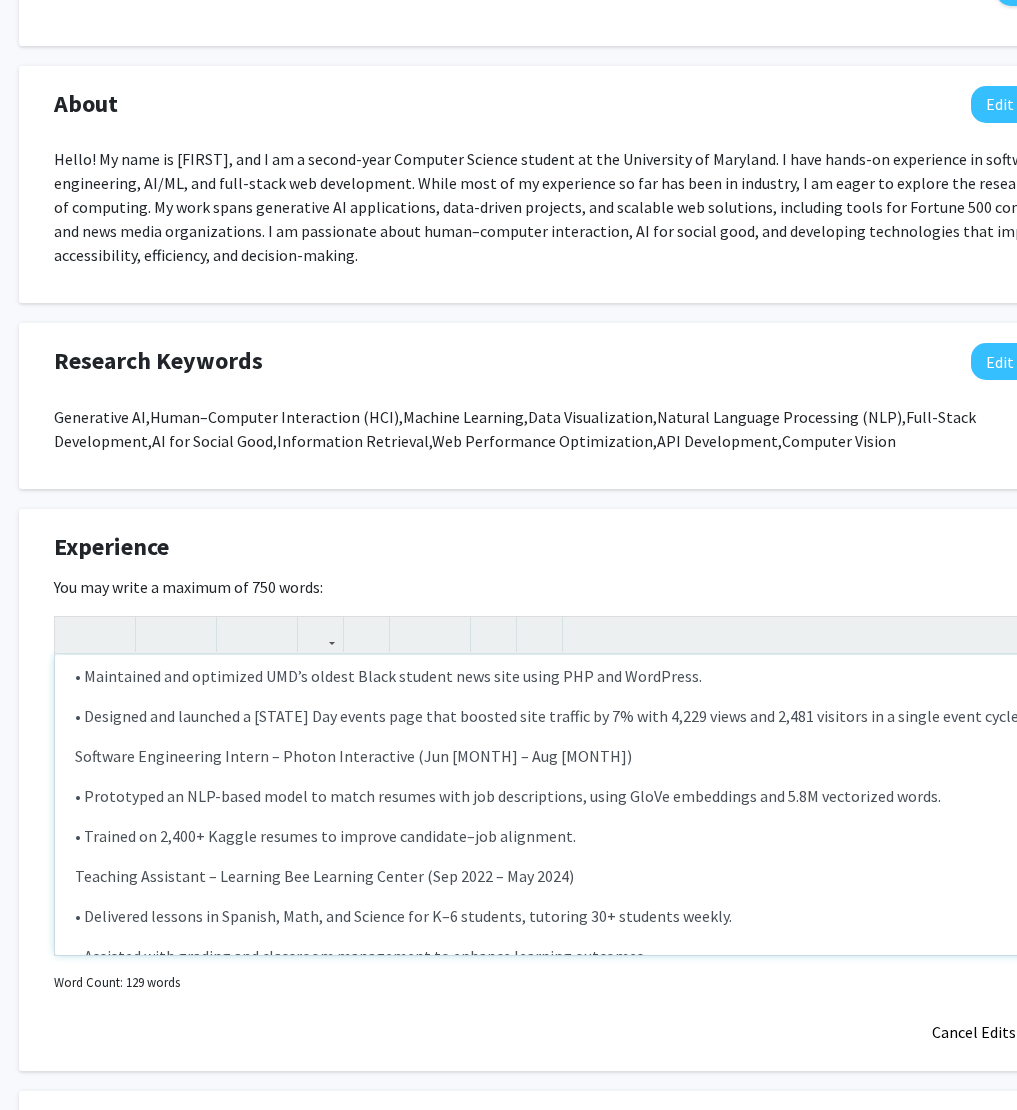scroll, scrollTop: 0, scrollLeft: 0, axis: both 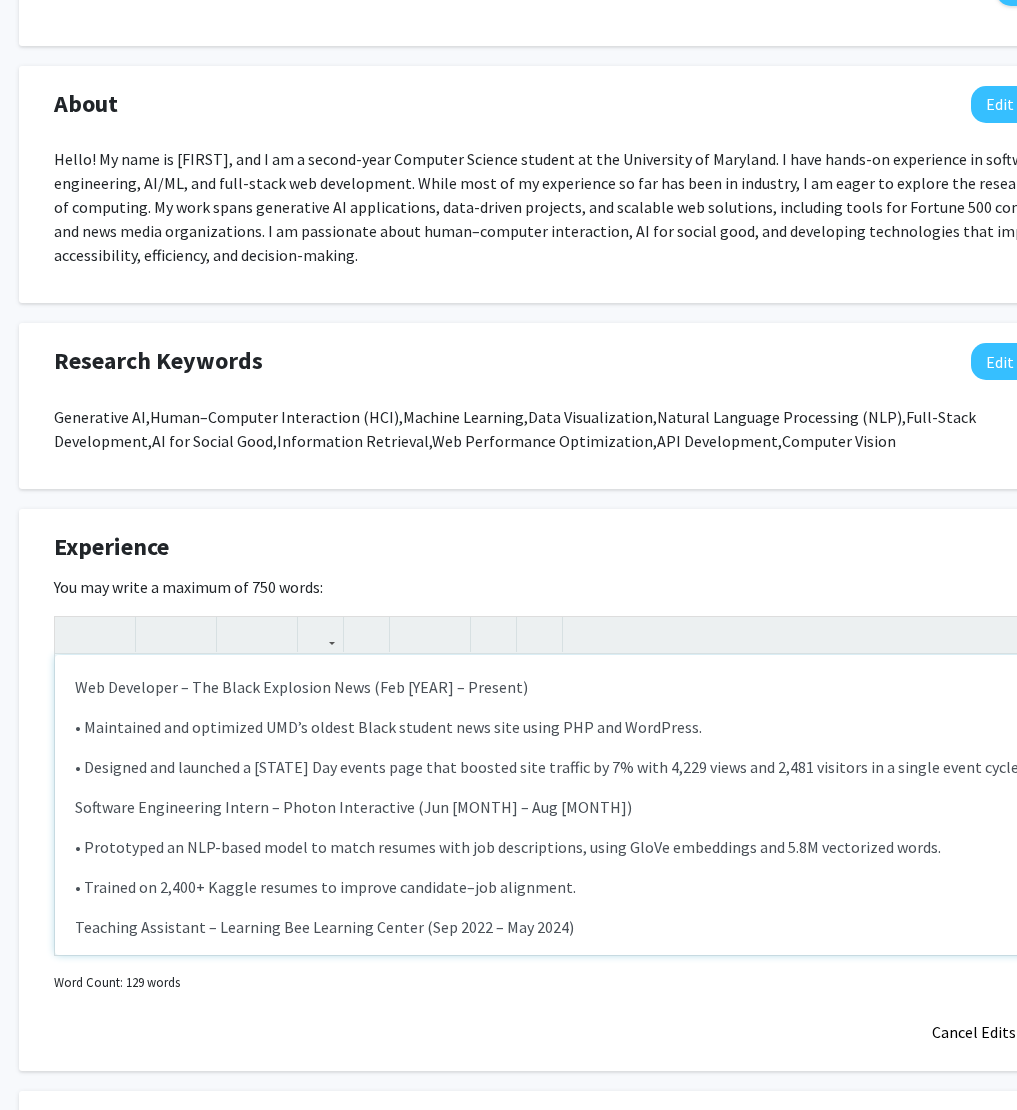 click on "•	Maintained and optimized UMD’s oldest Black student news site using PHP and WordPress." at bounding box center (569, 727) 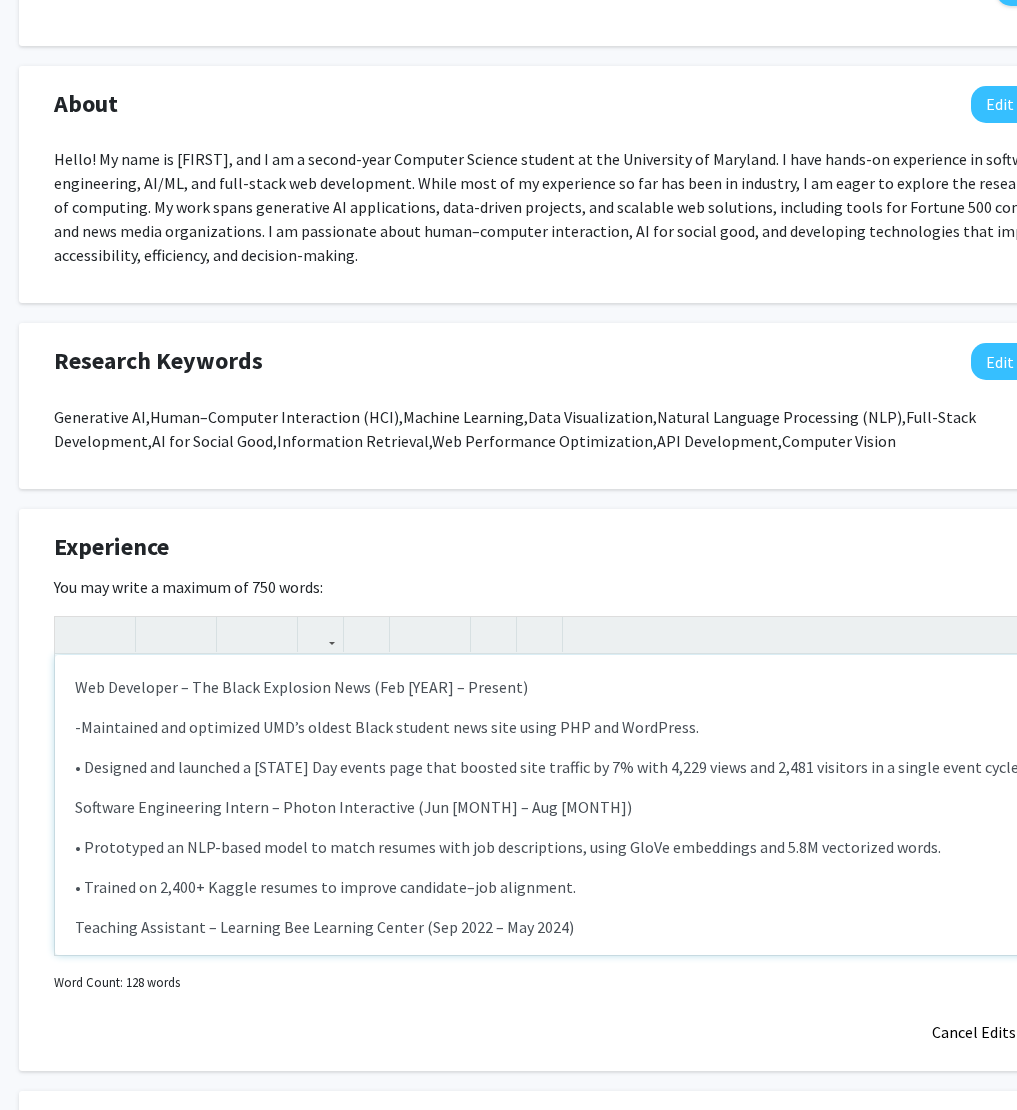 type on "<p>Web Developer – The Black Explosion News (Feb [YEAR] – Present)</p><p><span style="font-size: 1rem;">Maintained and optimized UMD’s oldest Black student news site using PHP and WordPress.</span></p><p>&nbsp;•	Designed and launched a Maryland Day events page that boosted site traffic by 7% with 4,229 views and 2,481 visitors in a single event cycle.</p><p>Software Engineering Intern – Photon Interactive (Jun [YEAR] – Aug [YEAR])</p><p>&nbsp;•	Prototyped an NLP-based model to match resumes with job descriptions, using GloVe embeddings and 5.8M vectorized words.</p><p>&nbsp;•	Trained on 2,400+ Kaggle resumes to improve candidate–job alignment.</p><p>Teaching Assistant – Learning Bee Learning Center (Sep [YEAR] – May [YEAR])</p><p>&nbsp;•	Delivered lessons in Spanish, Math, and Science for K–6 students, tutoring 30+ students weekly.</p><p>&nbsp;•	Assisted with grading and classroom management to enhance learning outcomes.</p><br><p>⸻</p><br>" 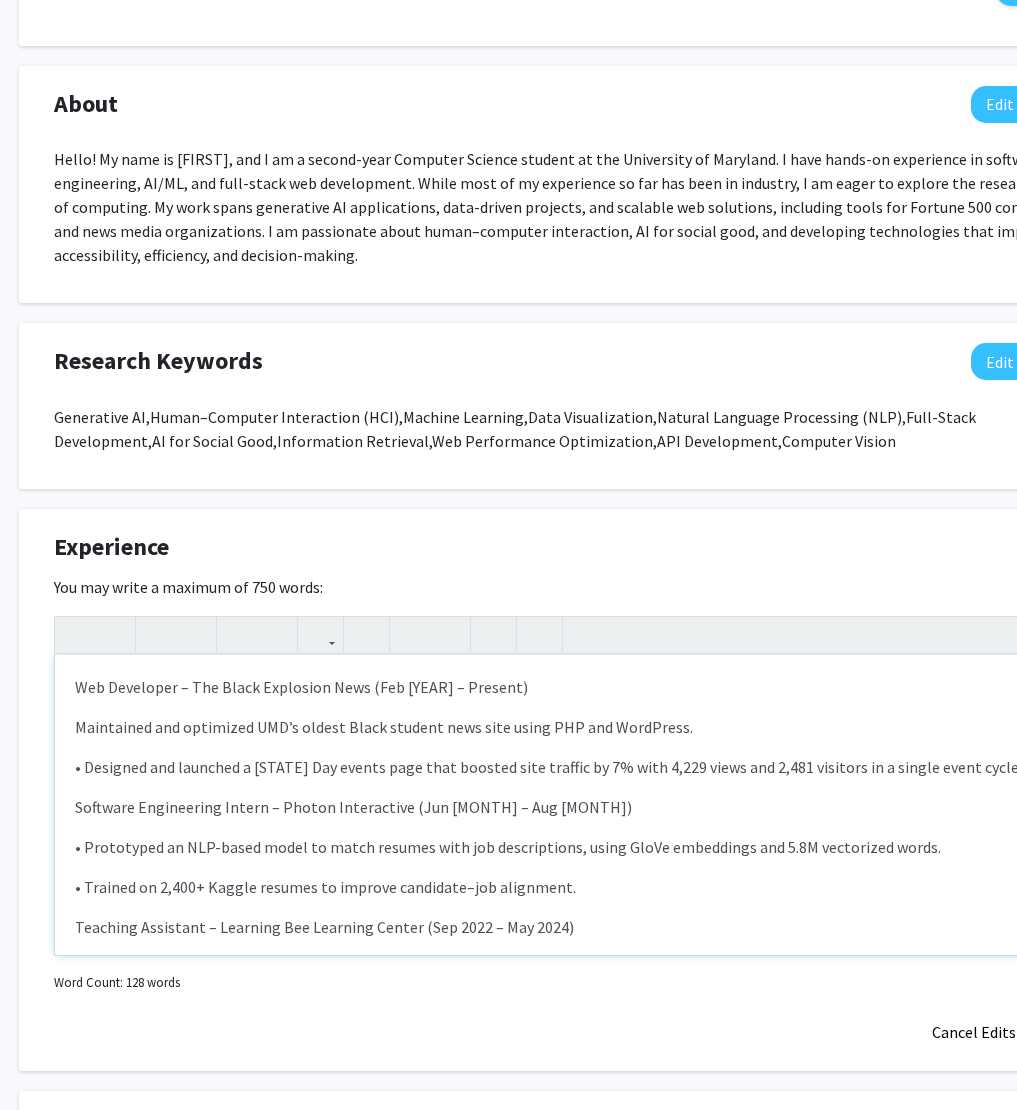 scroll, scrollTop: 865, scrollLeft: 183, axis: both 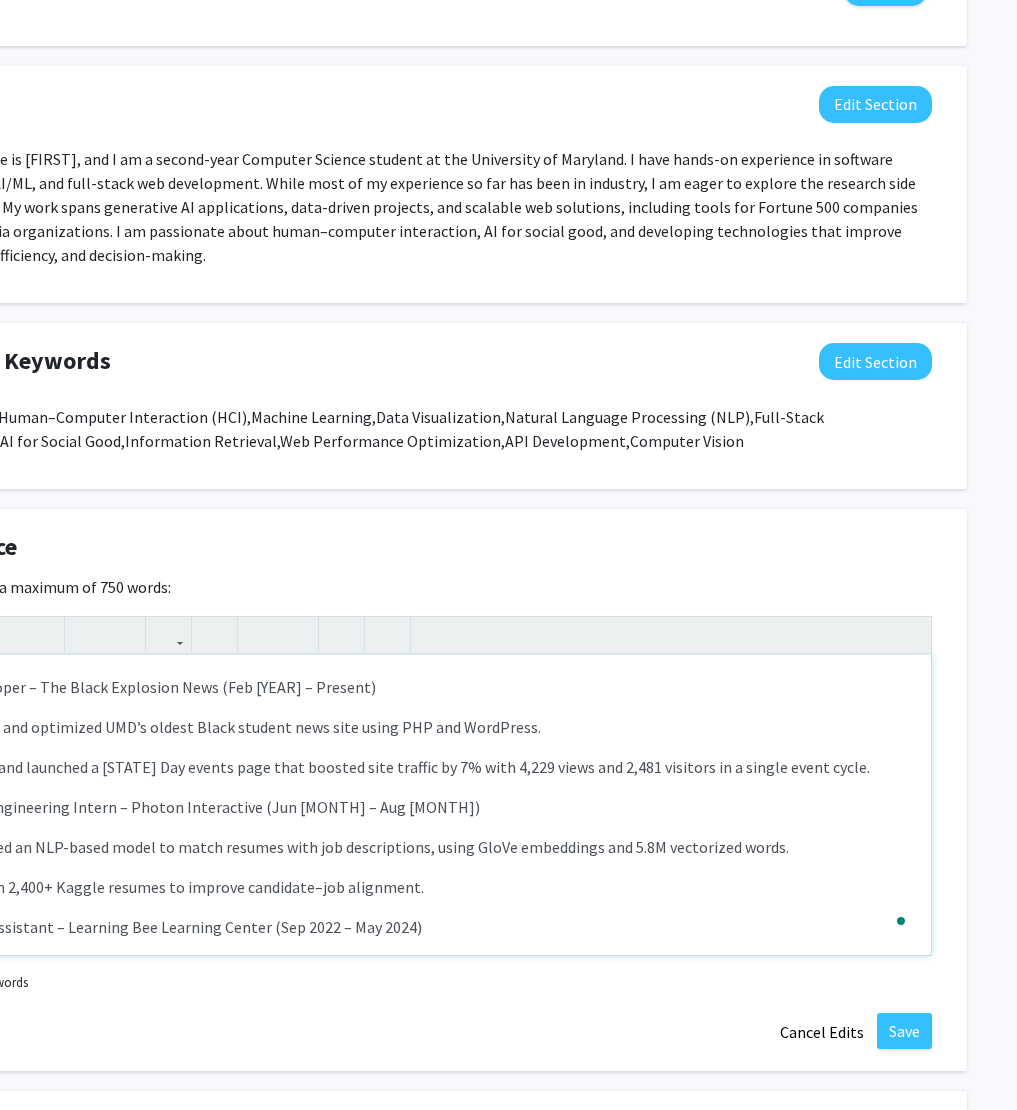 type 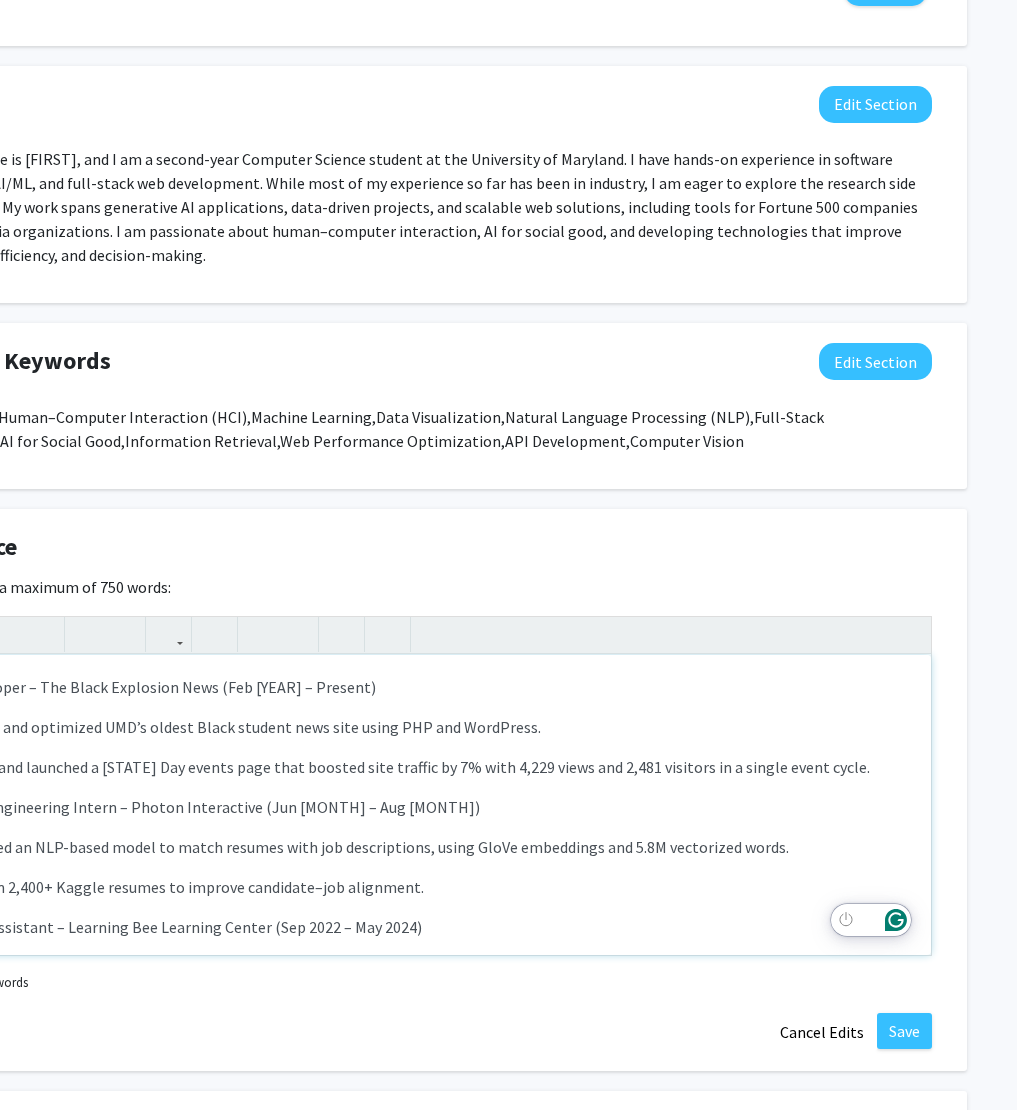 scroll, scrollTop: 865, scrollLeft: 0, axis: vertical 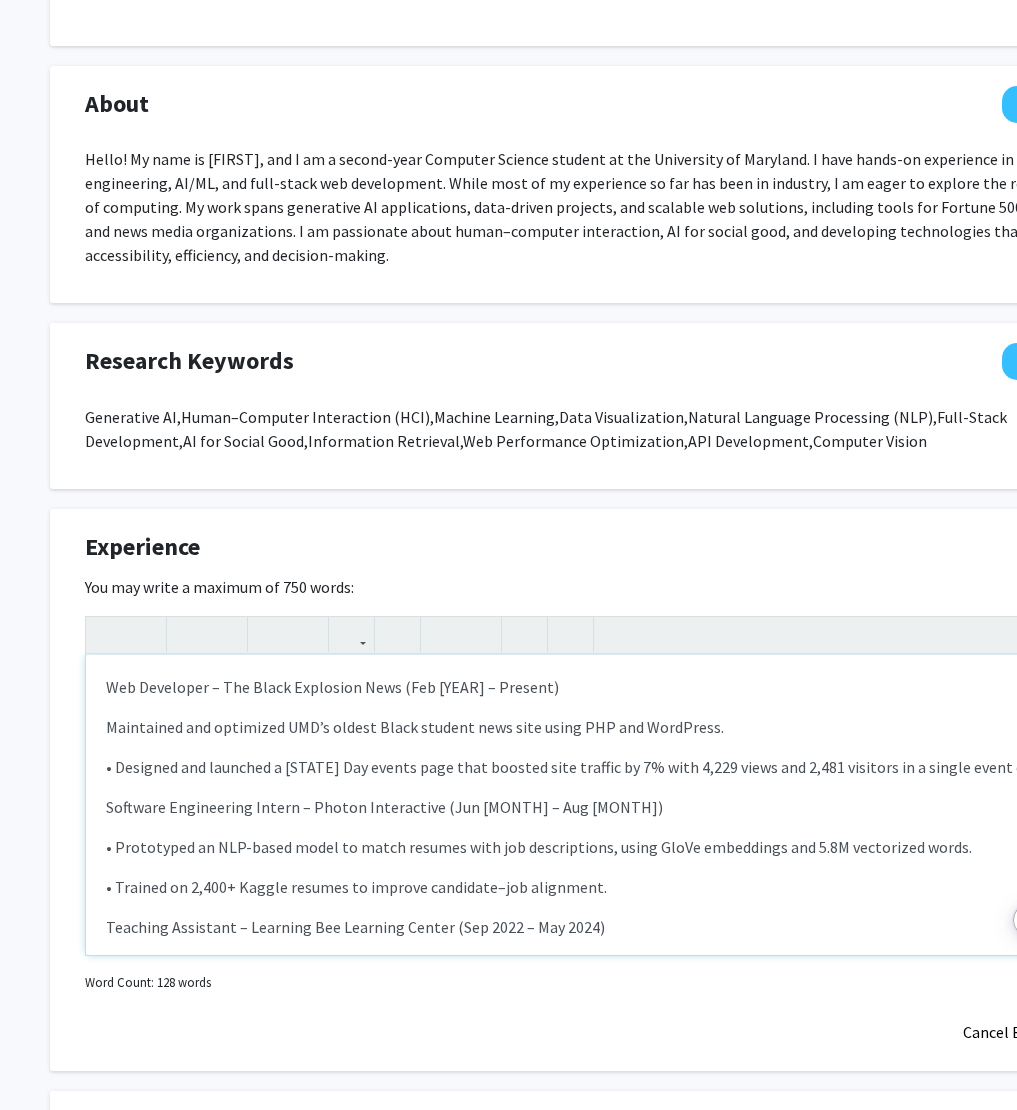 click on "Maintained and optimized UMD’s oldest Black student news site using PHP and WordPress." at bounding box center [415, 727] 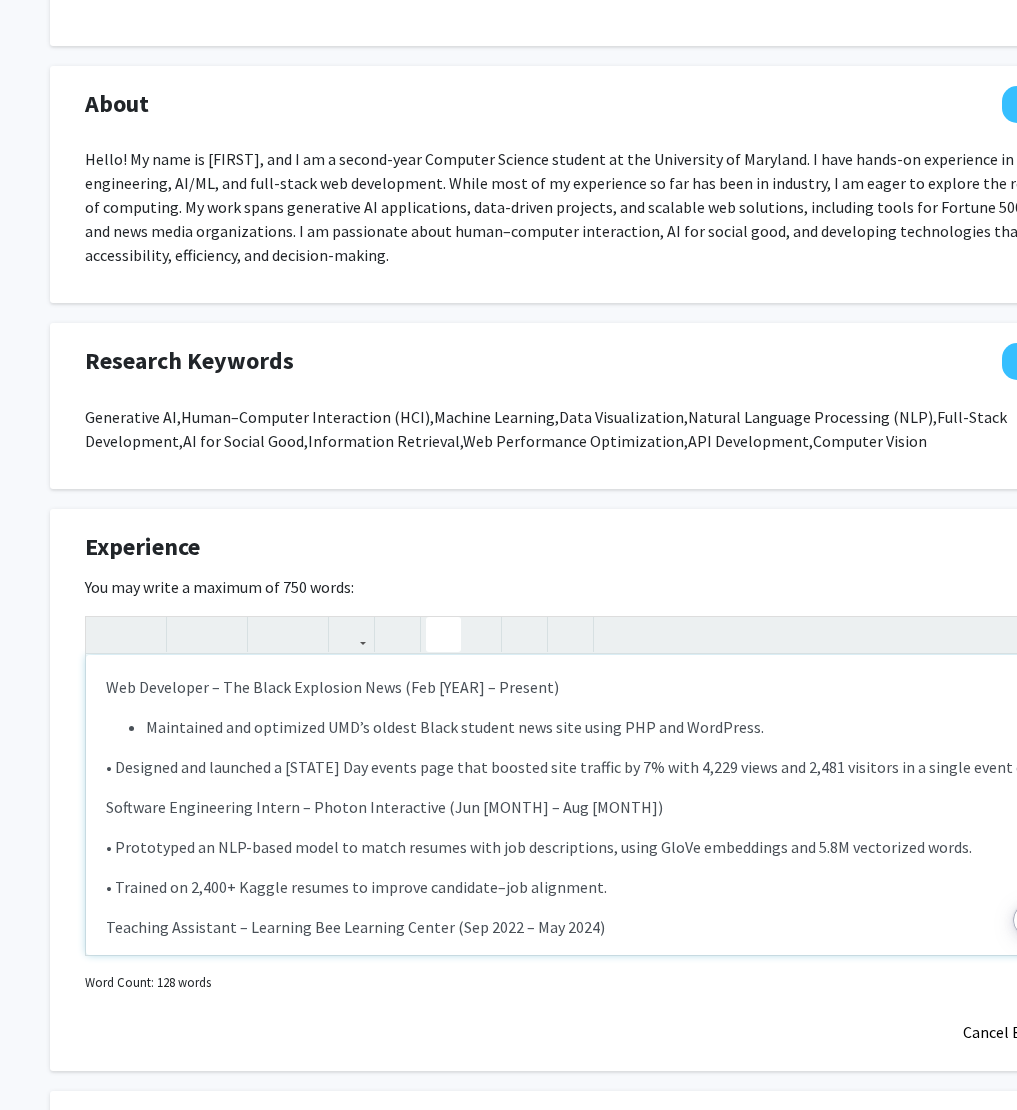 click 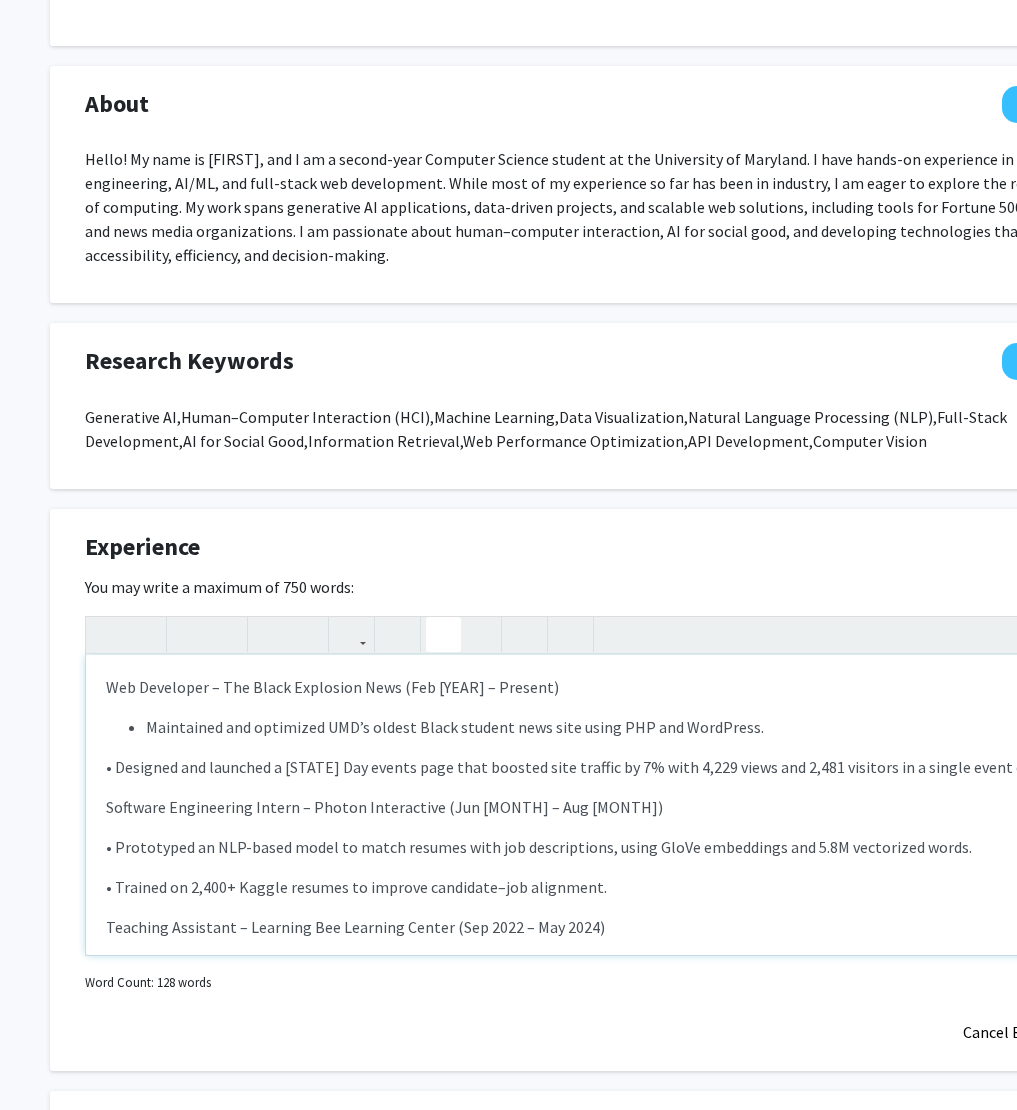 click on "•	Designed and launched a [STATE] Day events page that boosted site traffic by 7% with 4,229 views and 2,481 visitors in a single event cycle." at bounding box center (600, 767) 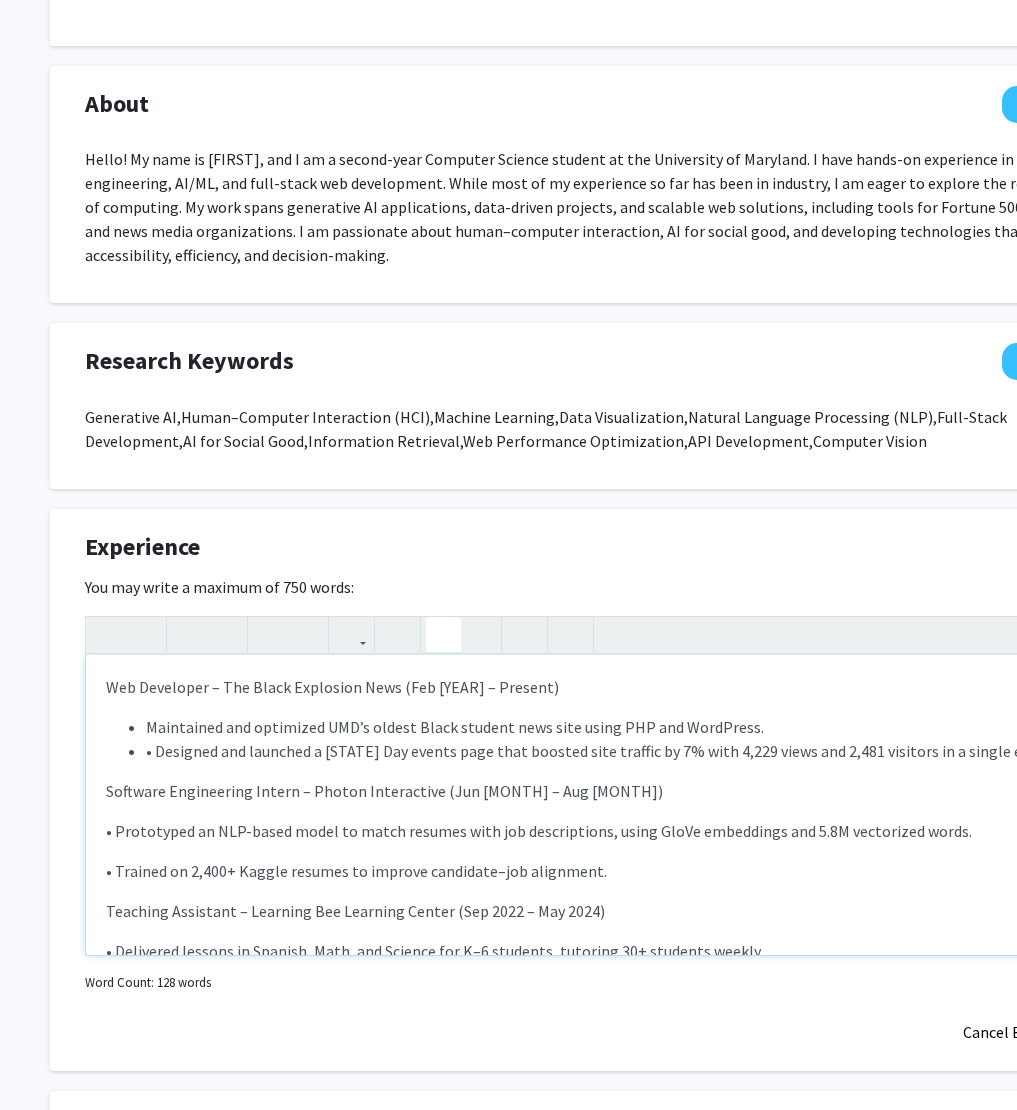 click 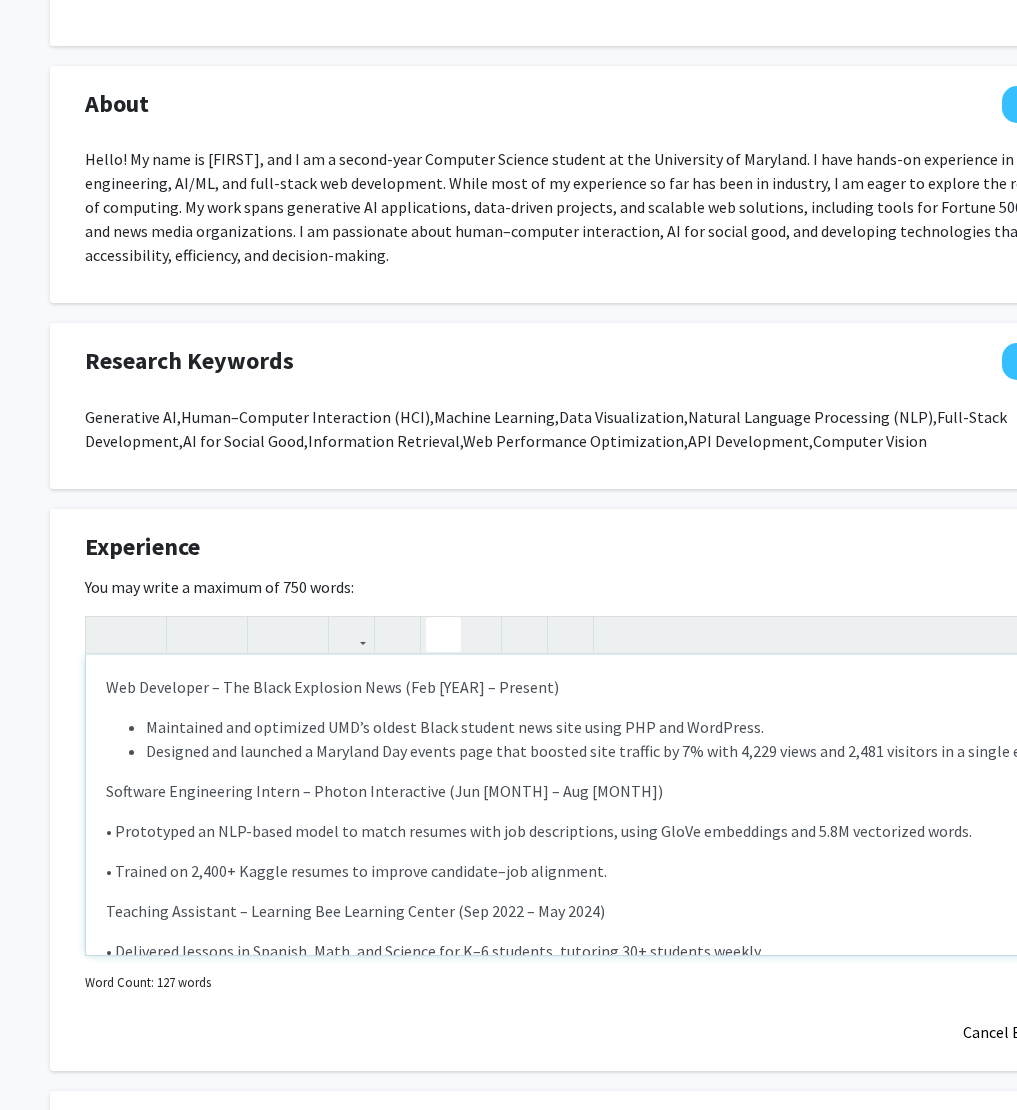 click on "Web Developer – The Black Explosion News (Feb 2025 – Present) Maintained and optimized UMD’s oldest Black student news site using PHP and WordPress. Designed and launched a [STATE] Day events page that boosted site traffic by 7% with 4,229 views and 2,481 visitors in a single event cycle. Software Engineering Intern – Photon Interactive (Jun 2023 – Aug 2023)  •	Prototyped an NLP-based model to match resumes with job descriptions, using GloVe embeddings and 5.8M vectorized words.  •	Trained on 2,400+ Kaggle resumes to improve candidate–job alignment. Teaching Assistant – Learning Bee Learning Center (Sep 2022 – May 2024)  •	Delivered lessons in Spanish, Math, and Science for K–6 students, tutoring 30+ students weekly.  •	Assisted with grading and classroom management to enhance learning outcomes. ⸻" at bounding box center (600, 805) 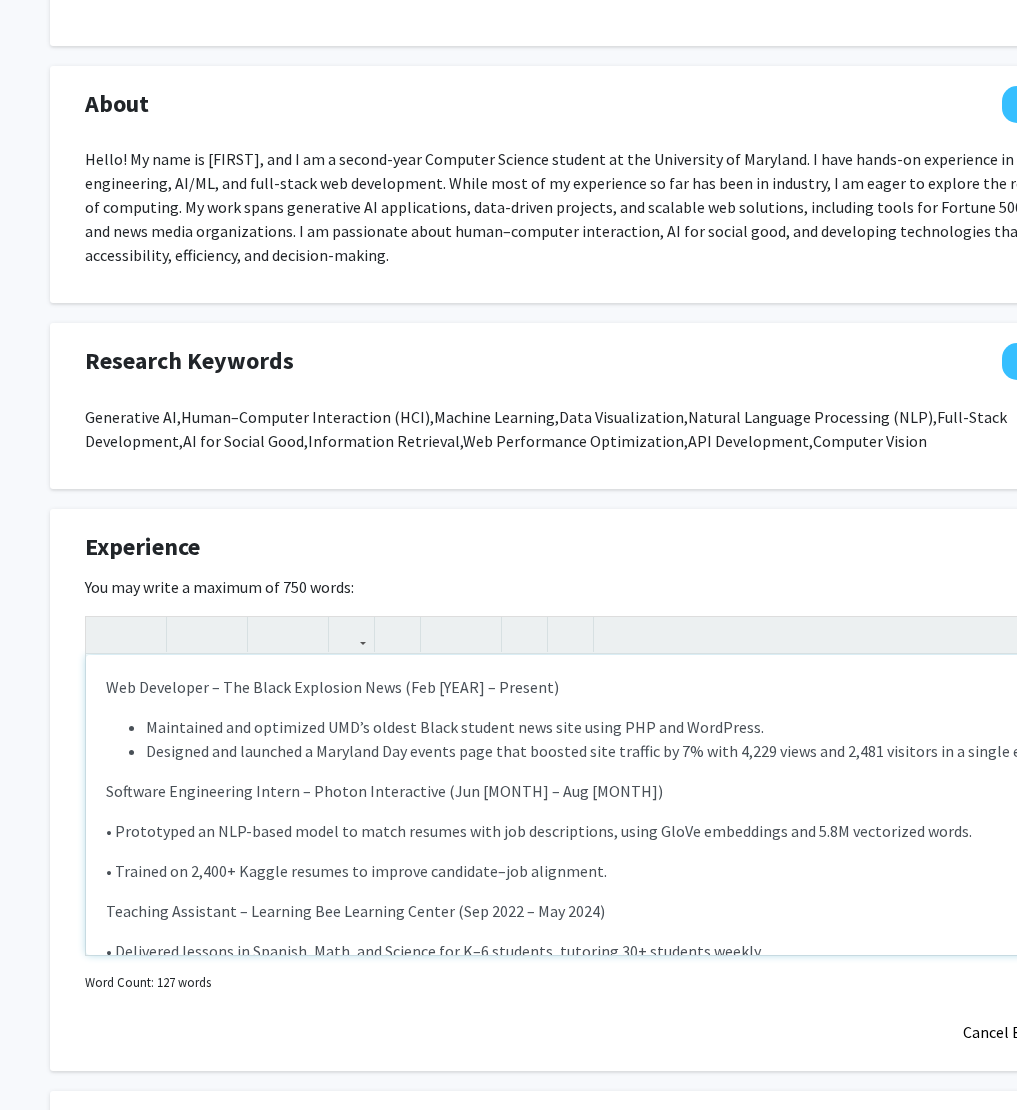 click on "•	Prototyped an NLP-based model to match resumes with job descriptions, using GloVe embeddings and 5.8M vectorized words." at bounding box center (600, 831) 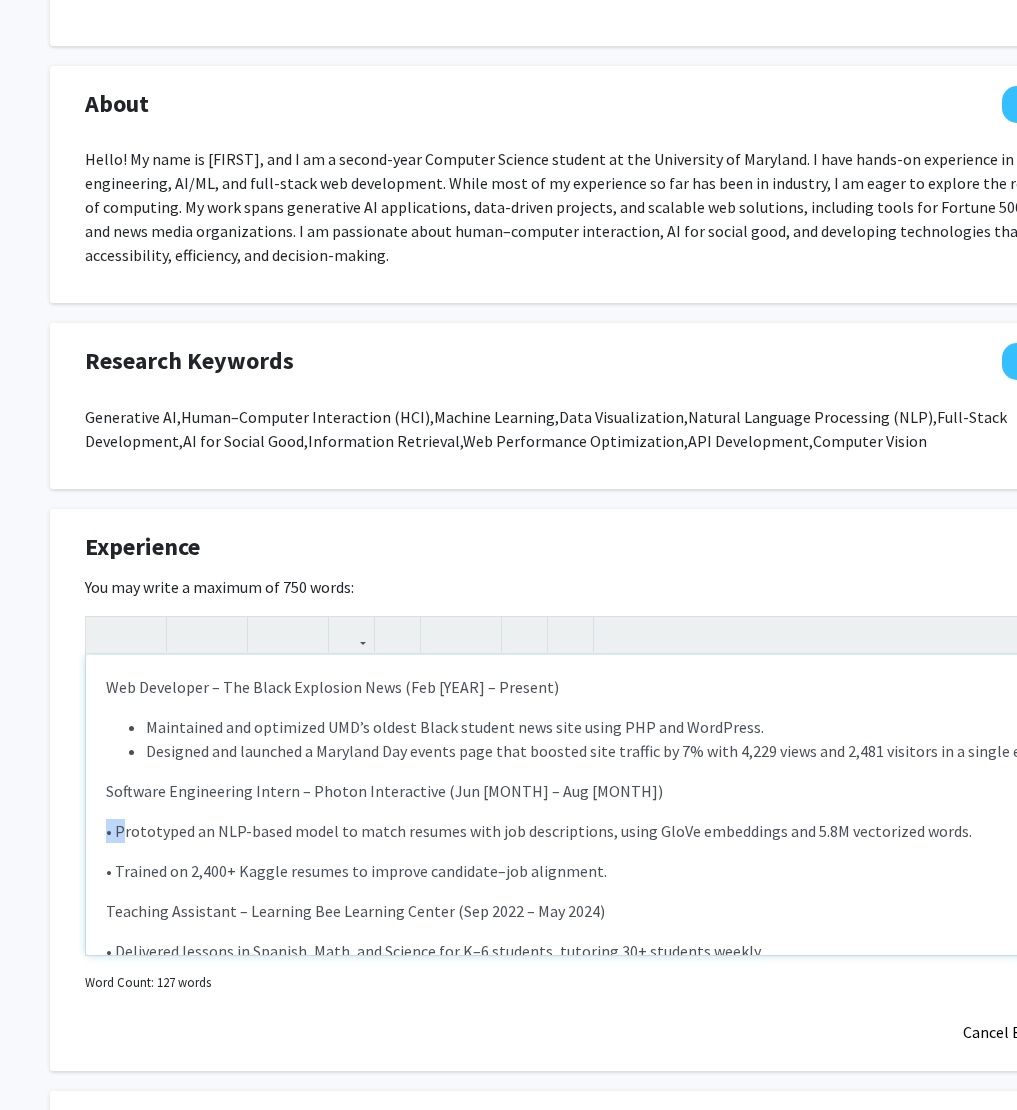 drag, startPoint x: 119, startPoint y: 838, endPoint x: 67, endPoint y: 831, distance: 52.46904 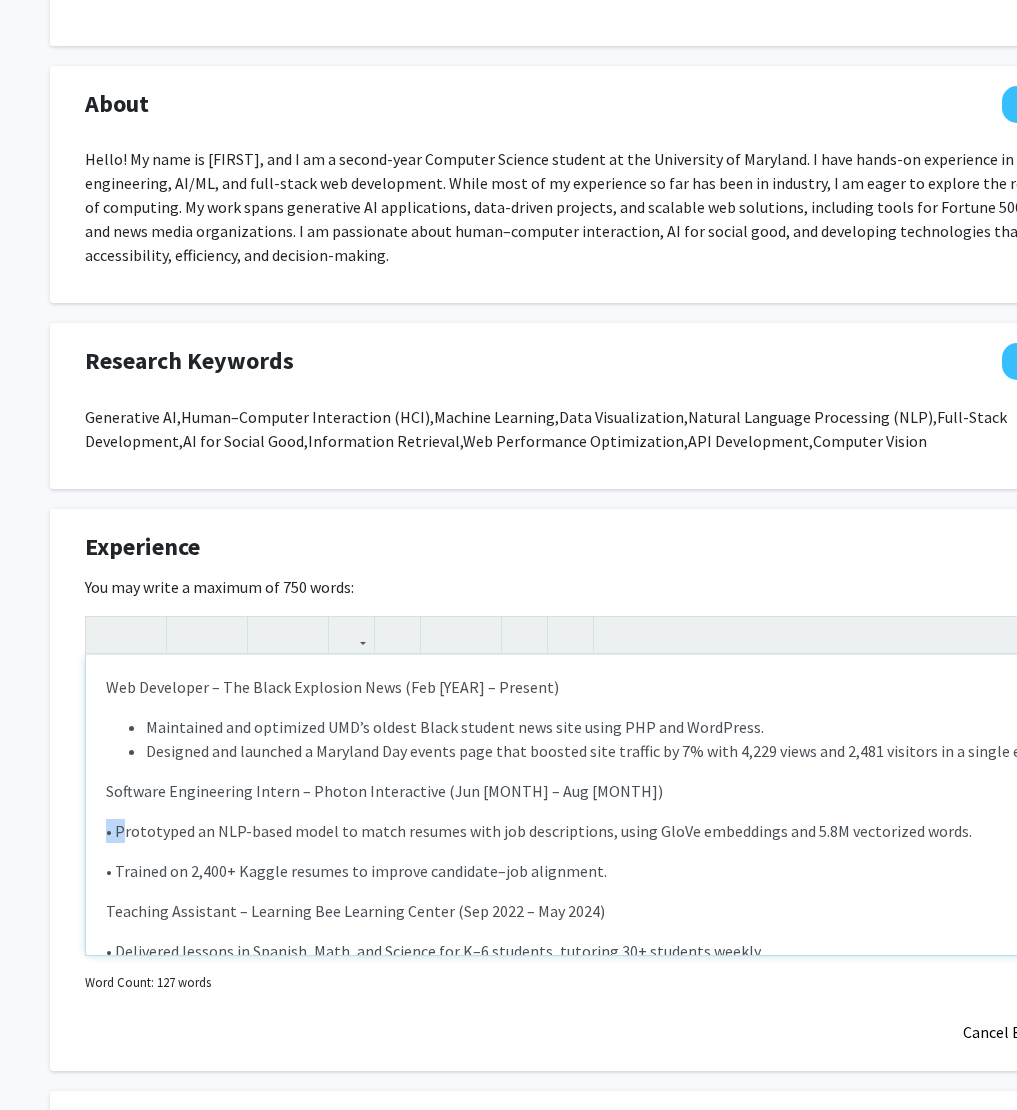 click on "Experience Edit Section You may write a maximum of 750 words: Web Developer – The Black Explosion News (Feb [YEAR] – Present) Maintained and optimized UMD’s oldest Black student news site using PHP and WordPress. Designed and launched a Maryland Day events page that boosted site traffic by 7% with 4,229 views and 2,481 visitors in a single event cycle. Software Engineering Intern – Photon Interactive (Jun [YEAR] – Aug [YEAR]) • Prototyped an NLP-based model to match resumes with job descriptions, using GloVe embeddings and 5.8M vectorized words. • Trained on 2,400+ Kaggle resumes to improve candidate–job alignment. Teaching Assistant – Learning Bee Learning Center (Sep [YEAR] – May [YEAR]) • Delivered lessons in Spanish, Math, and Science for K–6 students, tutoring 30+ students weekly. • Assisted with grading and classroom management to enhance learning outcomes. ⸻ Insert link Remove link Word Count: 127 words Save Cancel Edits" 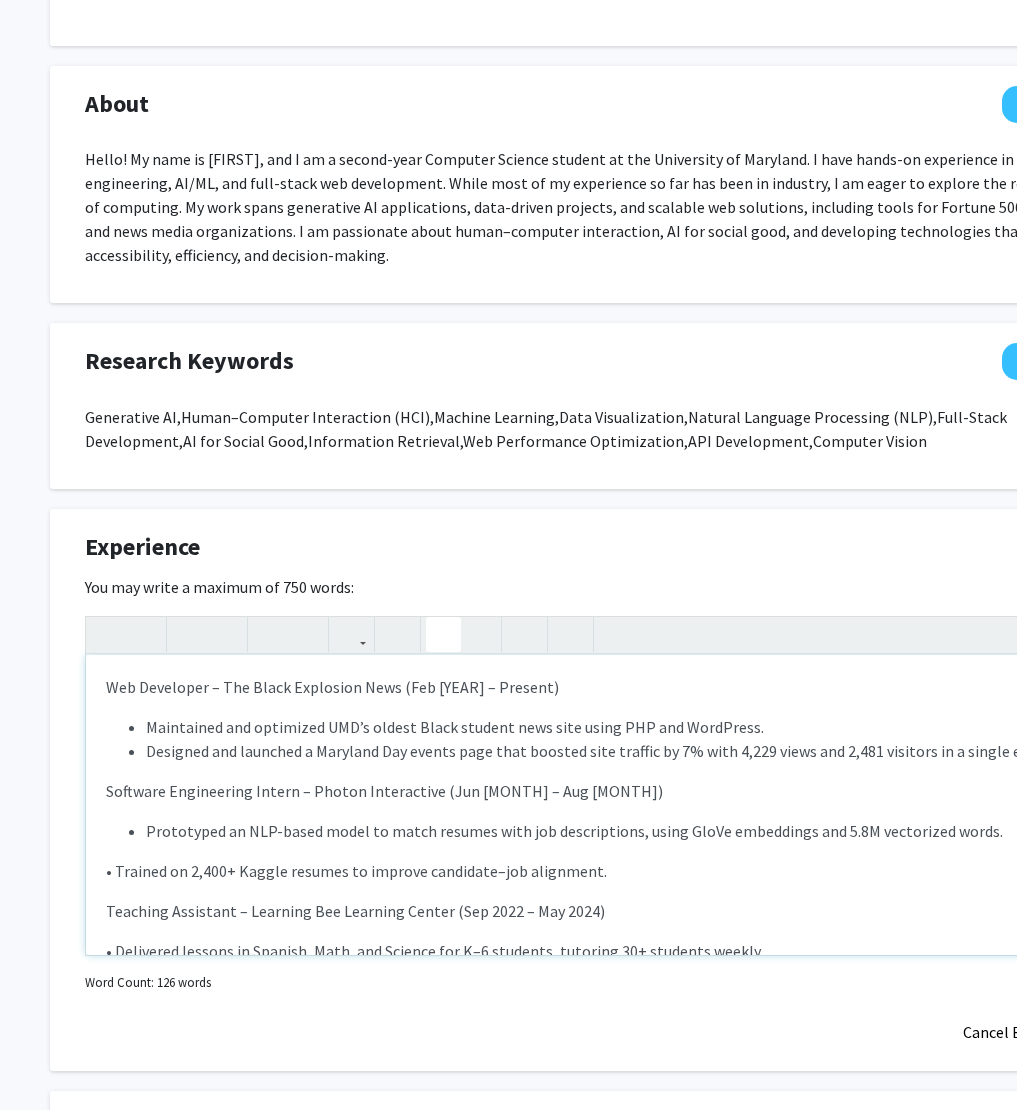 click 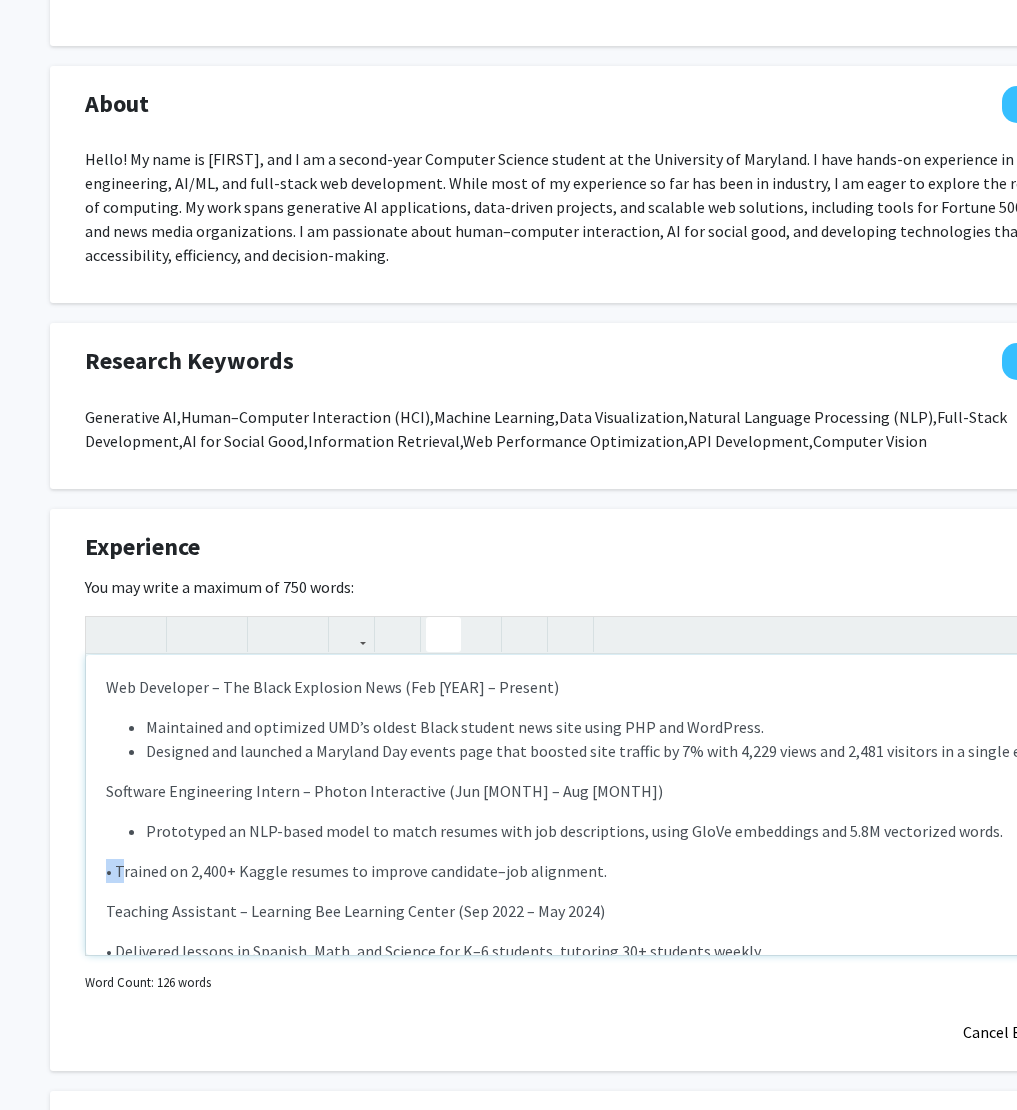 drag, startPoint x: 117, startPoint y: 879, endPoint x: 92, endPoint y: 860, distance: 31.400637 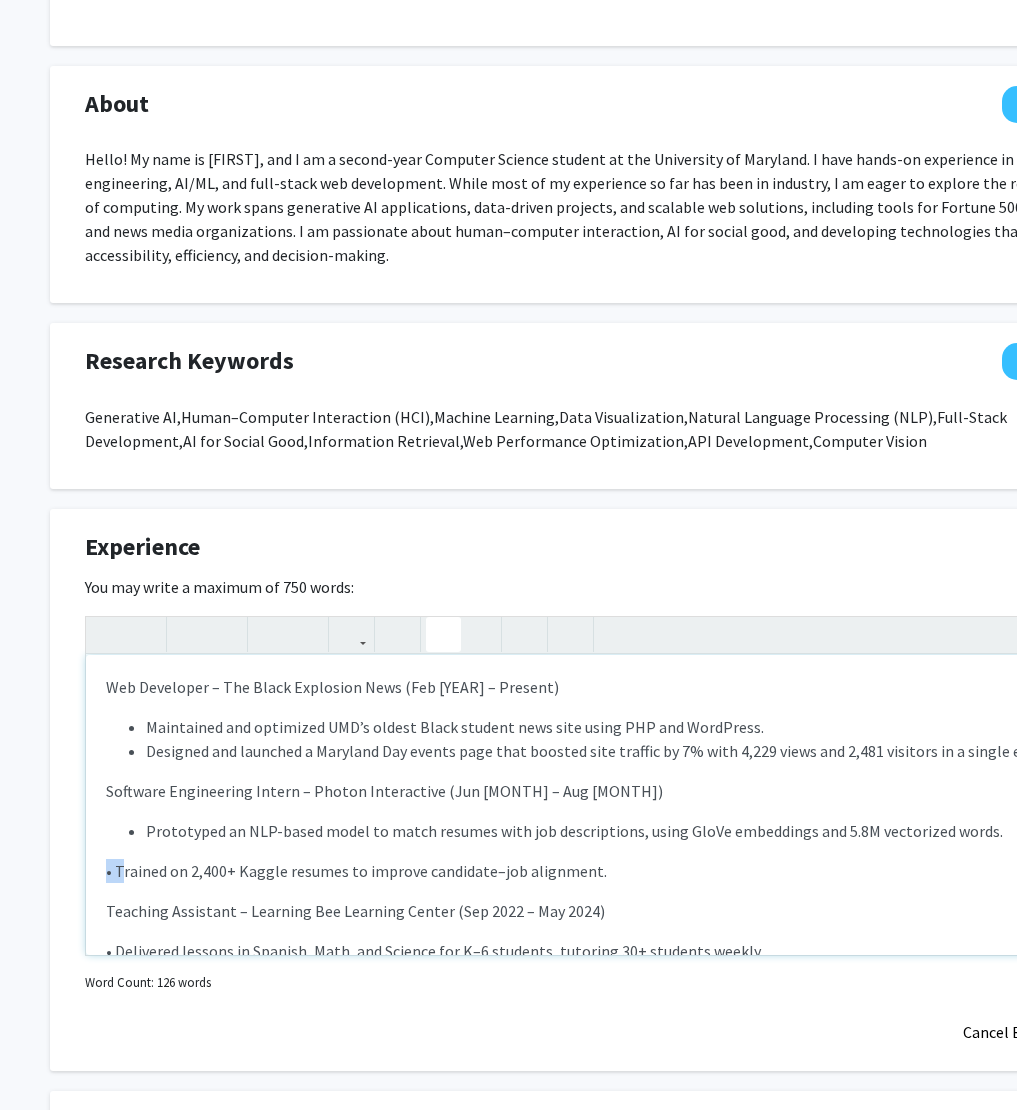 click on "Web Developer – The Black Explosion News (Feb [YEAR] – Present) Maintained and optimized UMD’s oldest Black student news site using PHP and WordPress. Designed and launched a Maryland Day events page that boosted site traffic by 7% with 4,229 views and 2,481 visitors in a single event cycle. Software Engineering Intern – Photon Interactive (Jun [YEAR] – Aug [YEAR]) Prototyped an NLP-based model to match resumes with job descriptions, using GloVe embeddings and 5.8M vectorized words. •	Trained on 2,400+ Kaggle resumes to improve candidate–job alignment. Teaching Assistant – Learning Bee Learning Center (Sep [YEAR] – May [YEAR]) •	Delivered lessons in Spanish, Math, and Science for K–6 students, tutoring 30+ students weekly. •	Assisted with grading and classroom management to enhance learning outcomes." at bounding box center (600, 805) 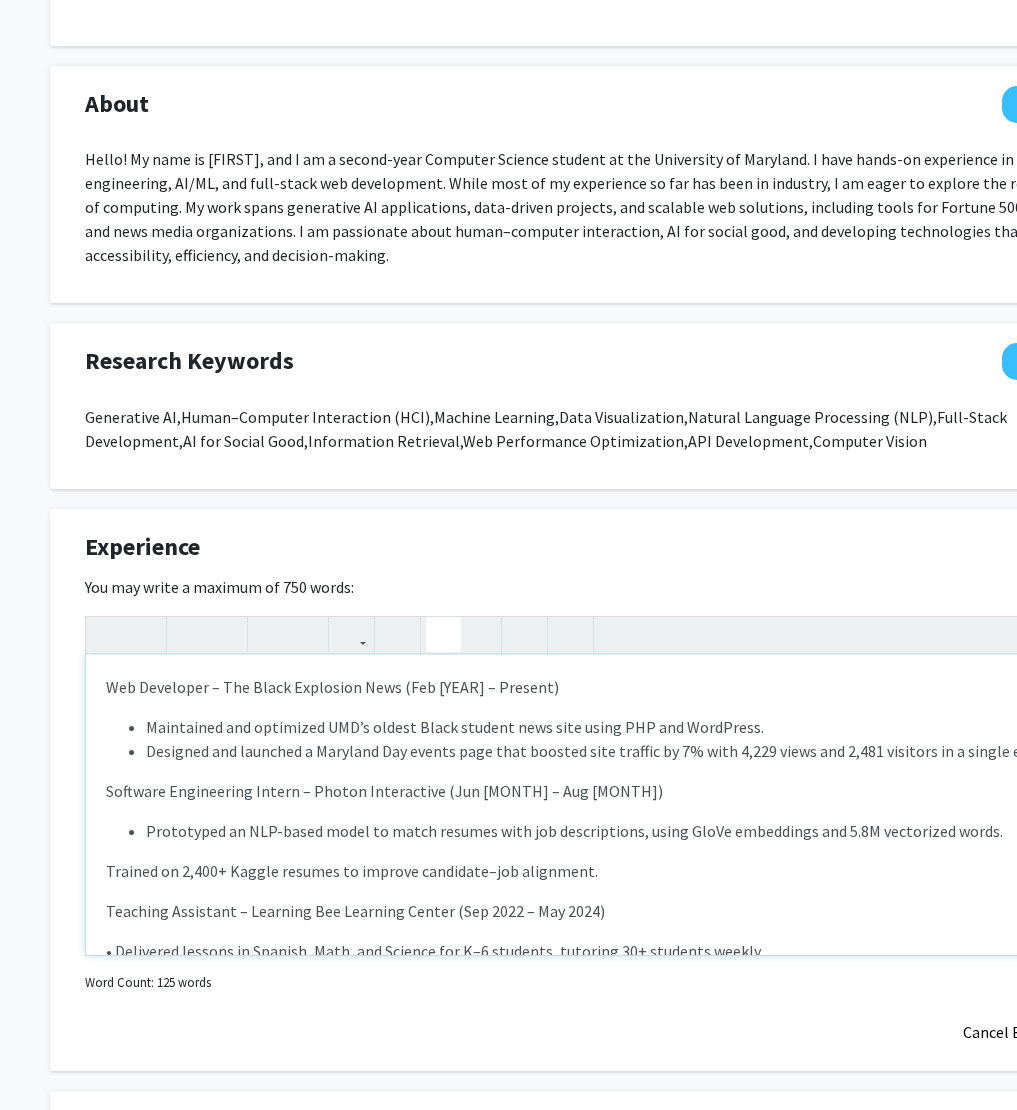 click 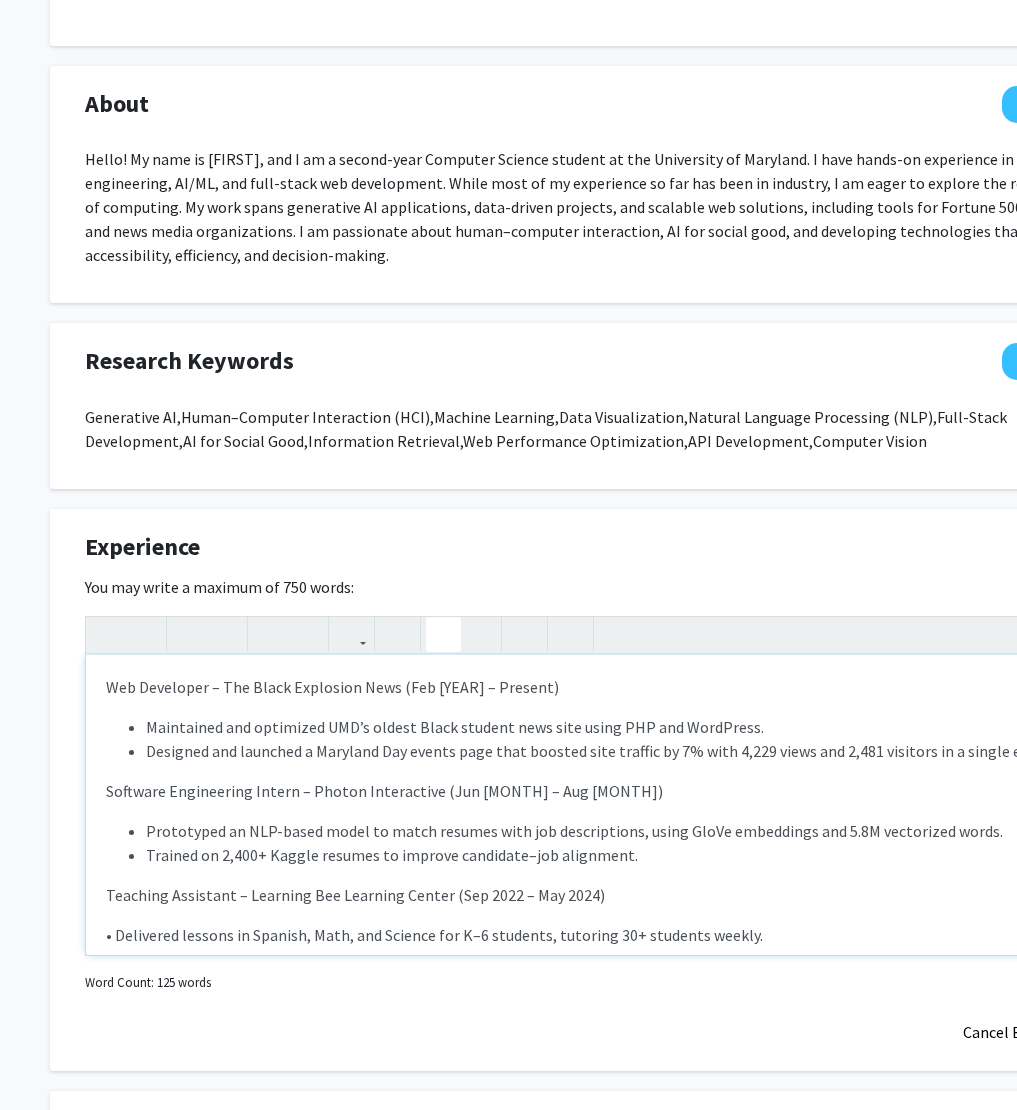 scroll, scrollTop: 49, scrollLeft: 0, axis: vertical 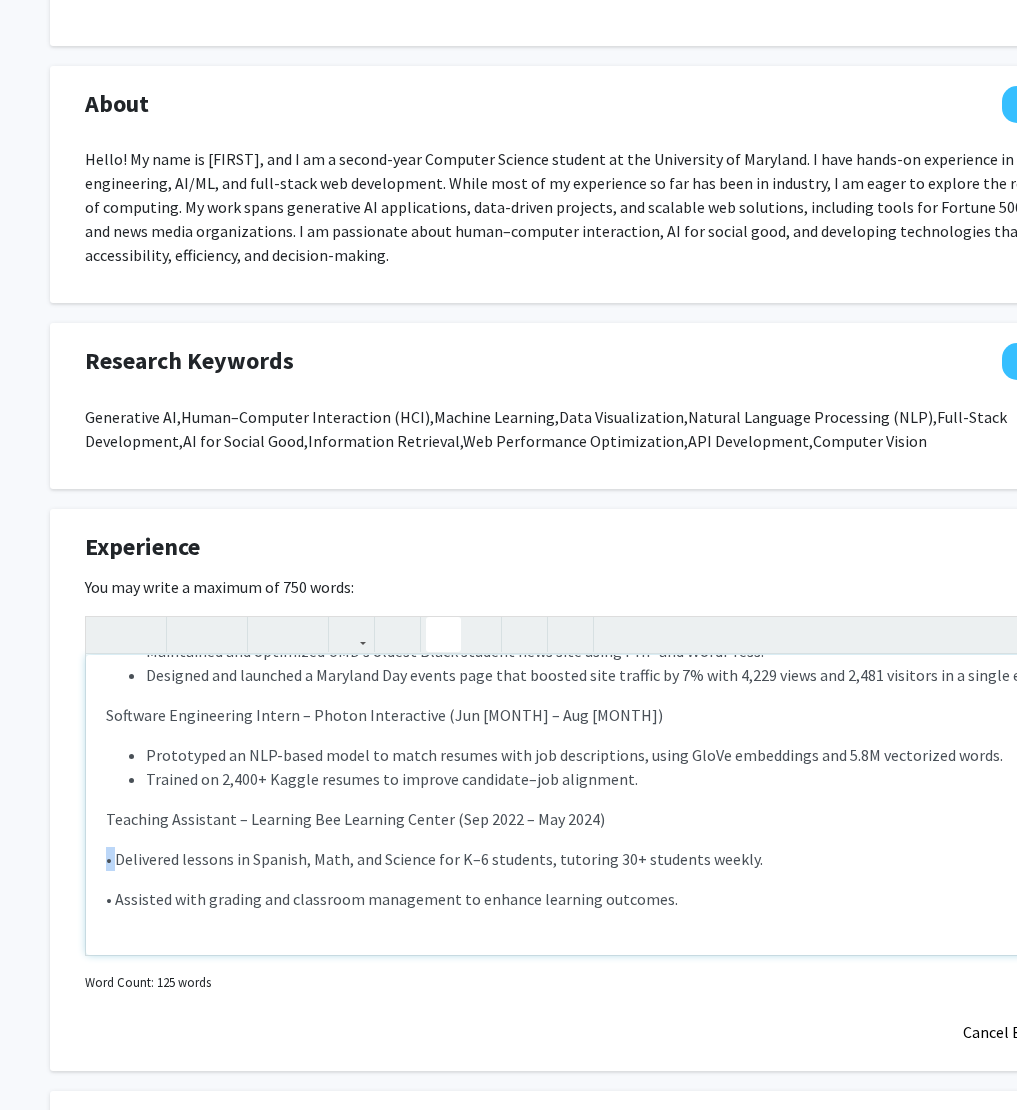 drag, startPoint x: 115, startPoint y: 863, endPoint x: 61, endPoint y: 862, distance: 54.00926 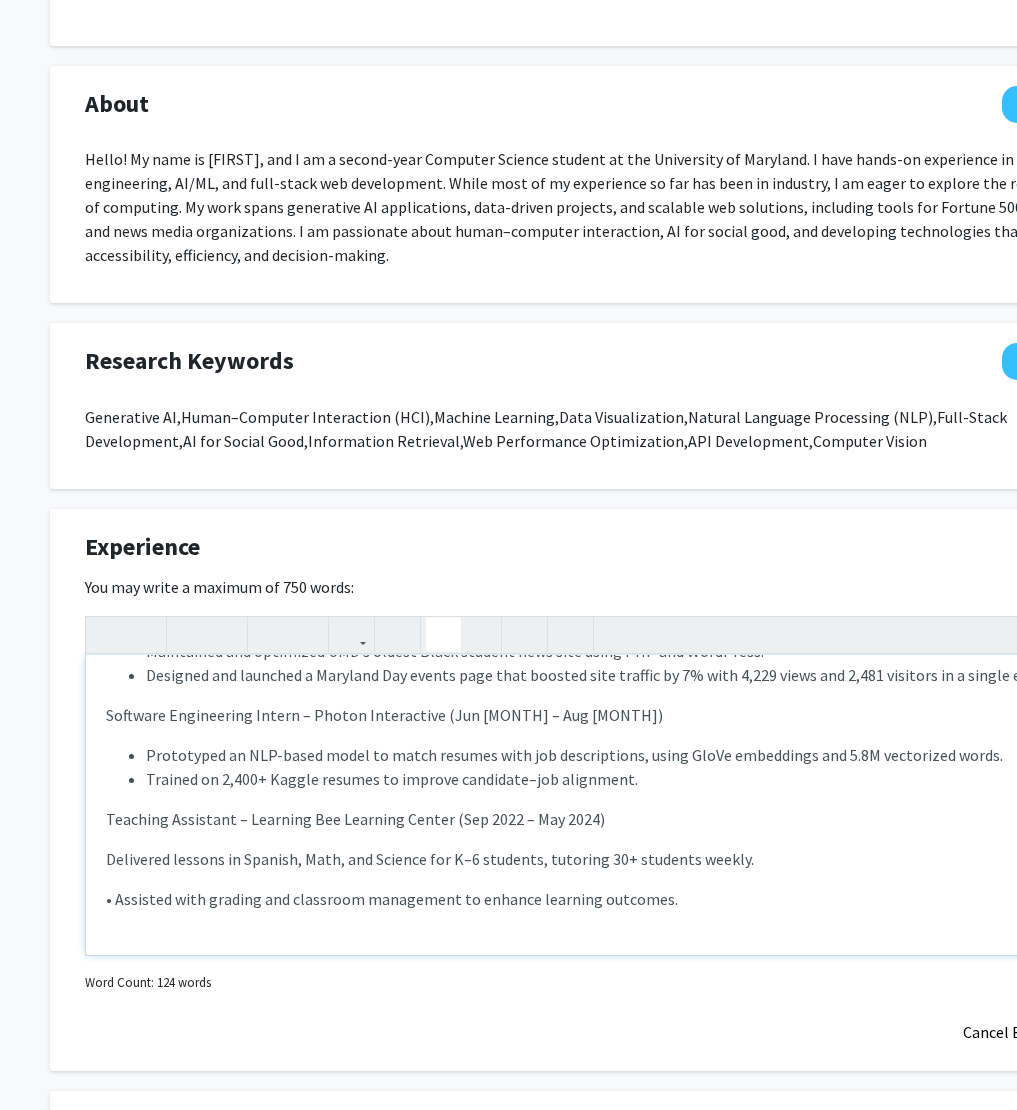click 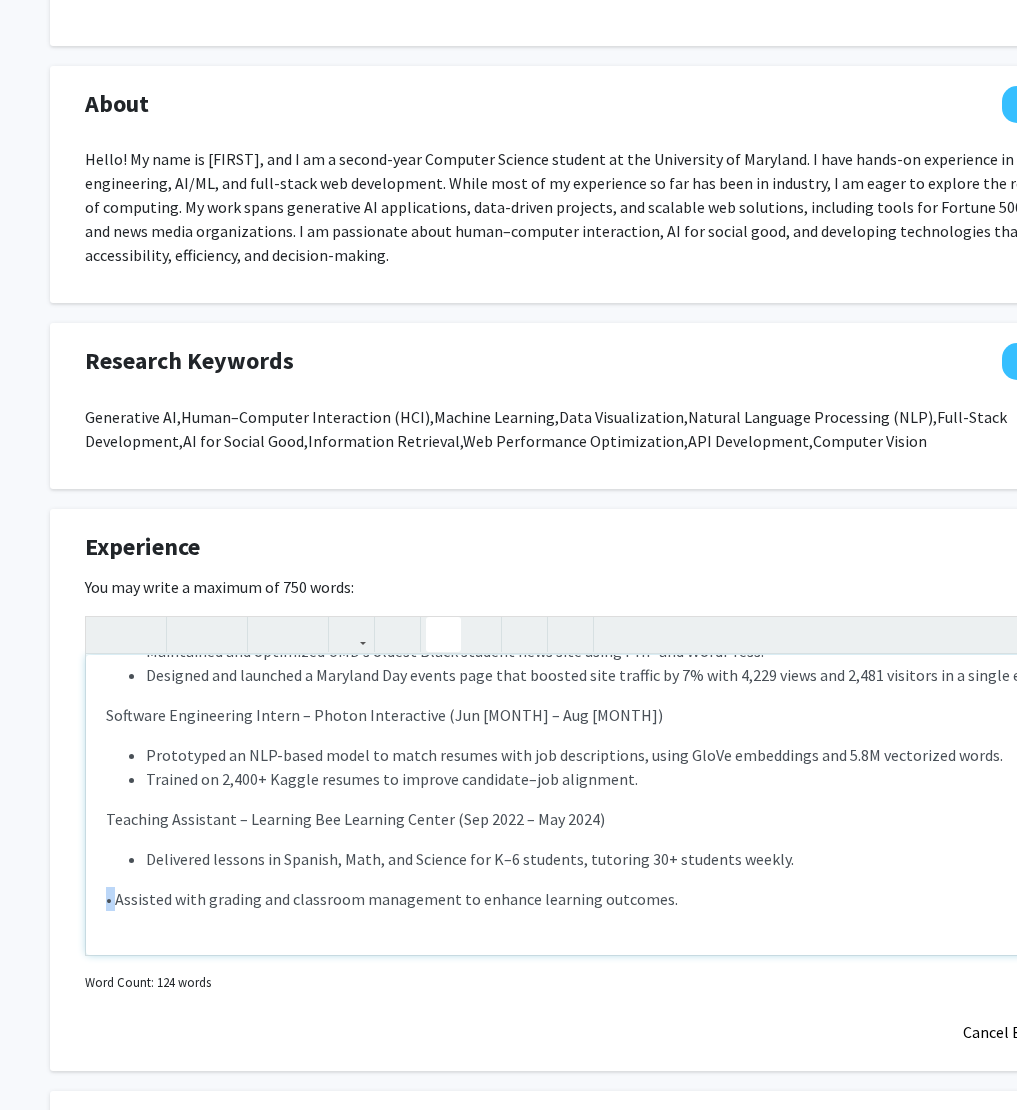 drag, startPoint x: 115, startPoint y: 905, endPoint x: 46, endPoint y: 902, distance: 69.065186 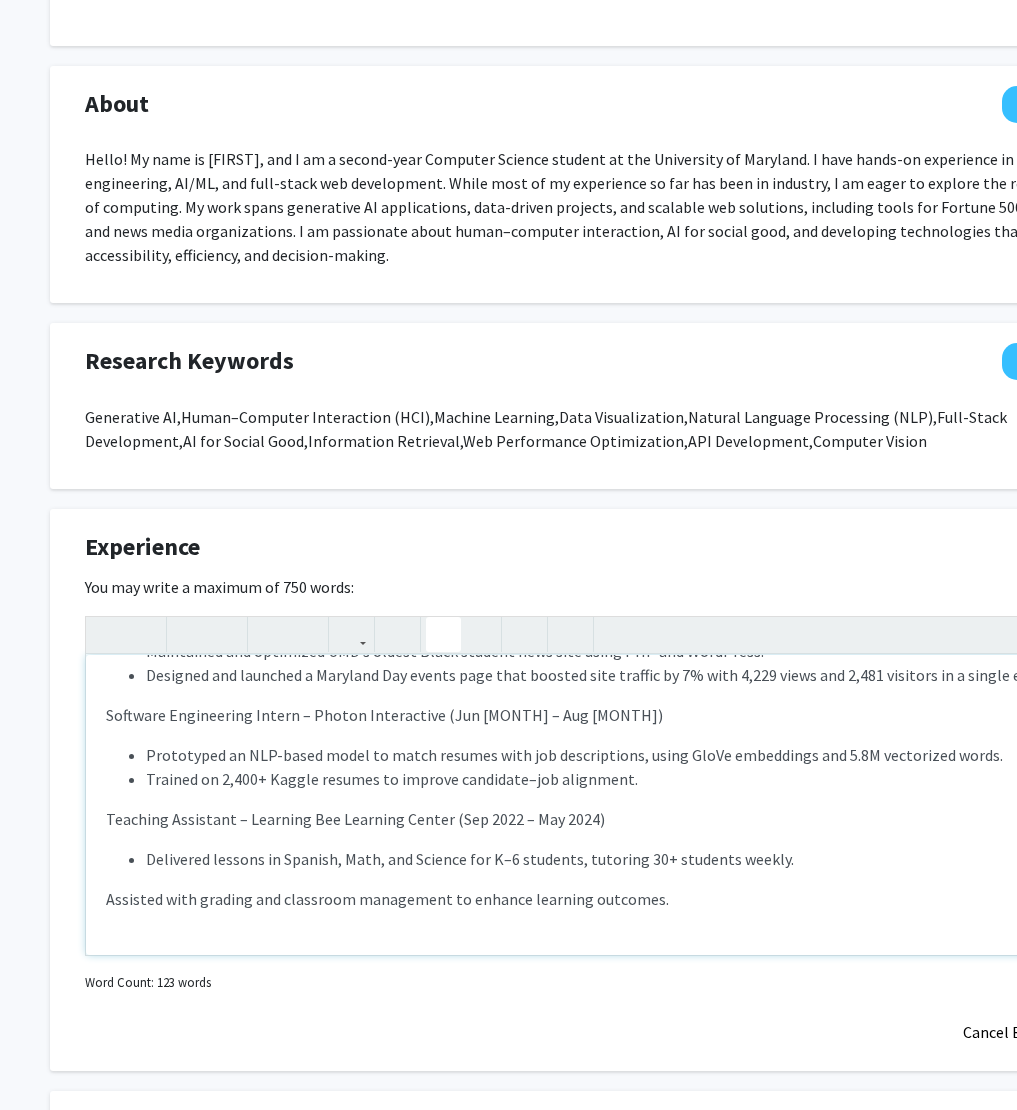 click 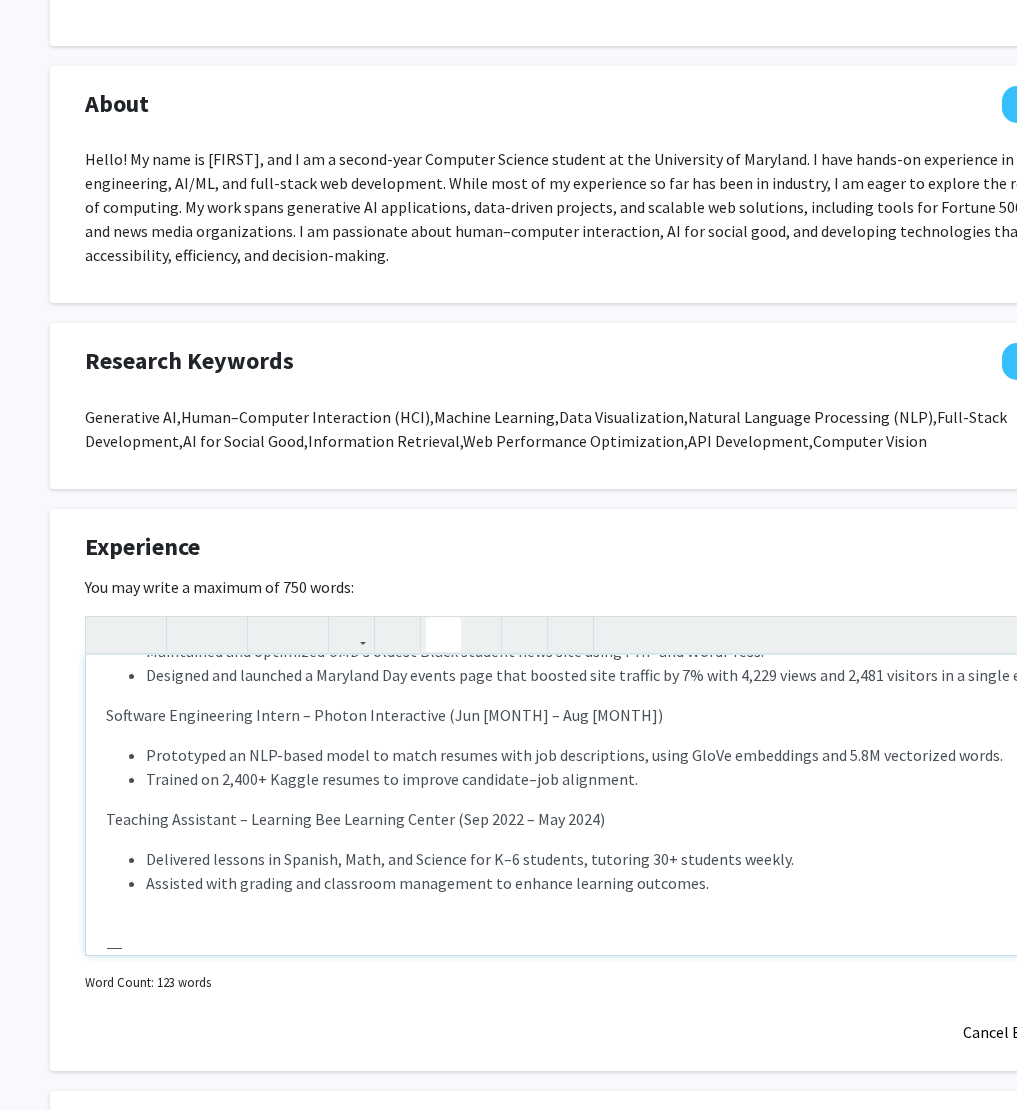scroll, scrollTop: 140, scrollLeft: 0, axis: vertical 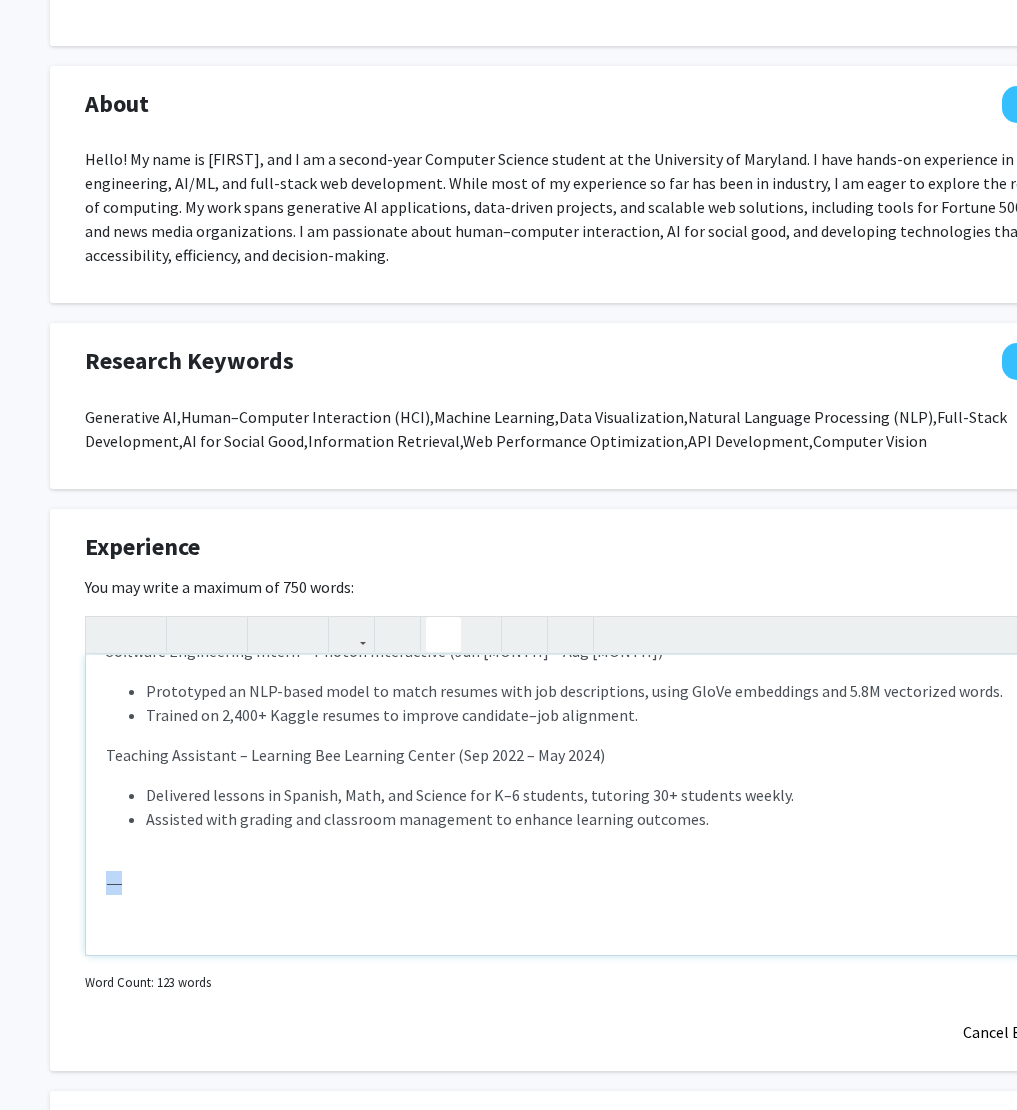 drag, startPoint x: 213, startPoint y: 890, endPoint x: 94, endPoint y: 880, distance: 119.419426 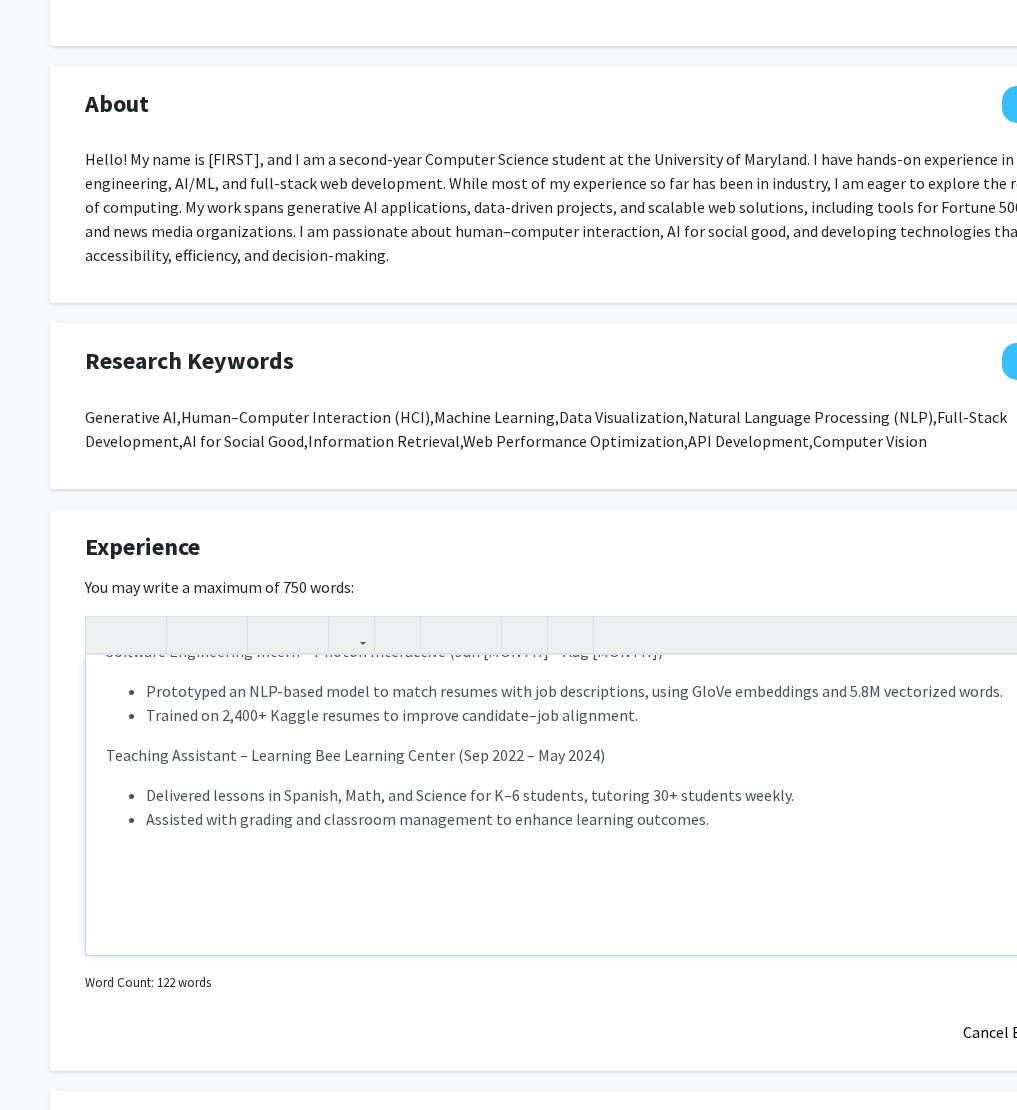 scroll, scrollTop: 116, scrollLeft: 0, axis: vertical 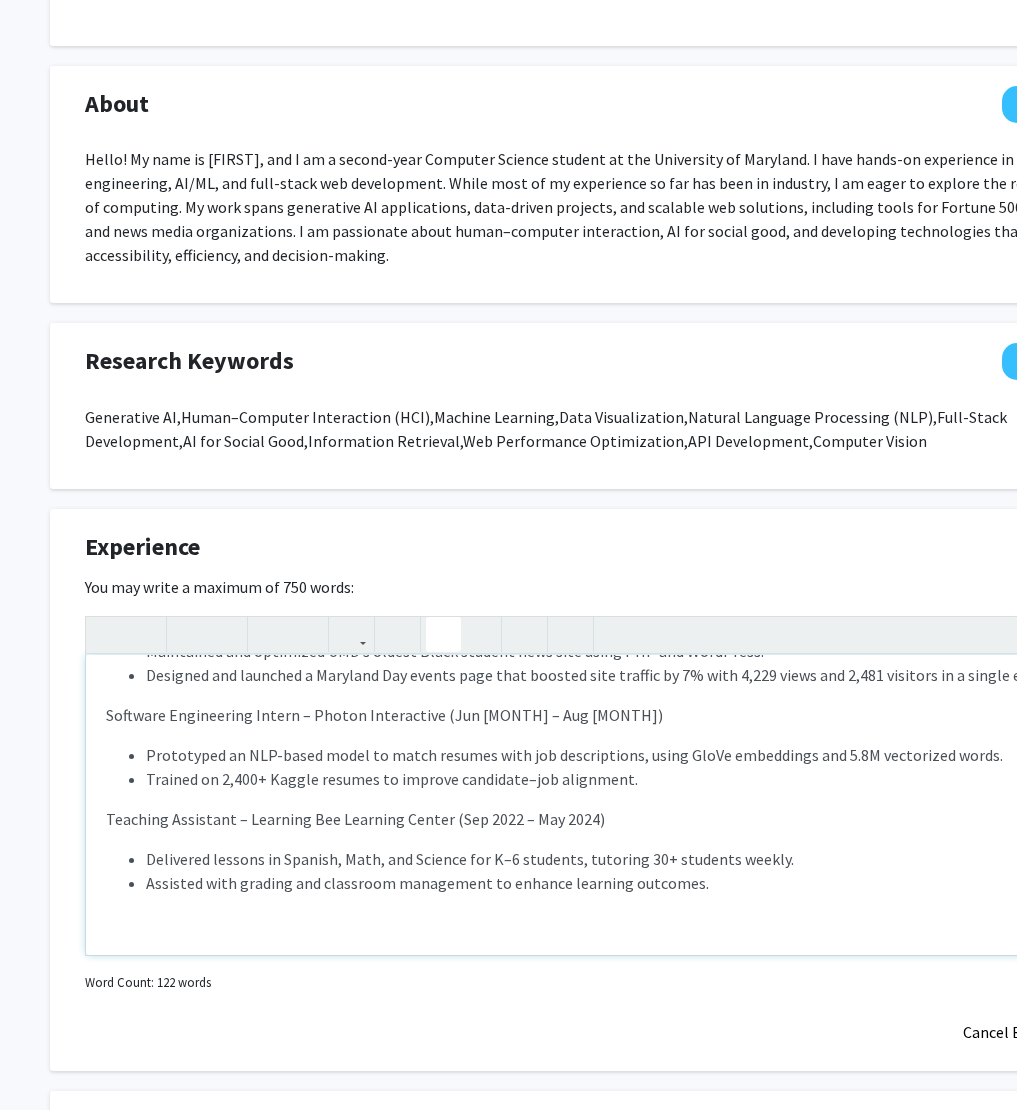 click on "Web Developer – The Black Explosion News (Feb [YEAR] – Present) Maintained and optimized UMD’s oldest Black student news site using PHP and WordPress. Designed and launched a Maryland Day events page that boosted site traffic by 7% with 4,229 views and 2,481 visitors in a single event cycle. Software Engineering Intern – Photon Interactive (Jun [YEAR] – Aug [YEAR]) Prototyped an NLP-based model to match resumes with job descriptions, using GloVe embeddings and 5.8M vectorized words. Trained on 2,400+ Kaggle resumes to improve candidate–job alignment. Teaching Assistant – Learning Bee Learning Center (Sep [YEAR] – May [YEAR])  Delivered lessons in Spanish, Math, and Science for K–6 students, tutoring 30+ students weekly.  Assisted with grading and classroom management to enhance learning outcomes." at bounding box center [600, 805] 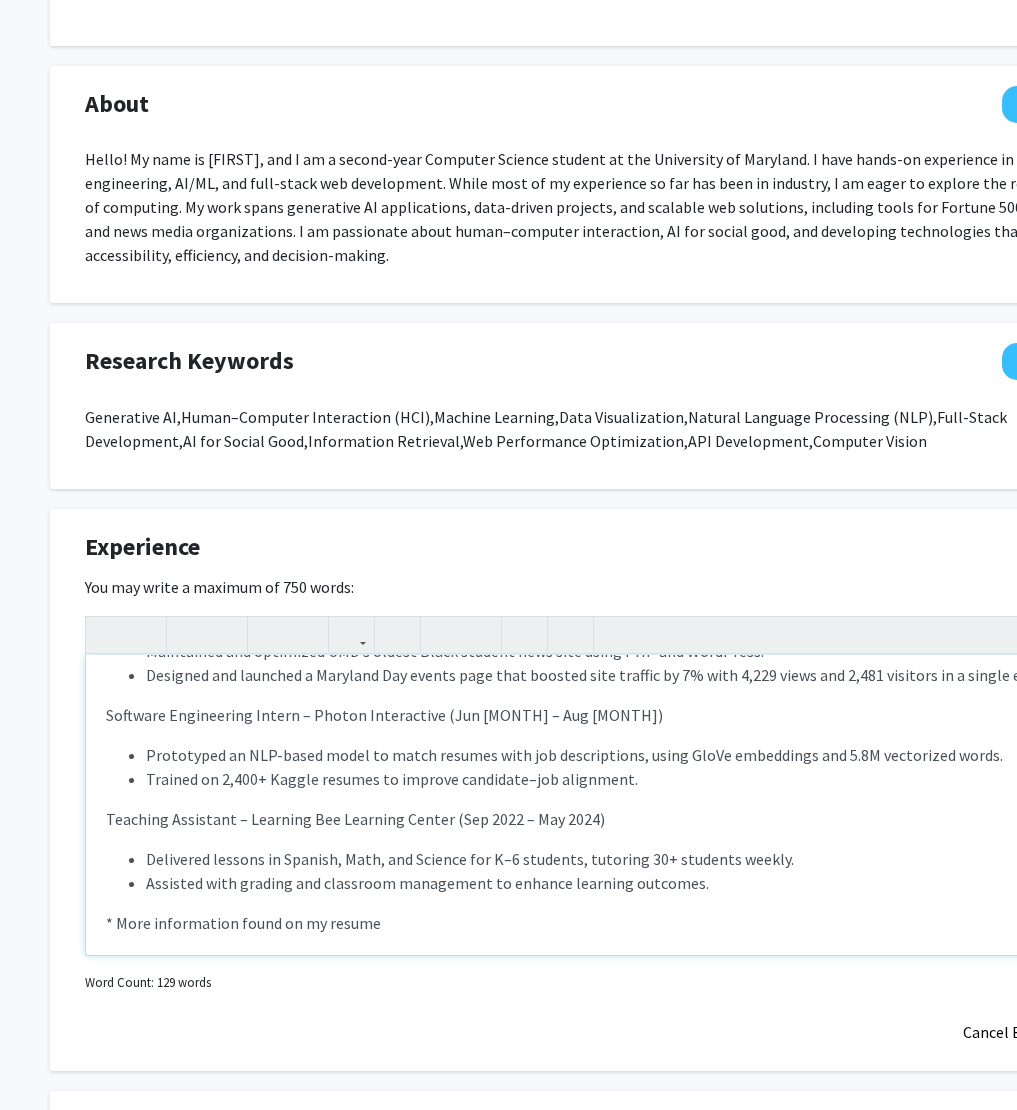 type on "<p>Web Developer – The Black Explosion News (Feb [YEAR] – Present)</p><p><ul><li><span style="font-size: 1rem;">Maintained and optimized UMD’s oldest Black student news site using PHP and WordPress.</span></li><li>Designed and launched a Maryland Day events page that boosted site traffic by 7% with 4,229 views and 2,481 visitors in a single event cycle.</li></ul></p><p>Software Engineering Intern – Photon Interactive (Jun [MONTH] – Aug [MONTH])</p><p><ul><li>Prototyped an NLP-based model to match resumes with job descriptions, using GloVe embeddings and 5.8M vectorized words.</li><li>Trained on 2,400+ Kaggle resumes to improve candidate–job alignment.</li></ul></p><p>Teaching Assistant – Learning Bee Learning Center (Sep [YEAR] – May [YEAR])</p><p><ul><li>&nbsp;Delivered lessons in Spanish, Math, and Science for K–6 students, tutoring 30+ students weekly.</li><li>&nbsp;Assisted with grading and classroom management to enhance learning outcomes.</li></ul></p>* More information found on my resume" 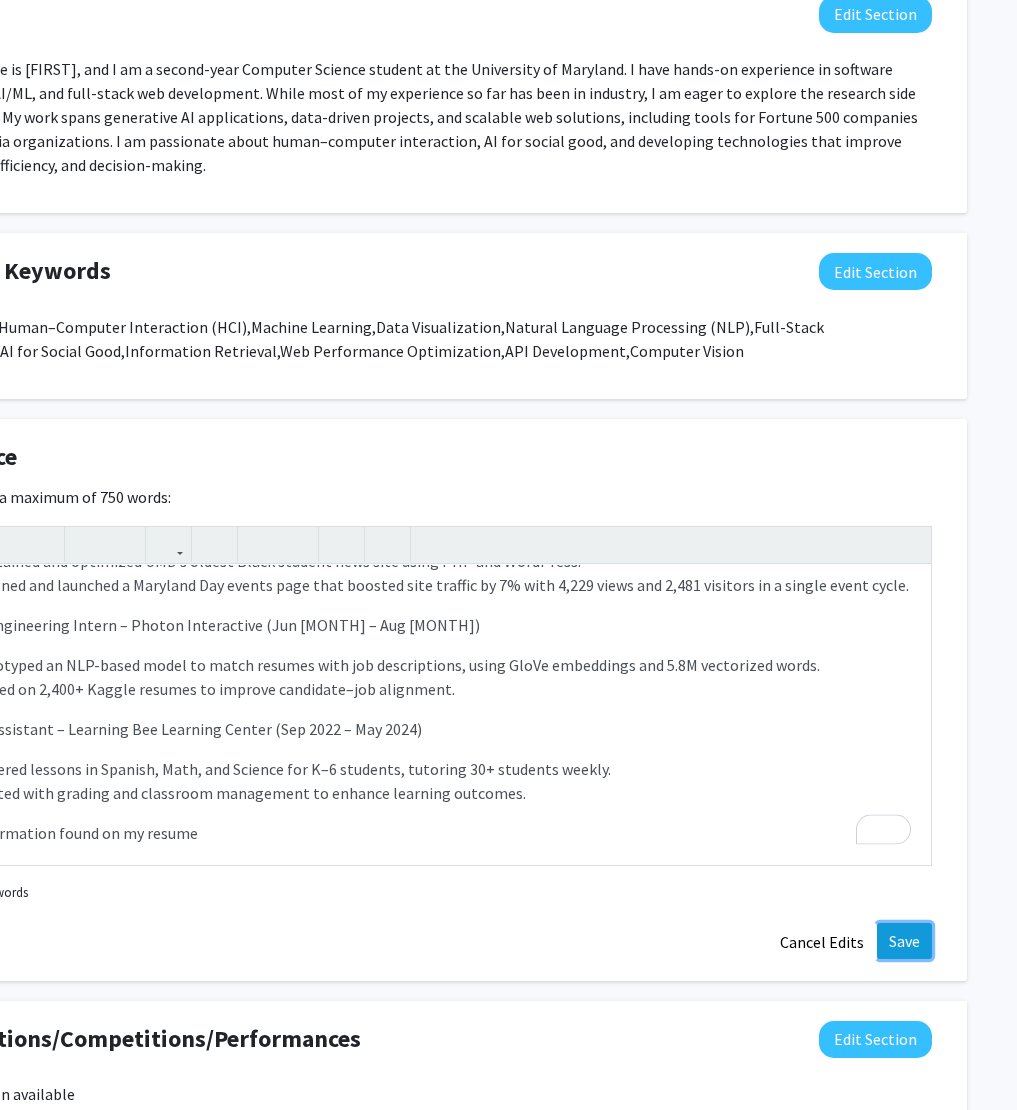 click on "Save" 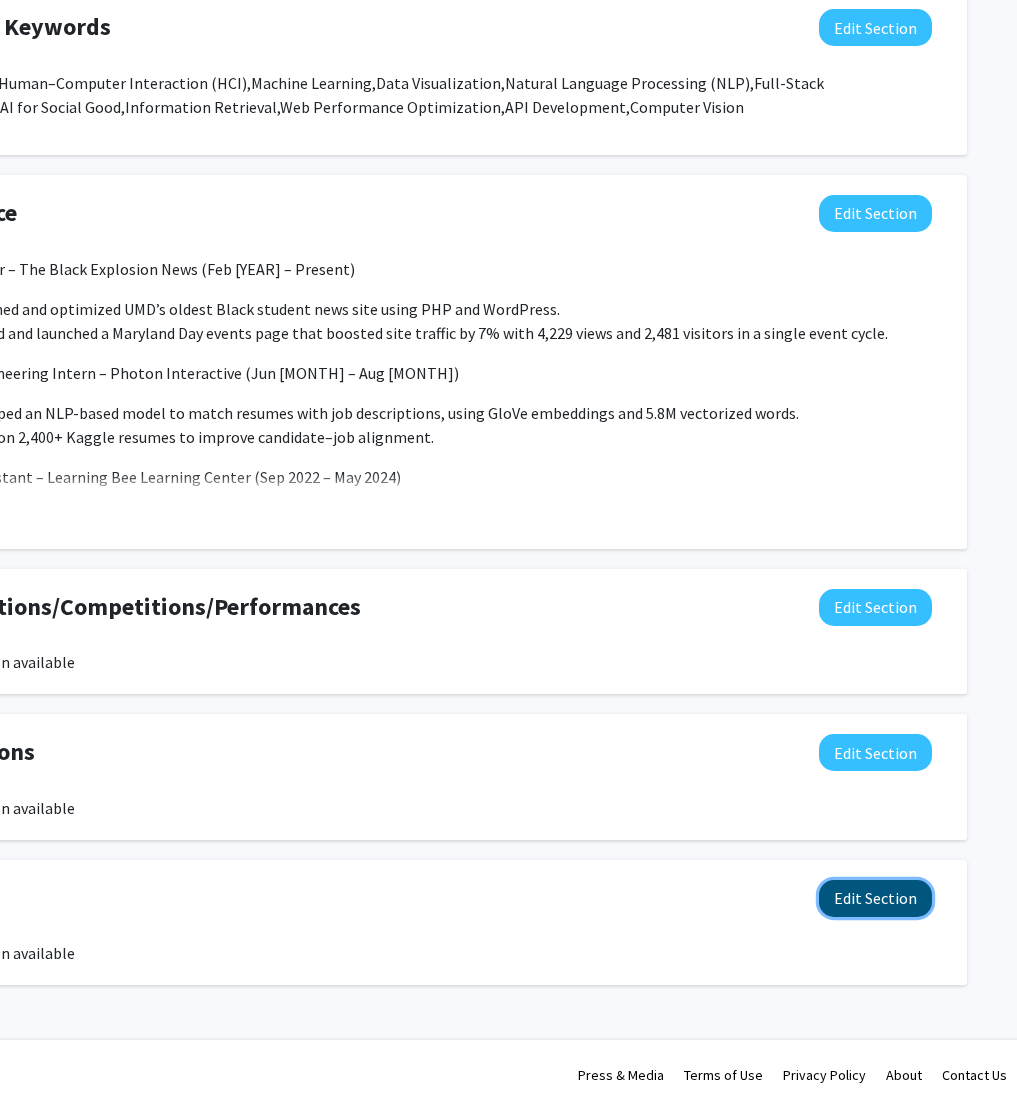 click on "Edit Section" 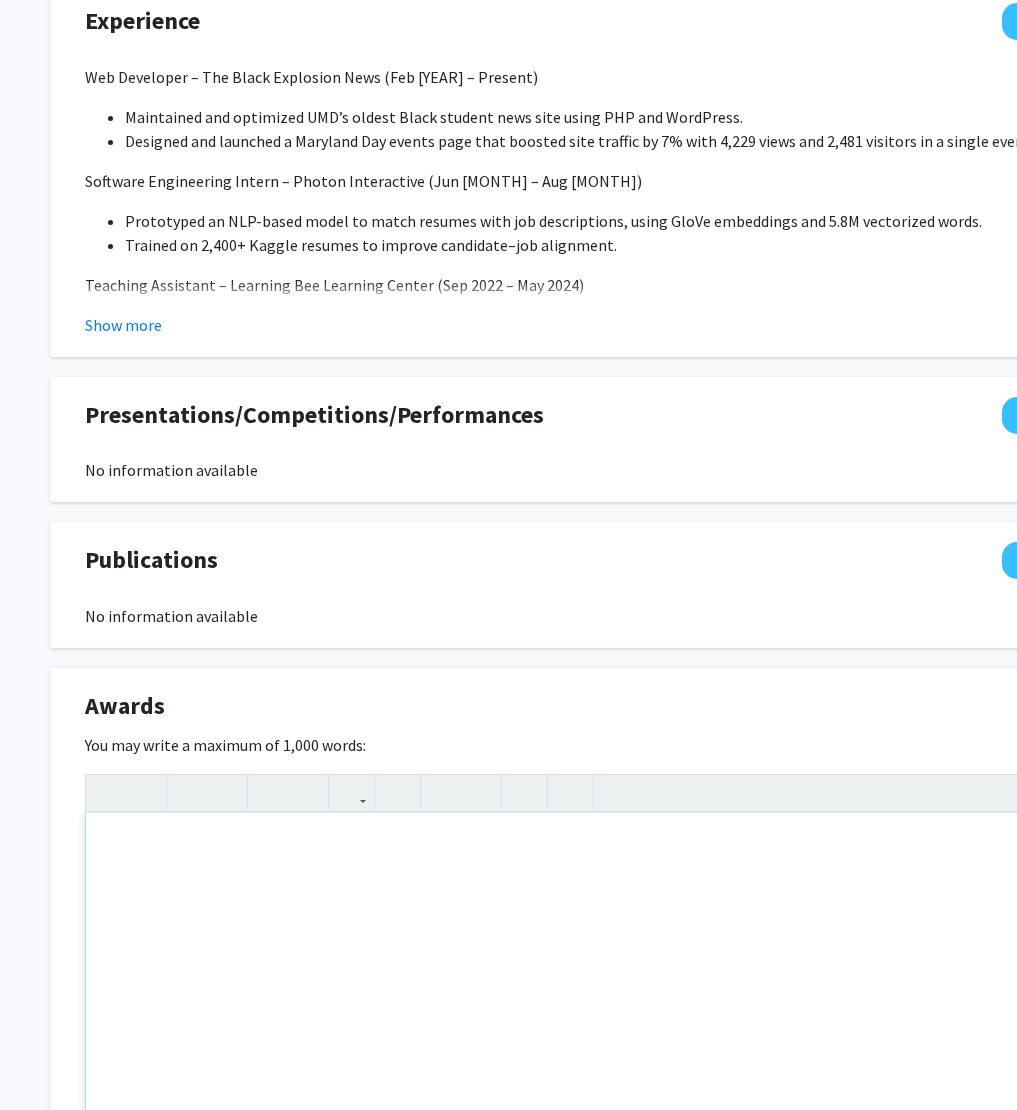 click at bounding box center (600, 963) 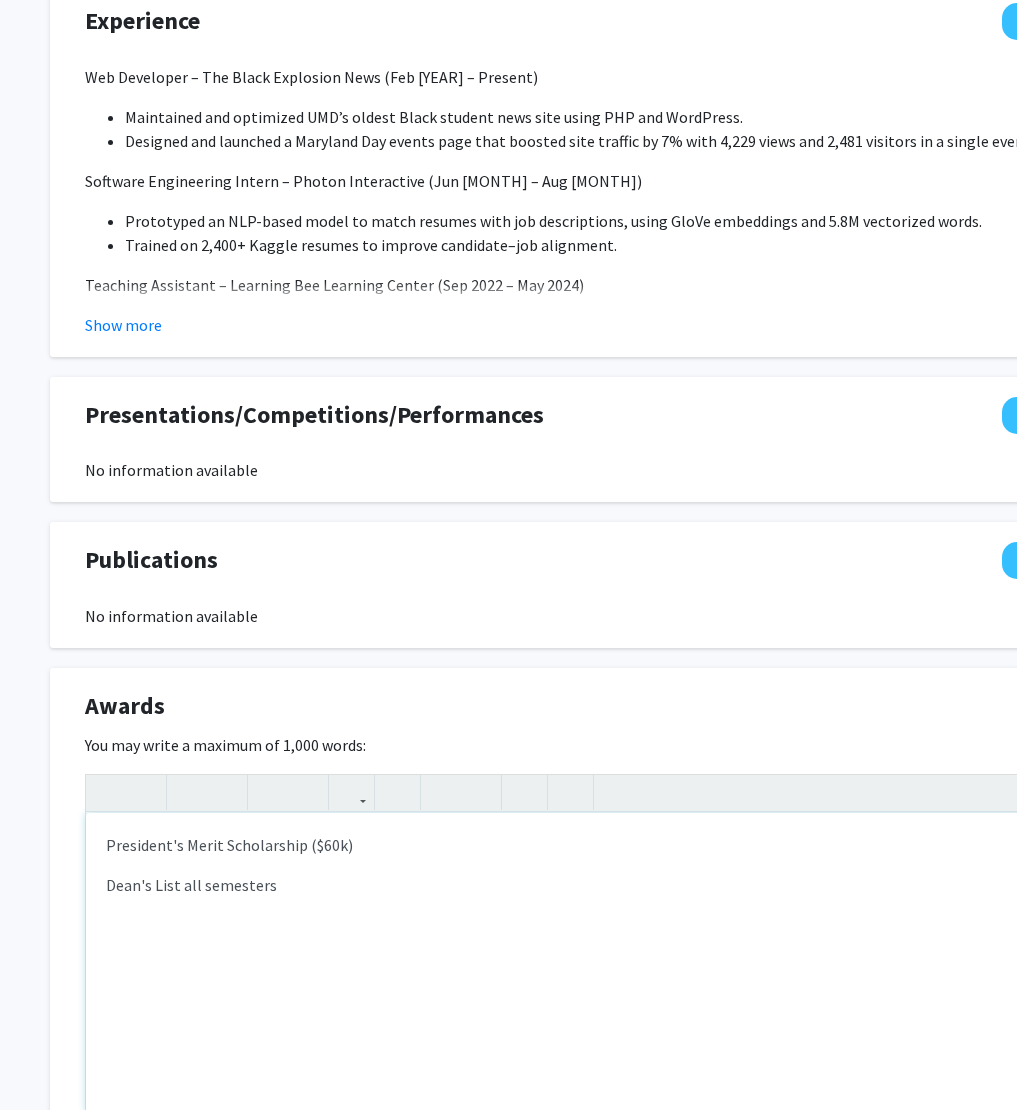 type on "President's Merit Scholarship ($60k) Dean's List all semesters" 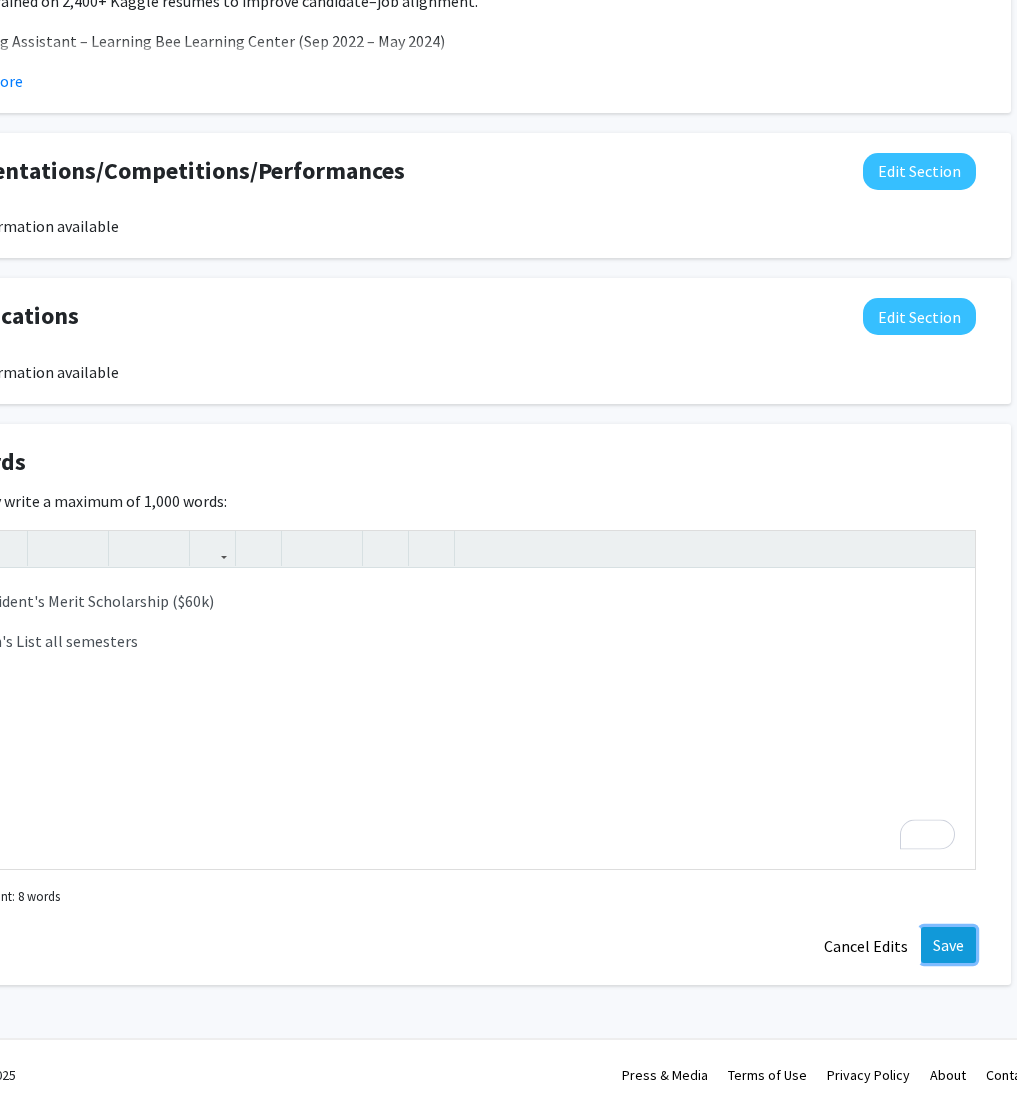 click on "Save" 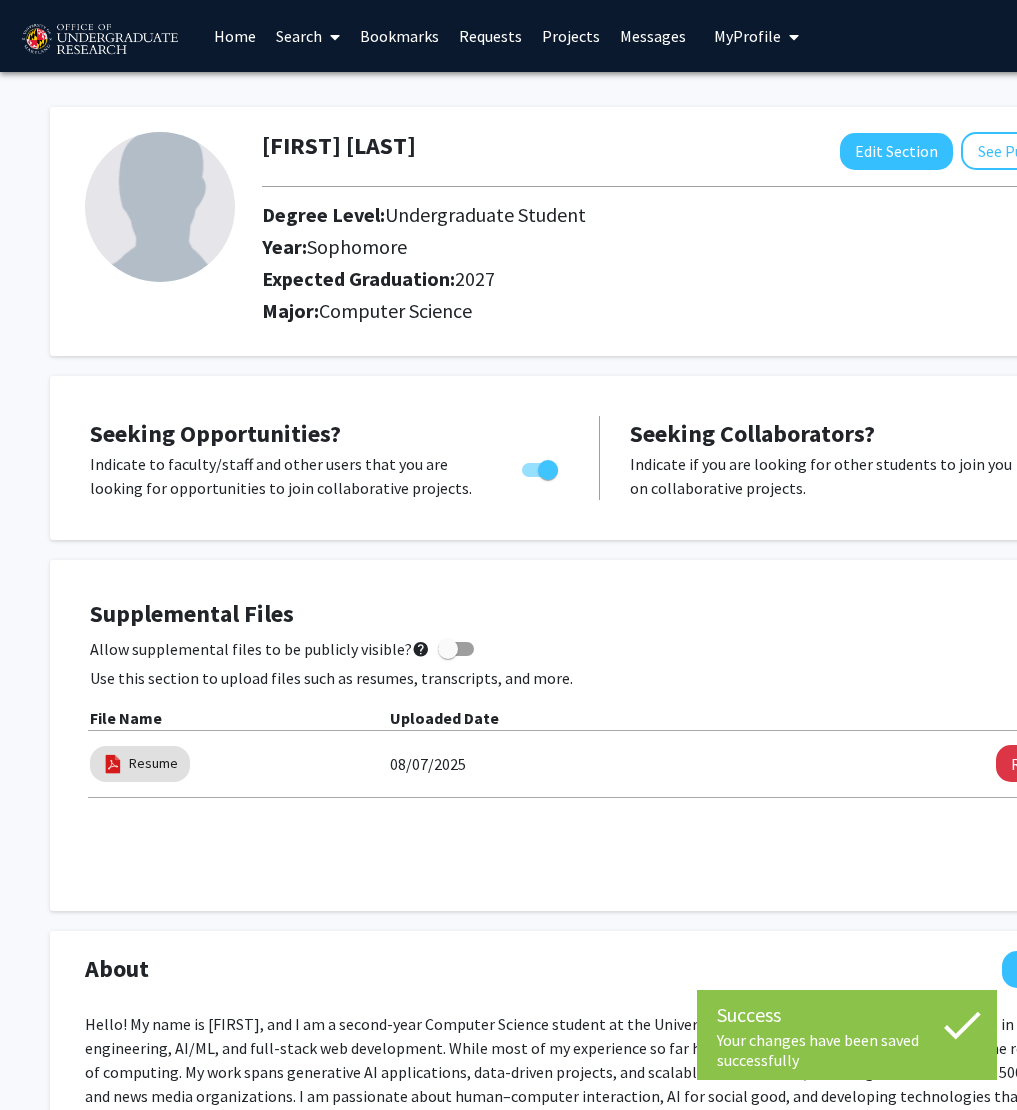 click on "Projects" at bounding box center (571, 36) 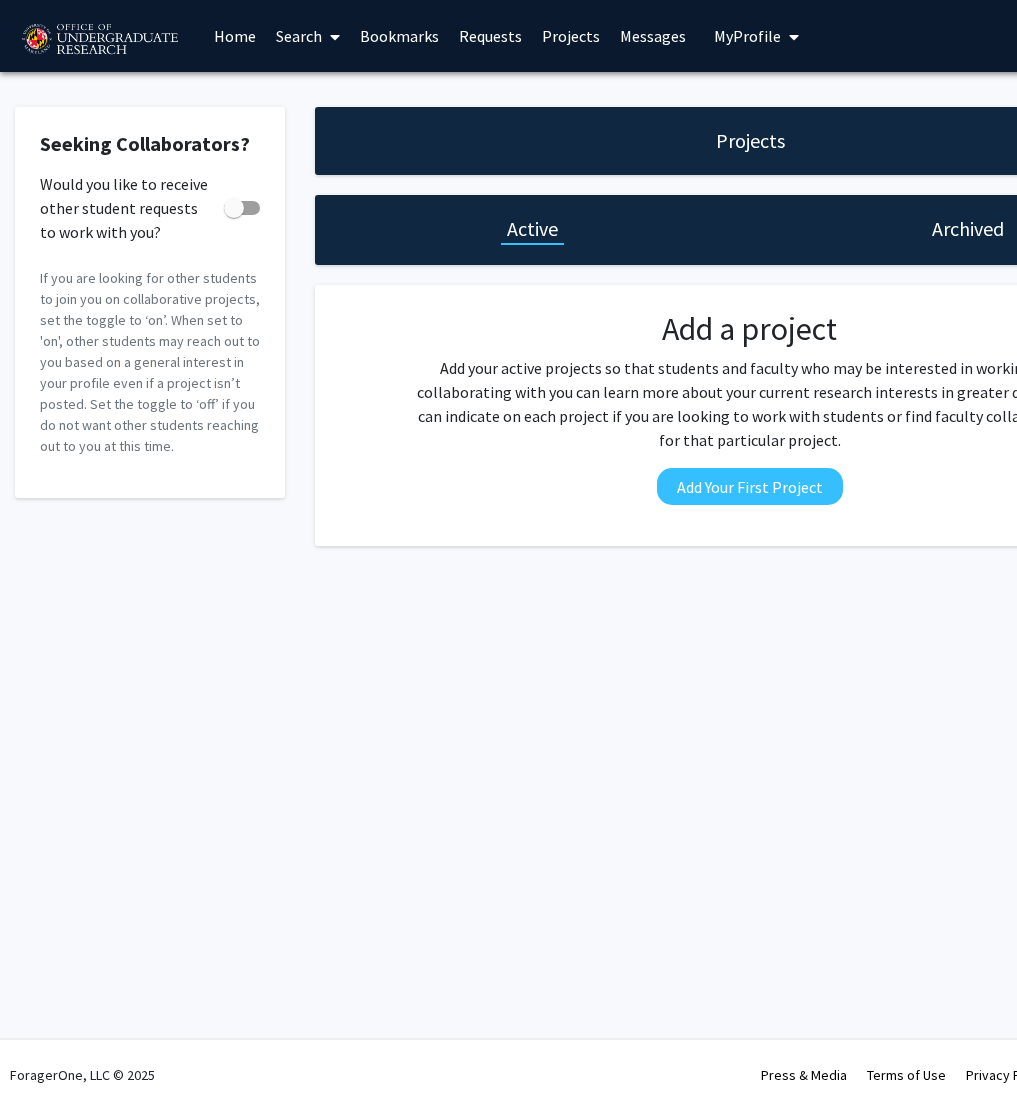 click on "Search" at bounding box center [308, 36] 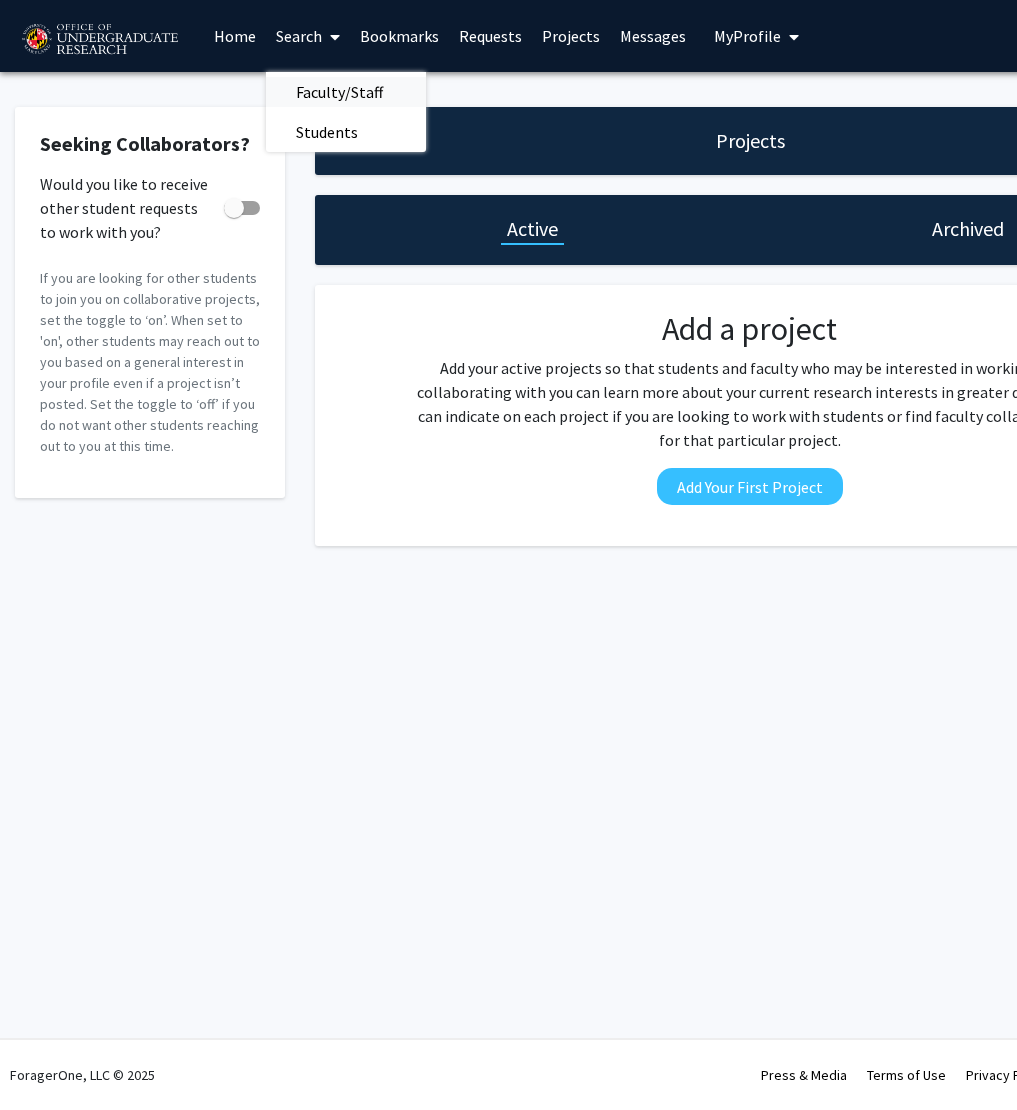 click on "Faculty/Staff" at bounding box center (339, 92) 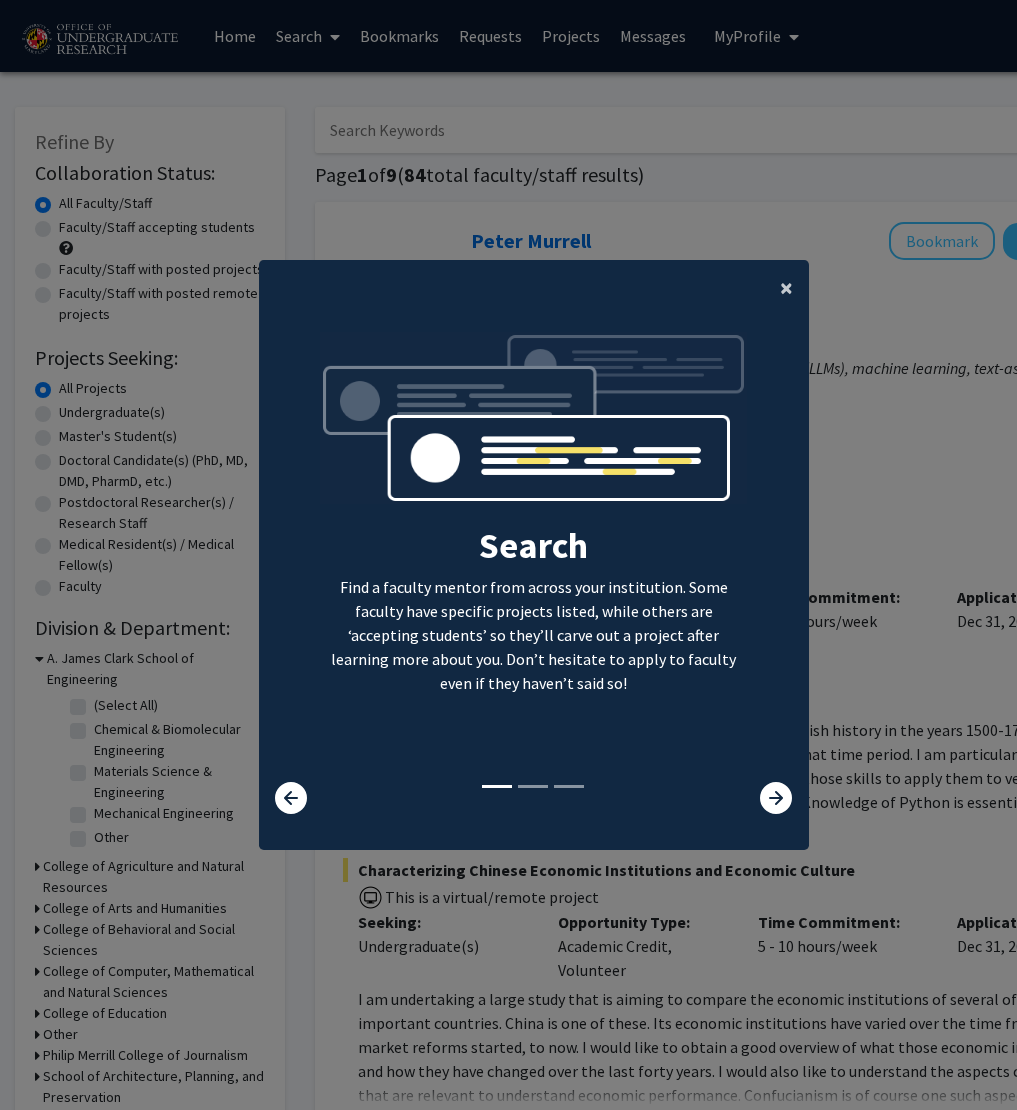 click on "×" 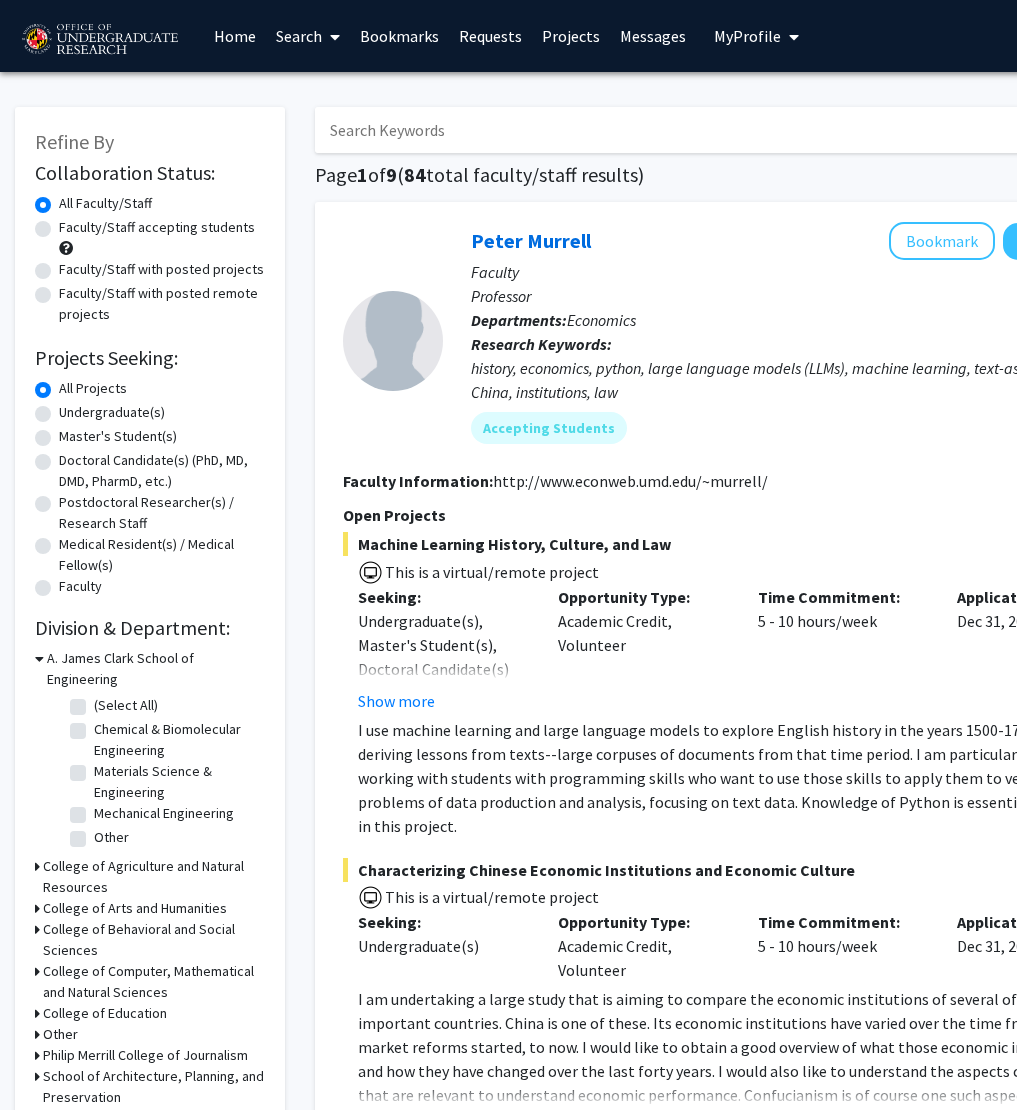 click on "Undergraduate(s)" 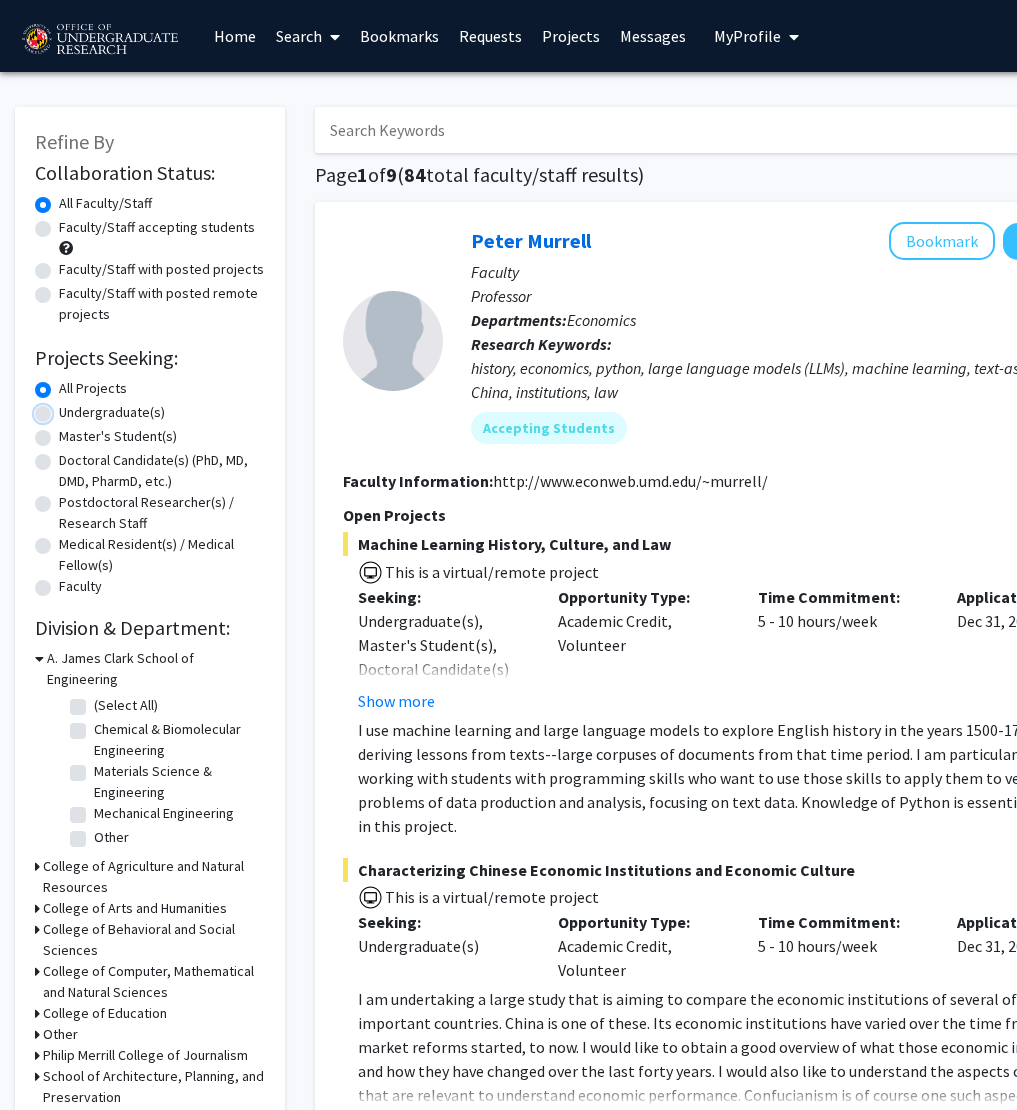 click on "Undergraduate(s)" at bounding box center [65, 408] 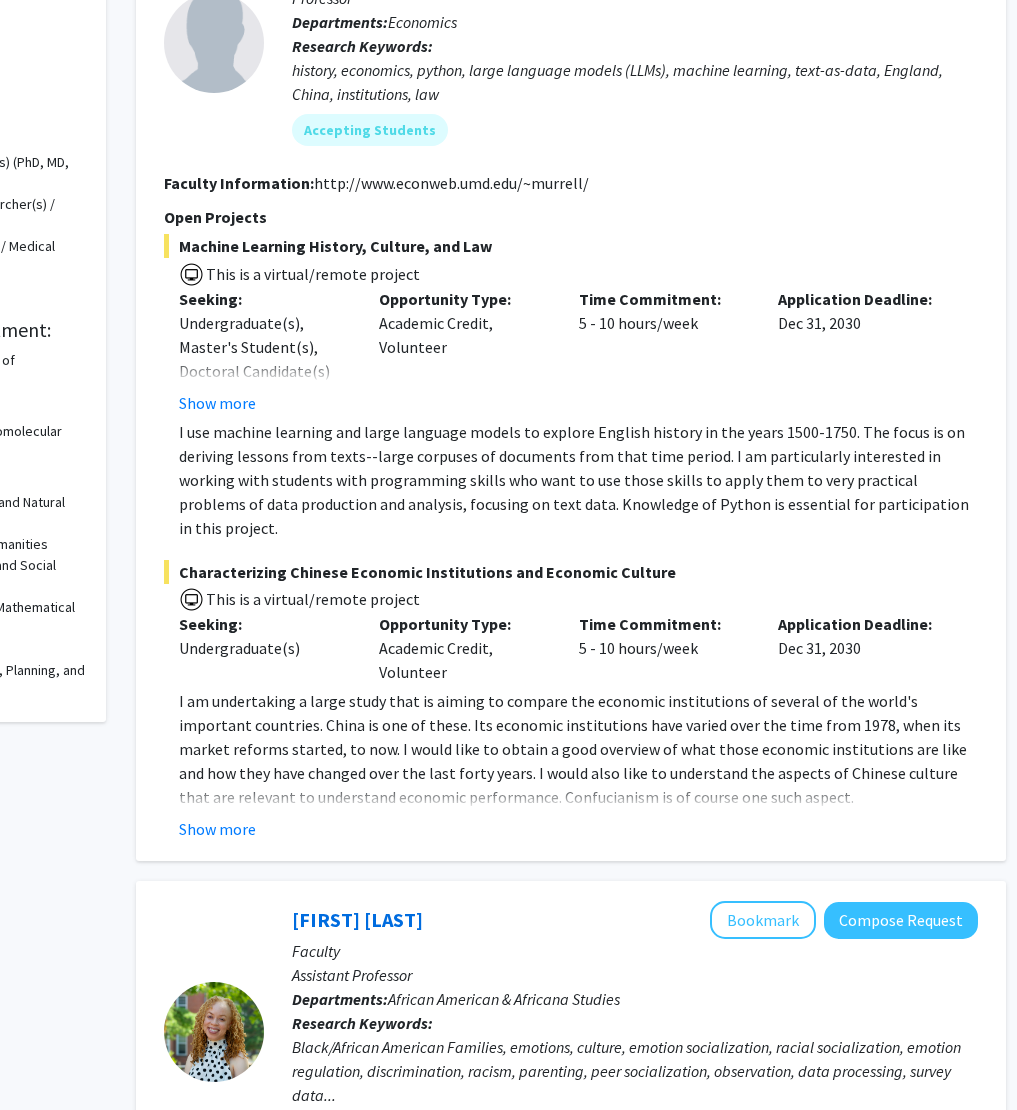 scroll, scrollTop: 0, scrollLeft: 179, axis: horizontal 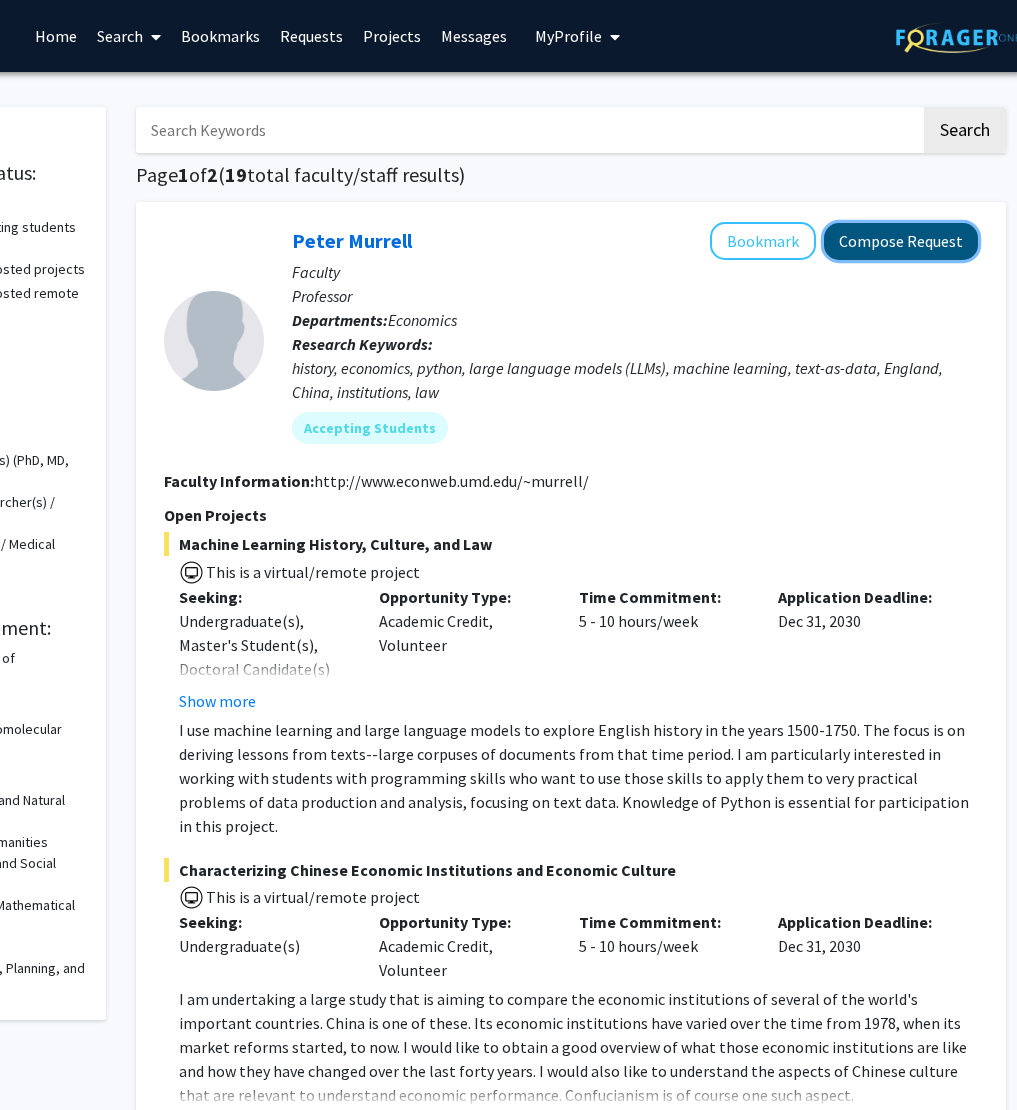 click on "Compose Request" 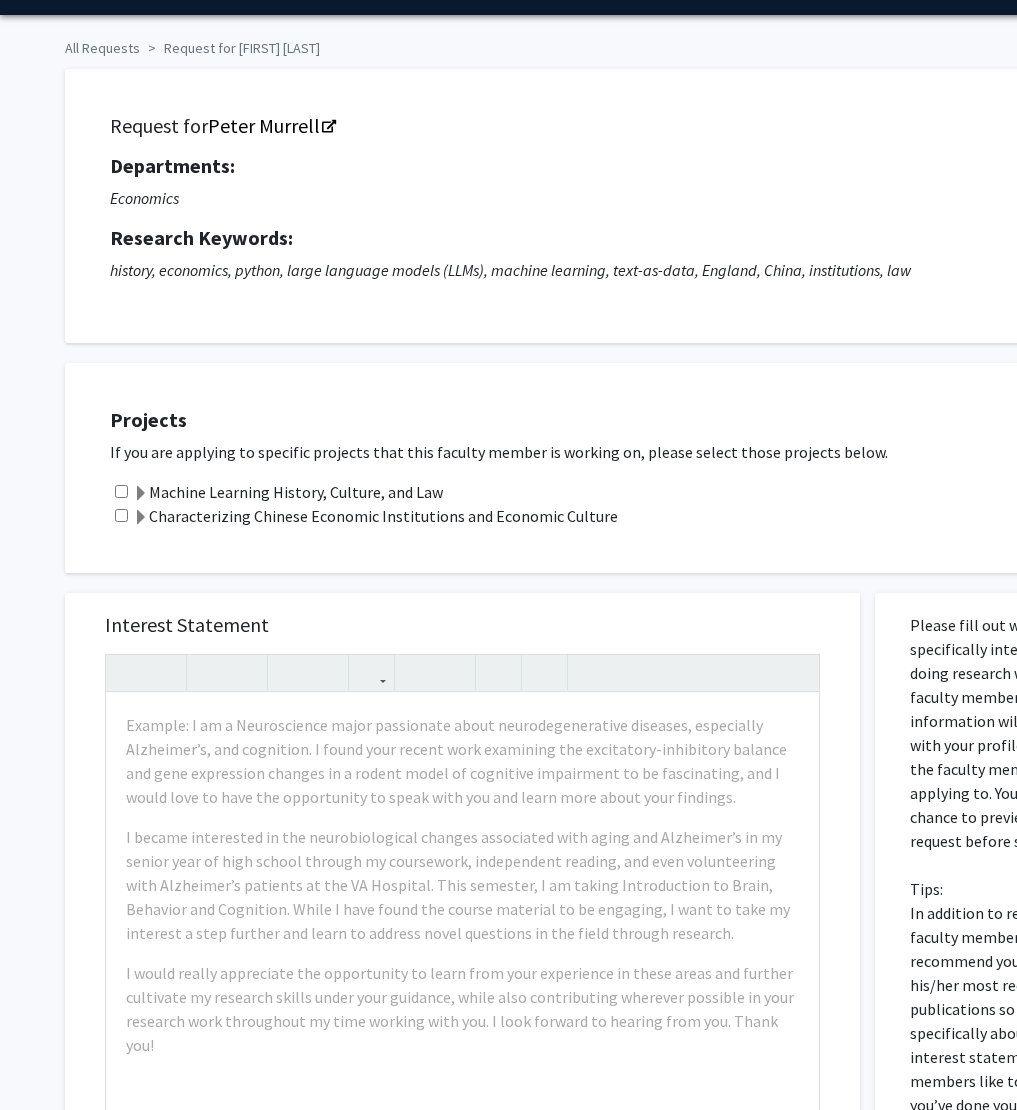 scroll, scrollTop: 63, scrollLeft: 0, axis: vertical 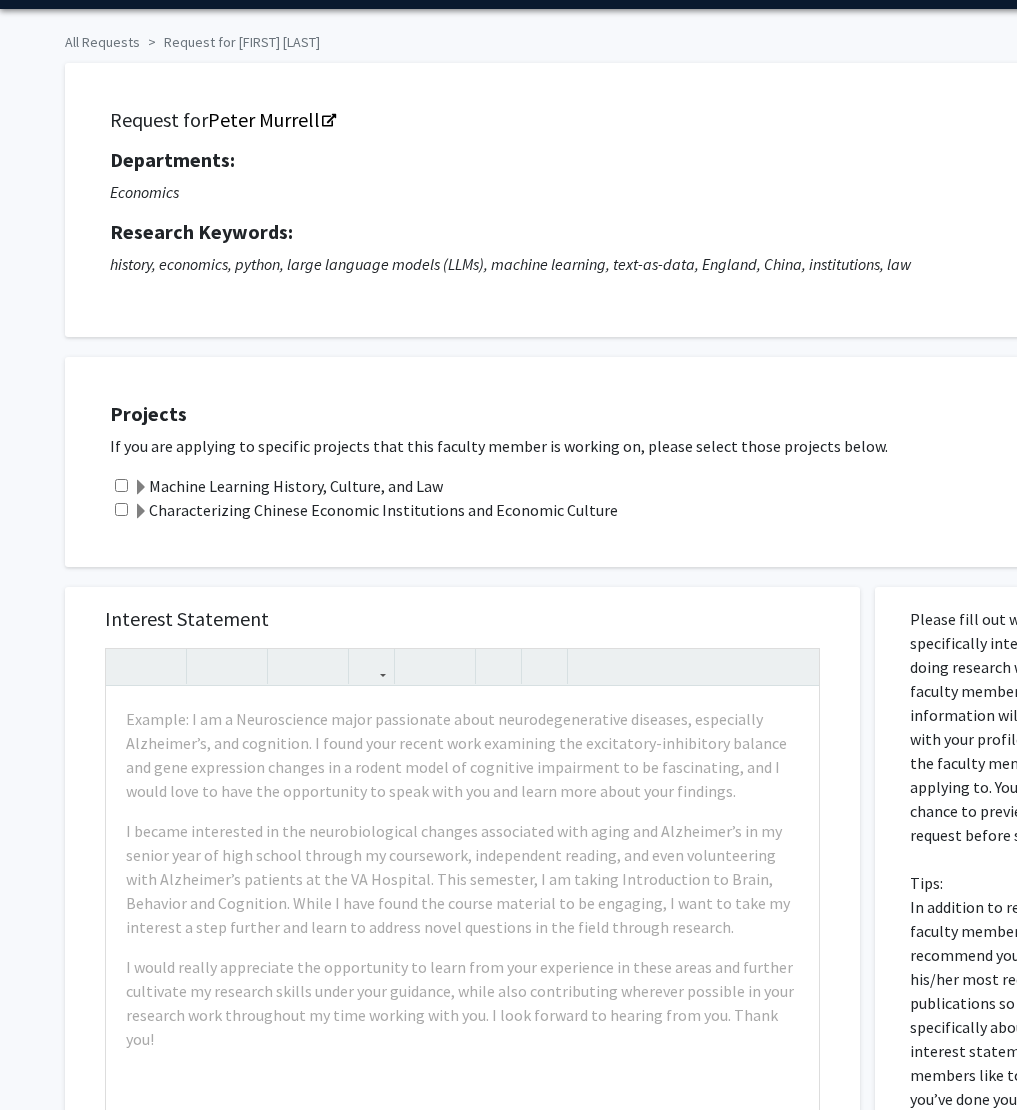 click 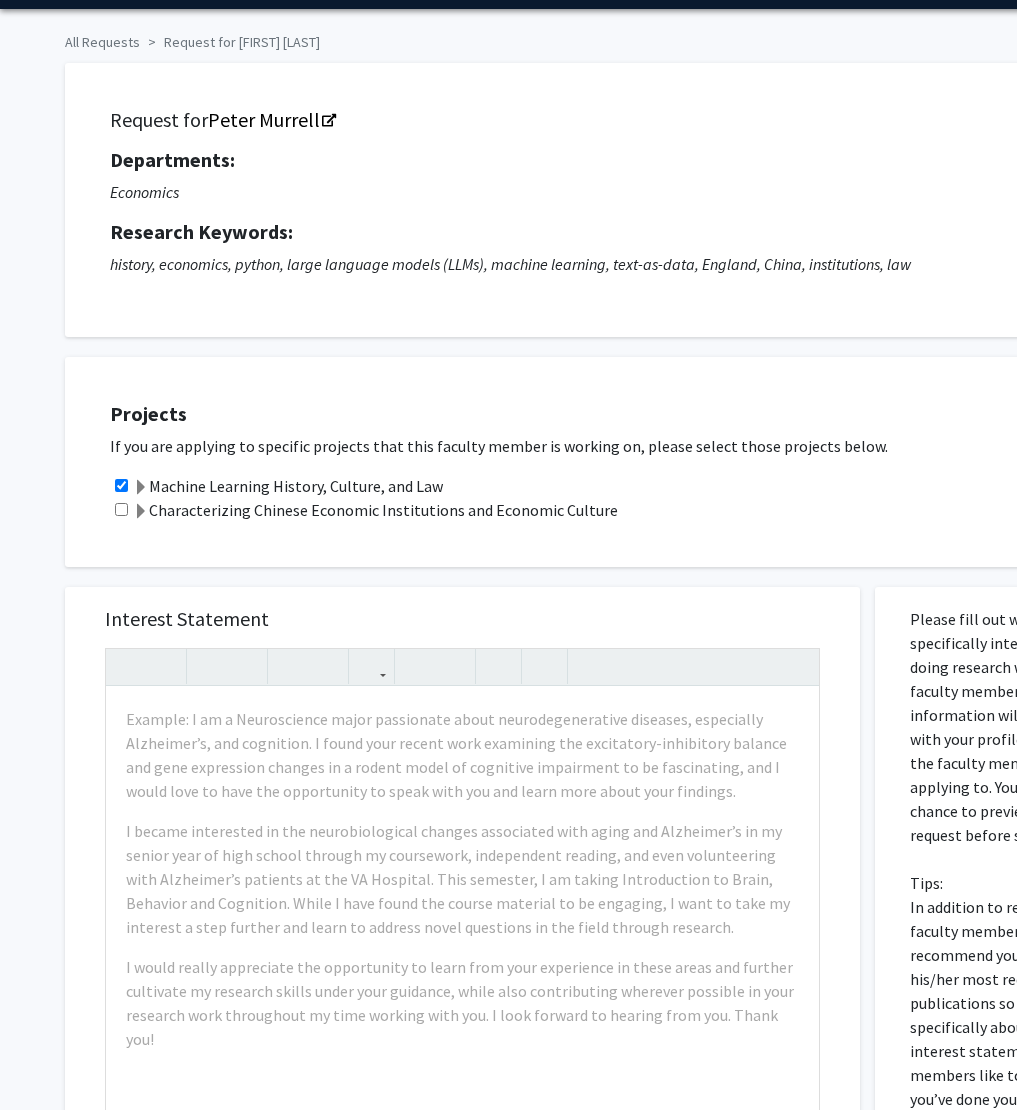 click 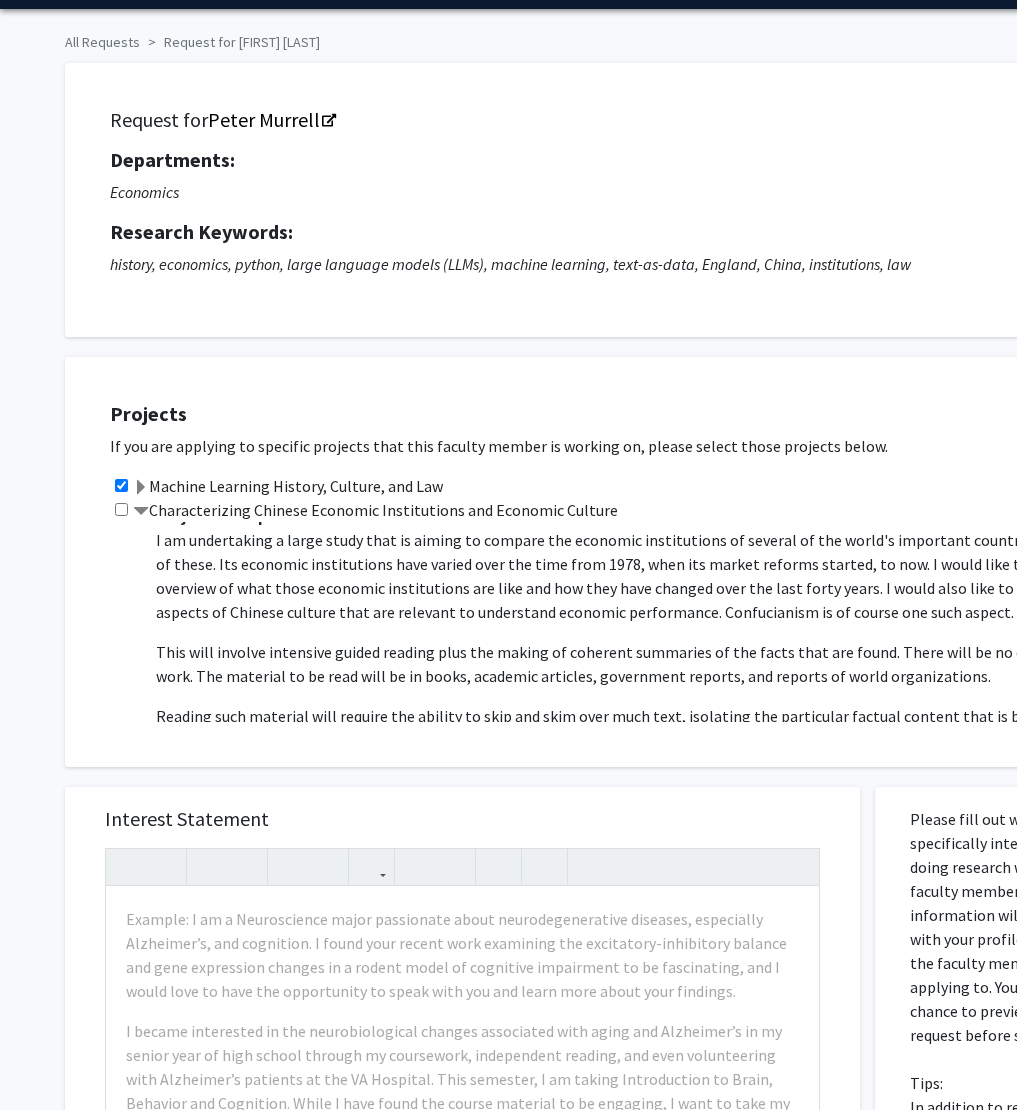 scroll, scrollTop: 35, scrollLeft: 0, axis: vertical 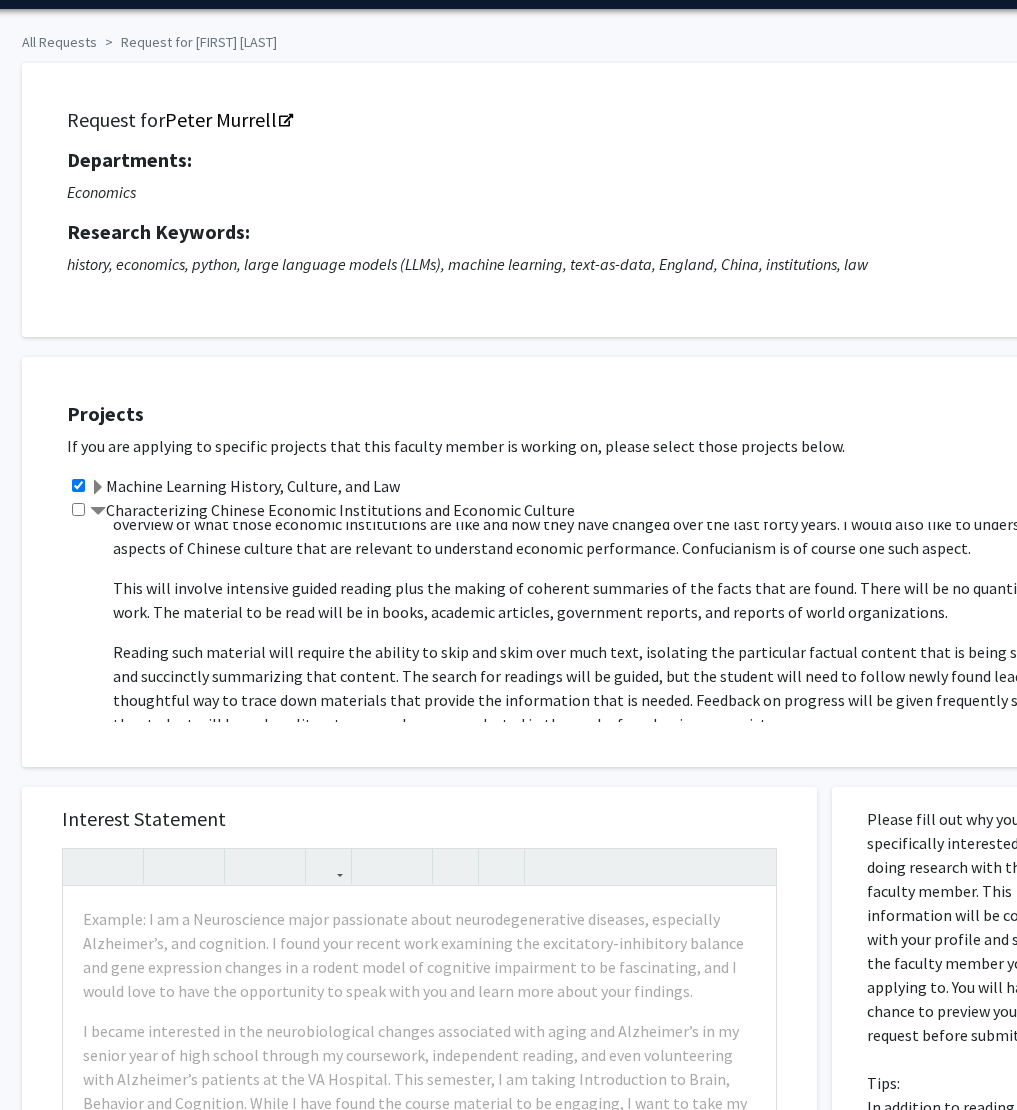 click 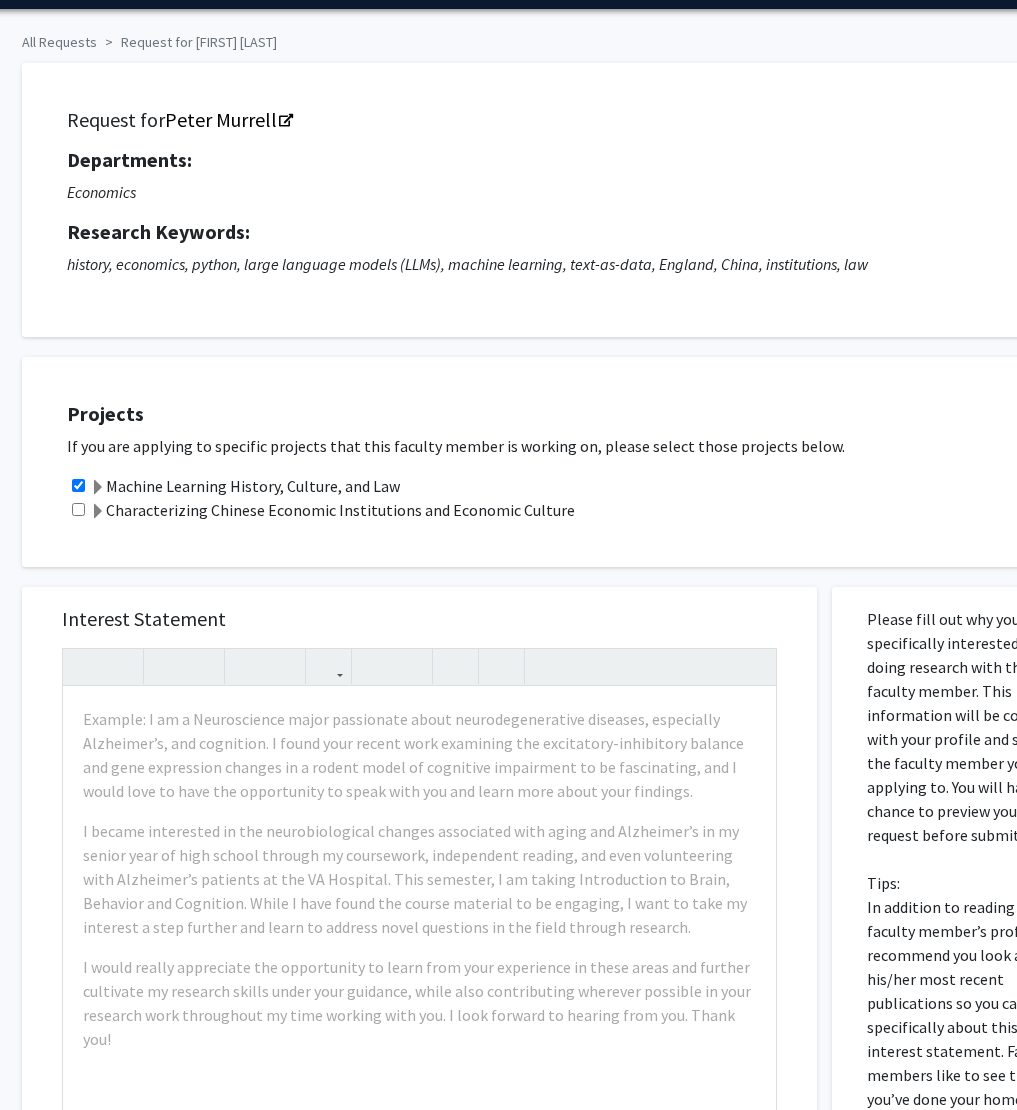 click 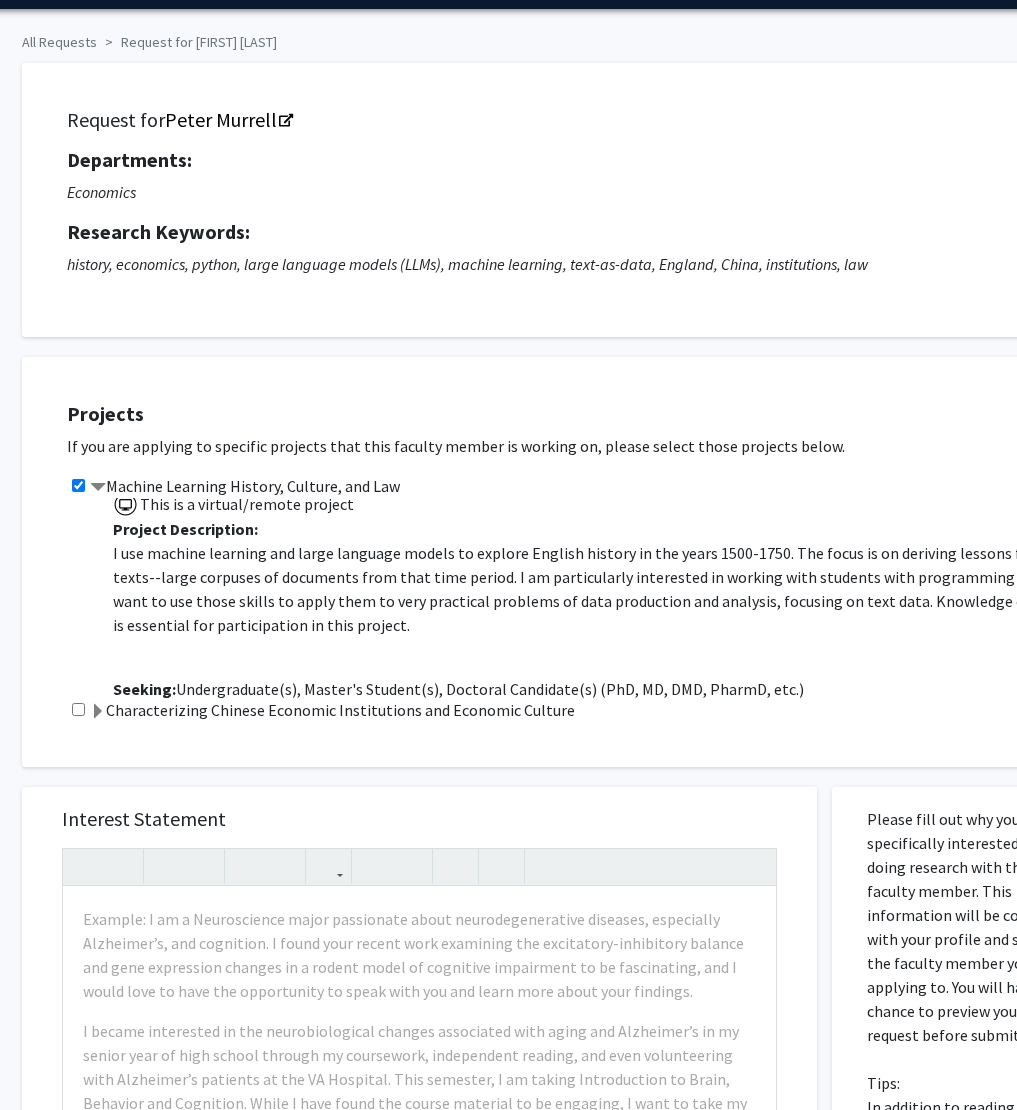 scroll, scrollTop: 0, scrollLeft: 0, axis: both 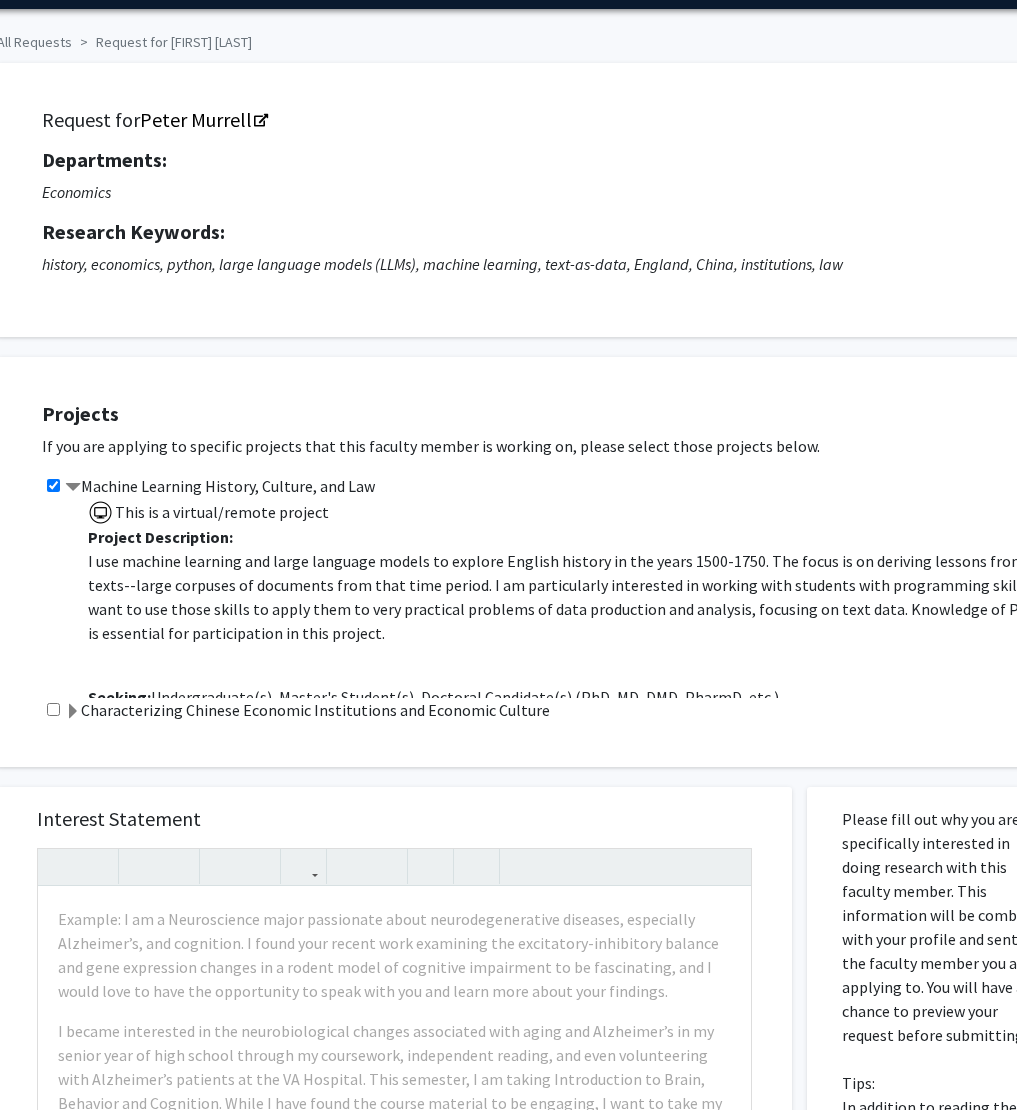 click 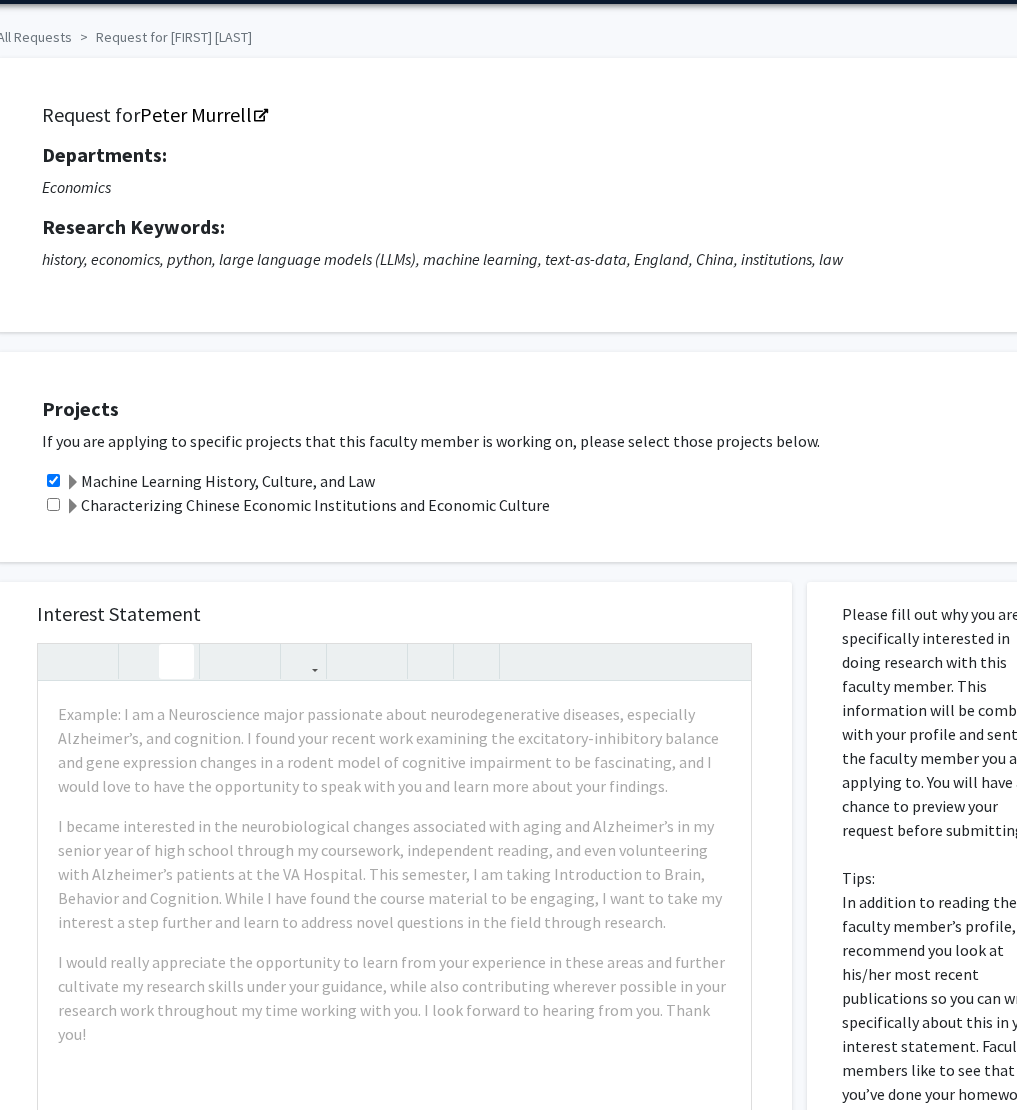 scroll, scrollTop: 0, scrollLeft: 68, axis: horizontal 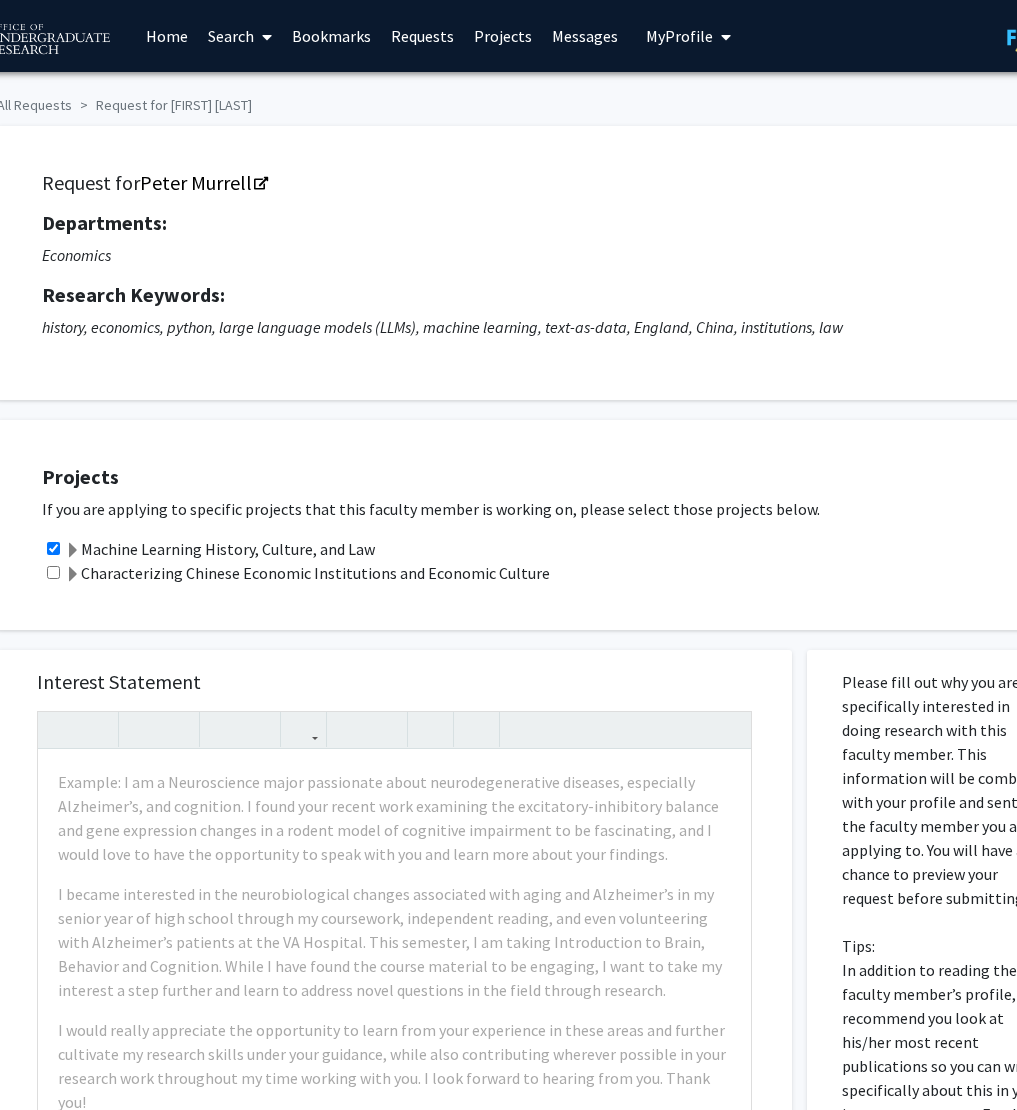 click 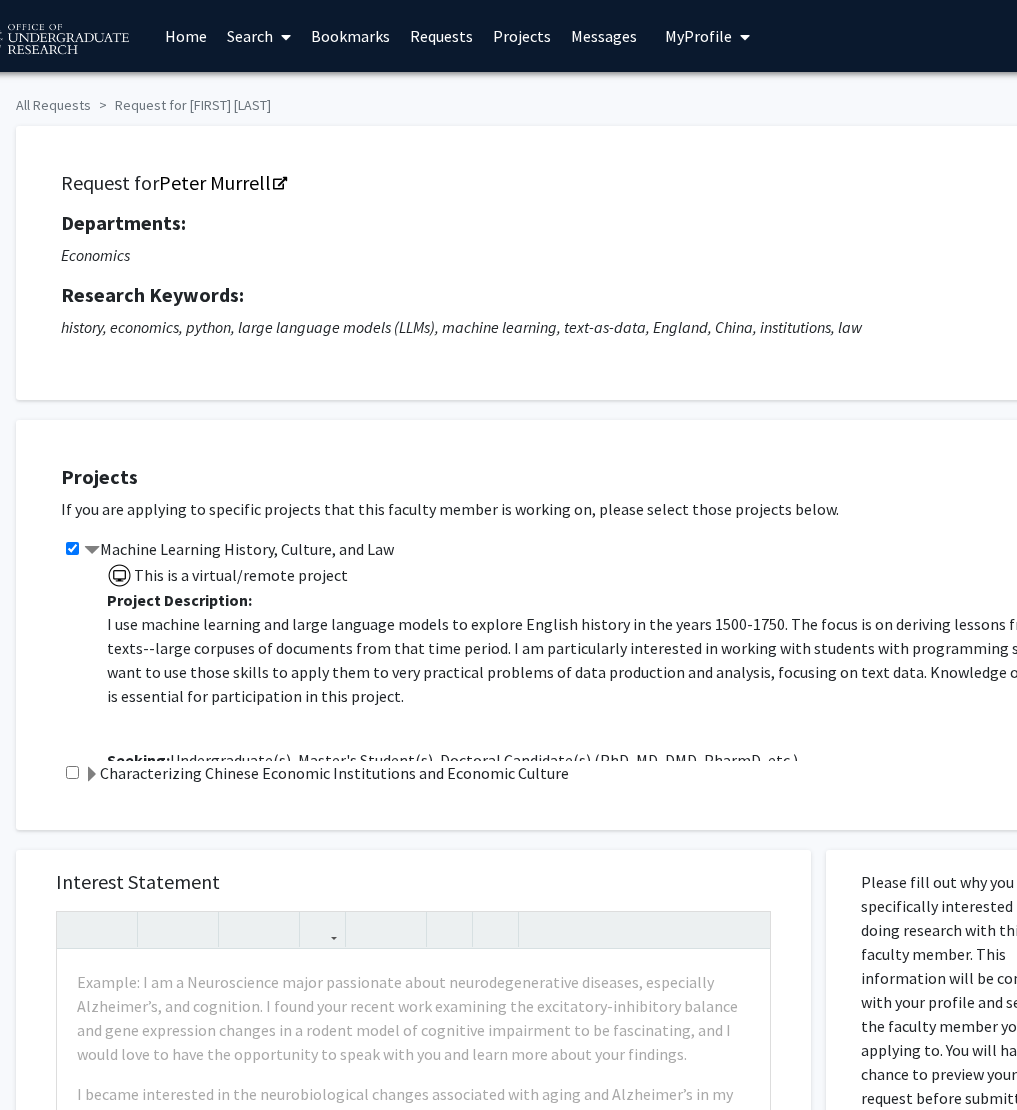scroll, scrollTop: 0, scrollLeft: 0, axis: both 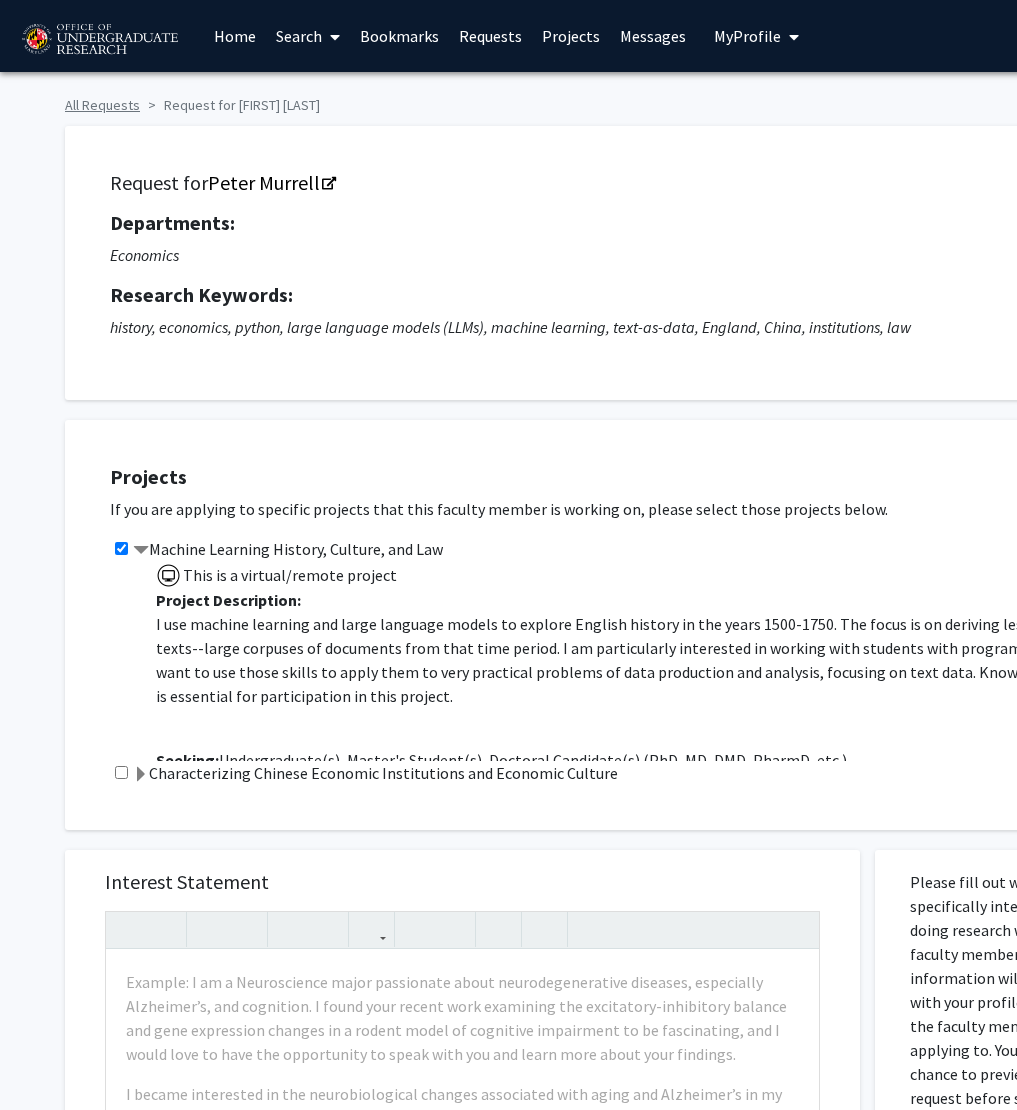 click on "All Requests" 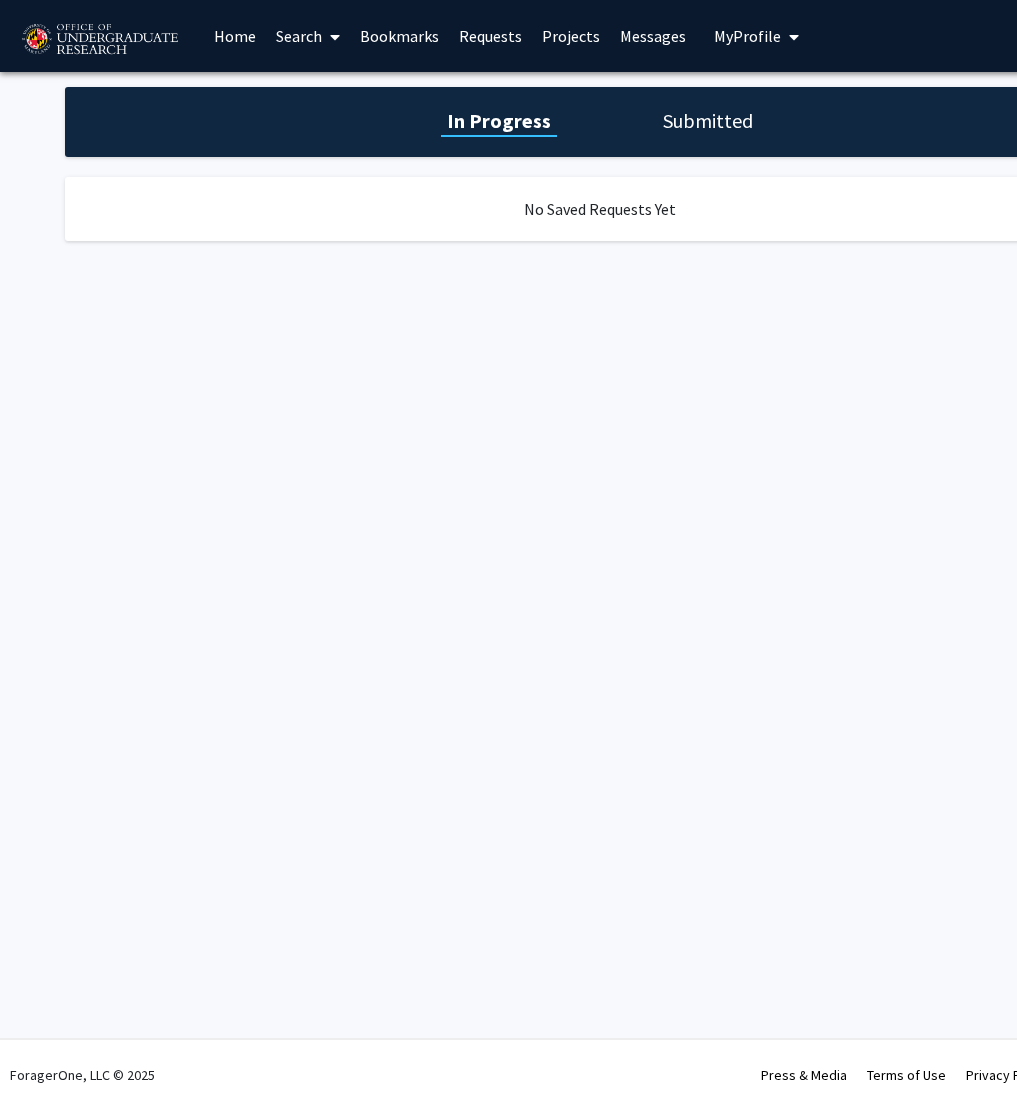 click on "Search" at bounding box center [308, 36] 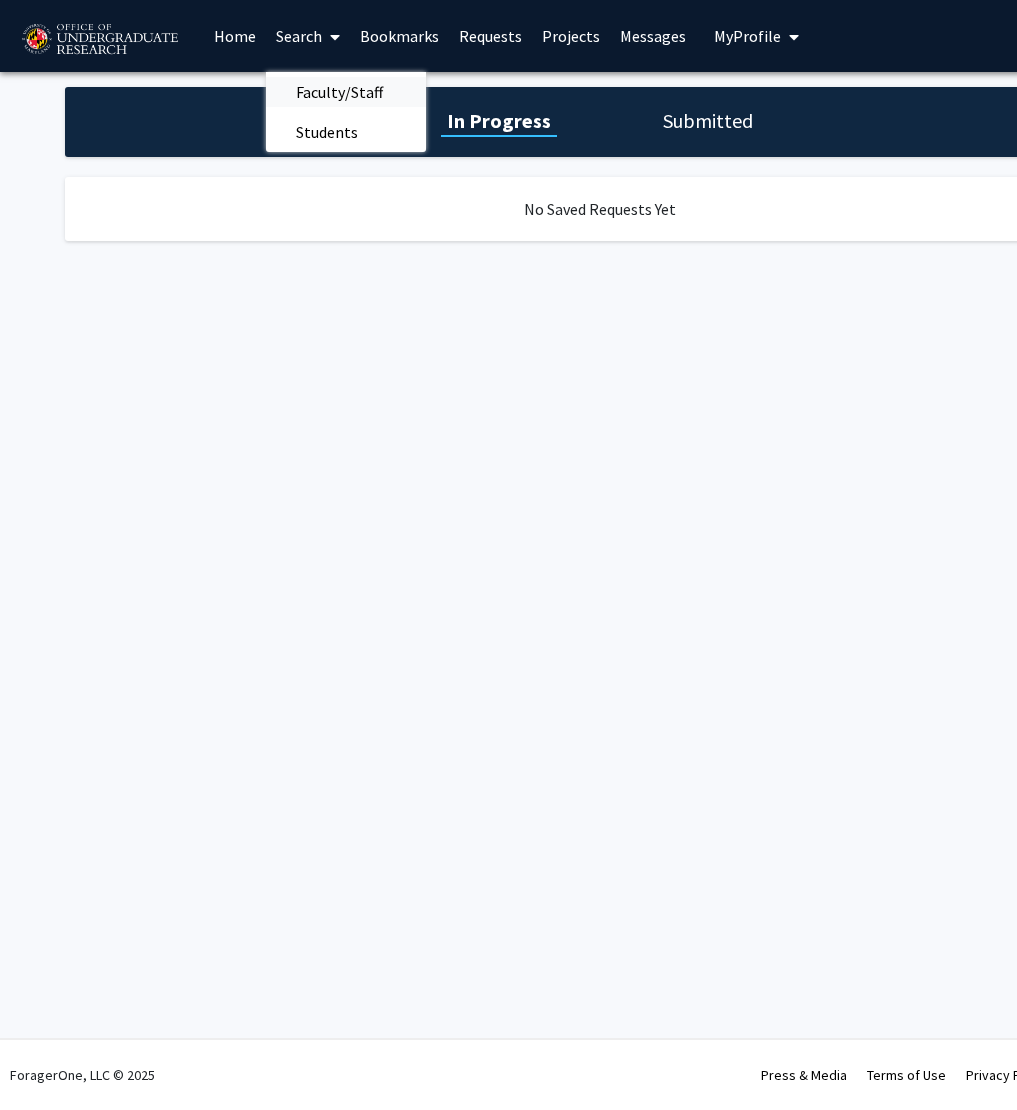 click on "Faculty/Staff" at bounding box center [339, 92] 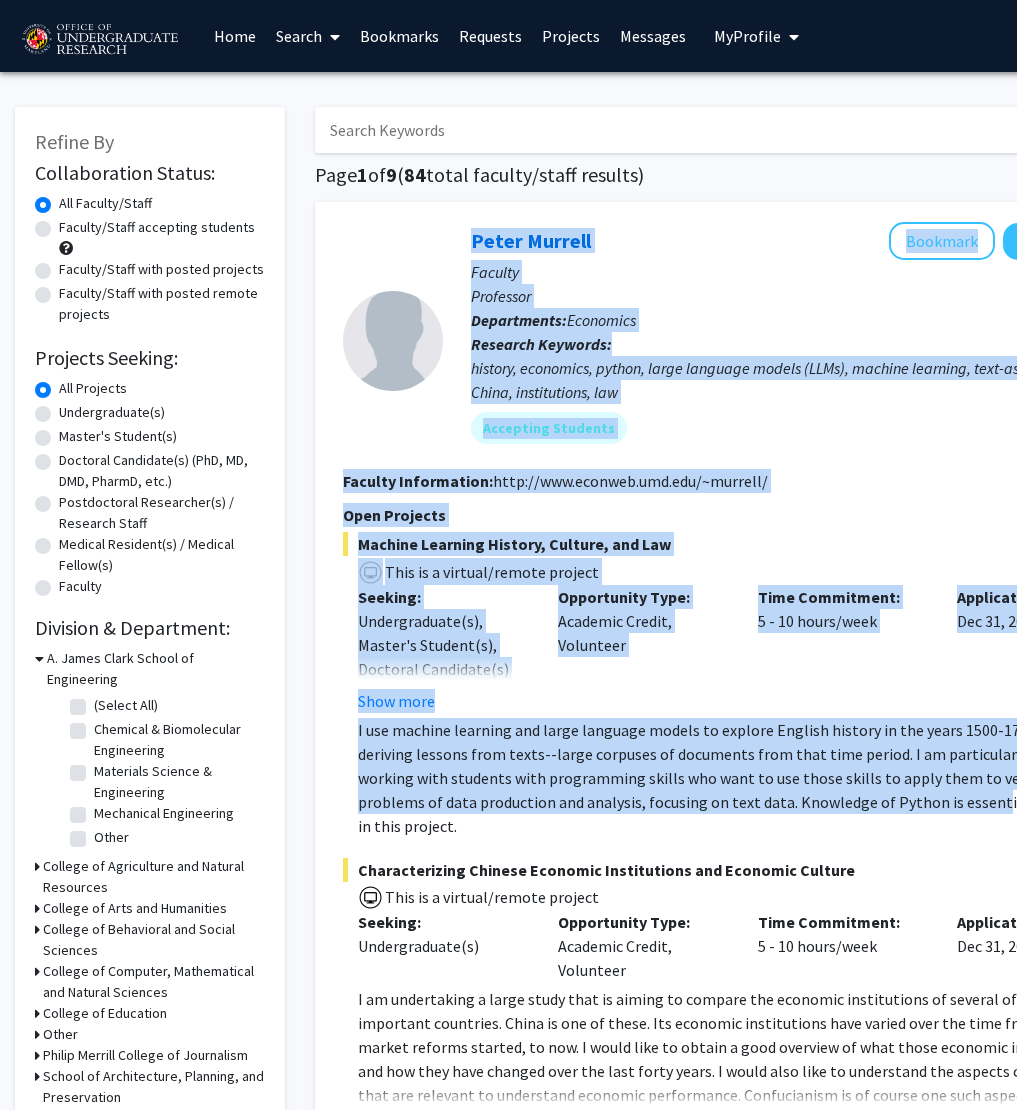 drag, startPoint x: 439, startPoint y: 240, endPoint x: 875, endPoint y: 800, distance: 709.71545 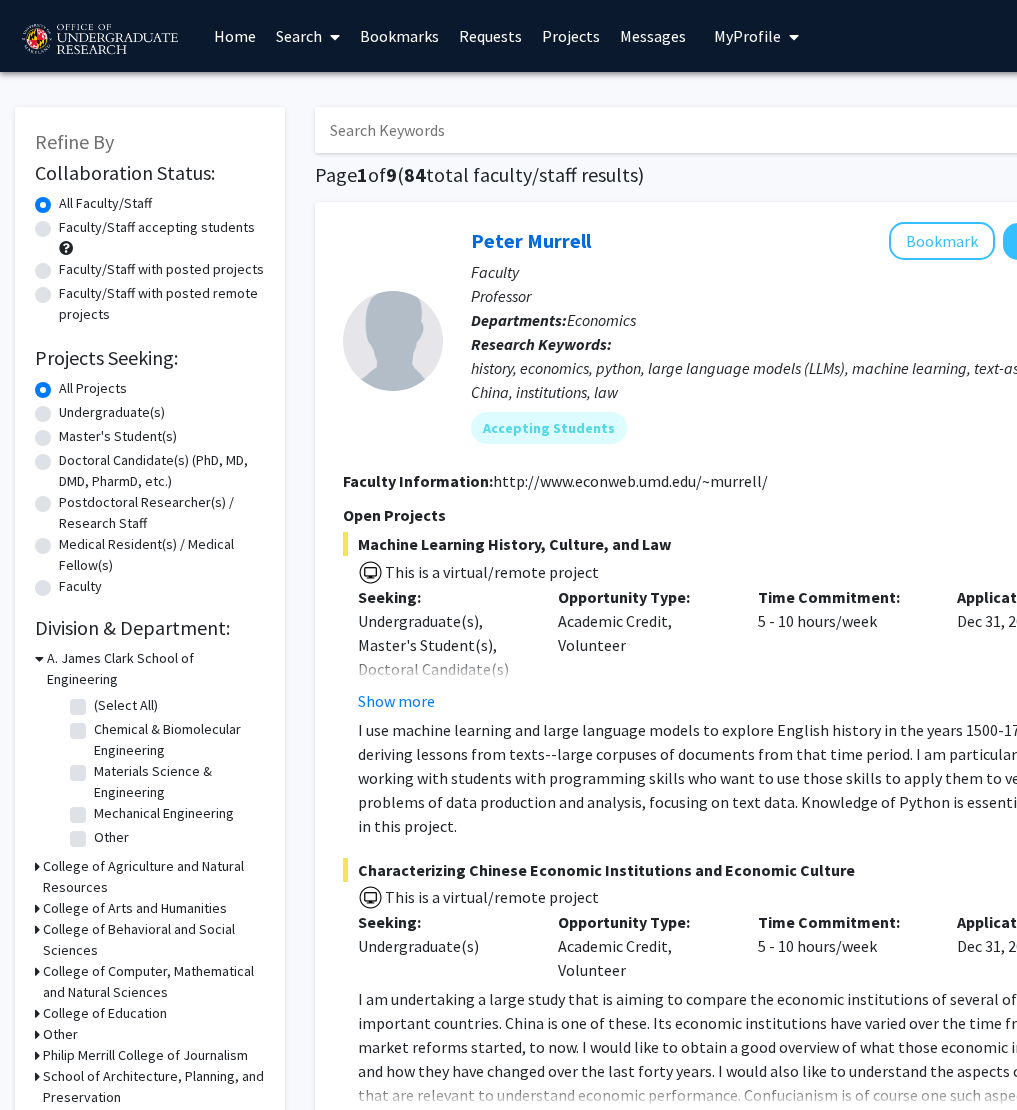 click on "I use machine learning and large language models to explore English history in the years 1500-1750. The focus is on deriving lessons from texts--large corpuses of documents from that time period.   I am particularly interested in working with students with programming skills who want to use those skills to apply them to very practical problems of data production and analysis, focusing on text data. Knowledge of Python is essential for participation in this project." 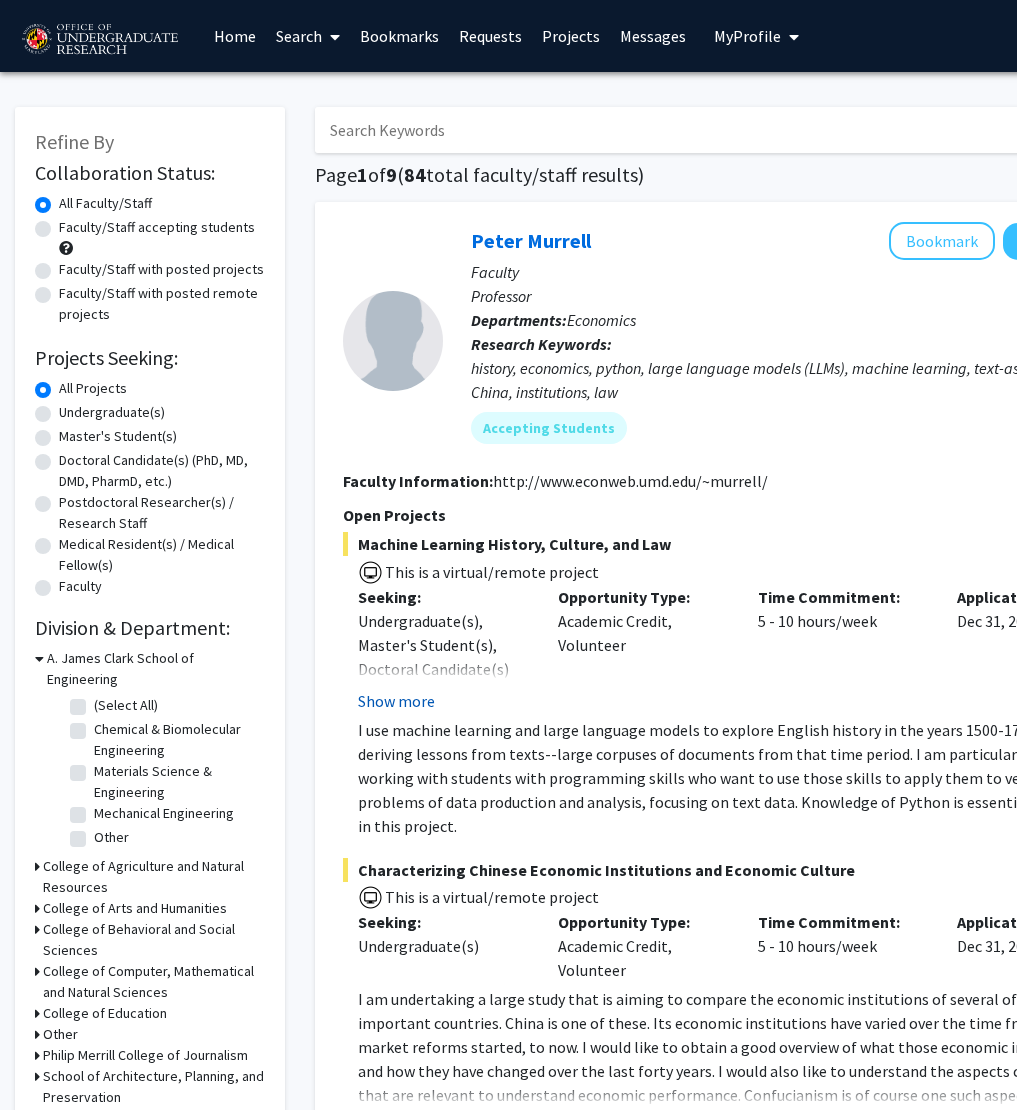 click on "Show more" 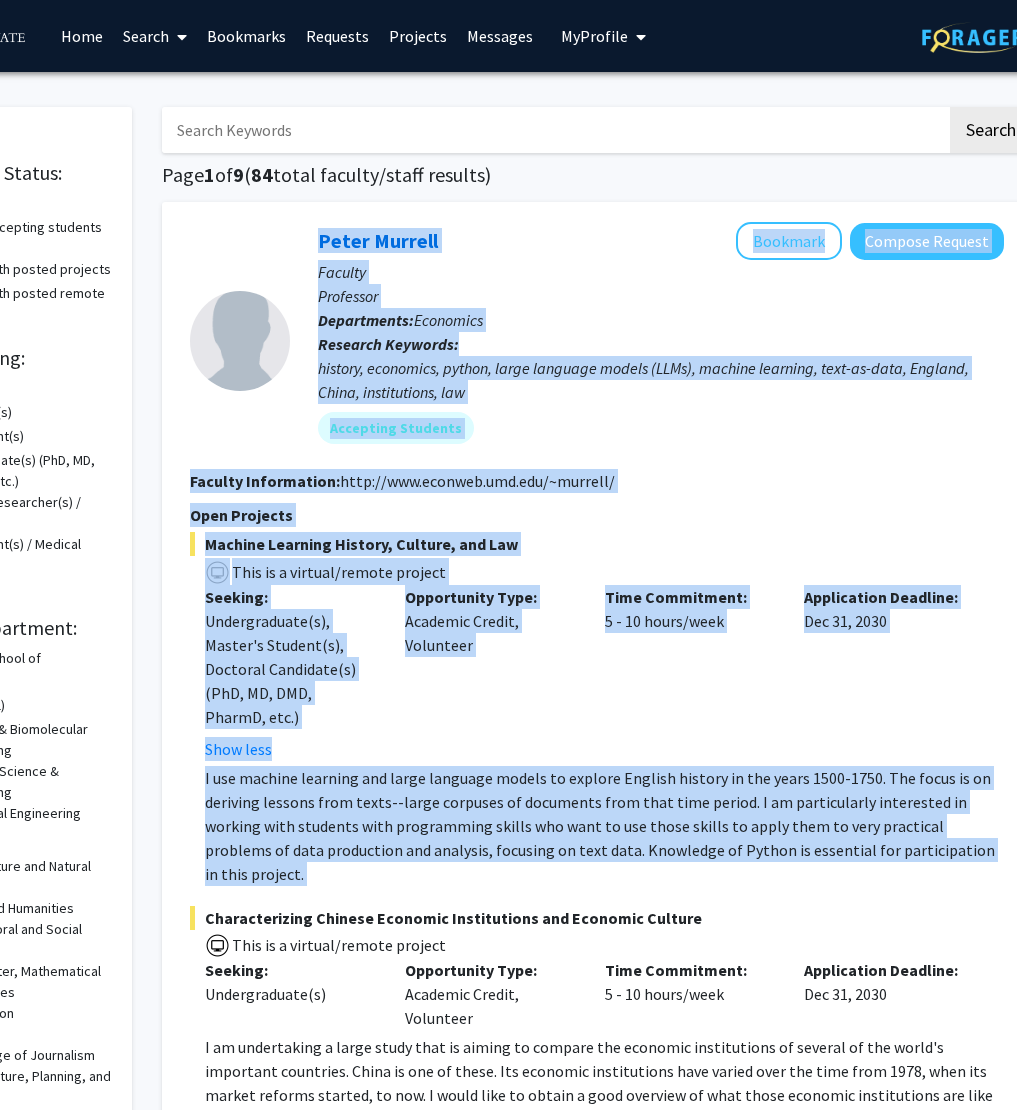 scroll, scrollTop: 0, scrollLeft: 183, axis: horizontal 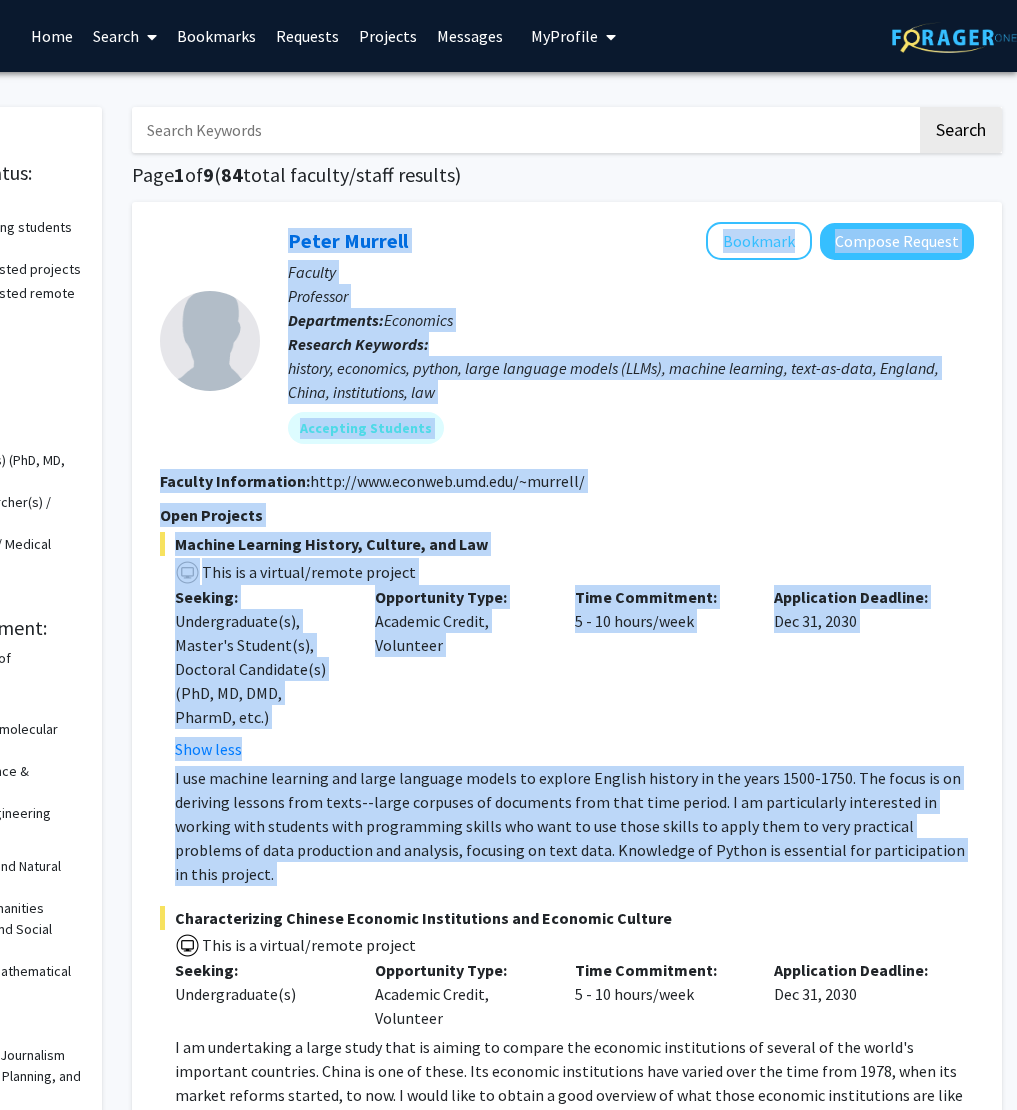 drag, startPoint x: 426, startPoint y: 227, endPoint x: 1004, endPoint y: 878, distance: 870.5659 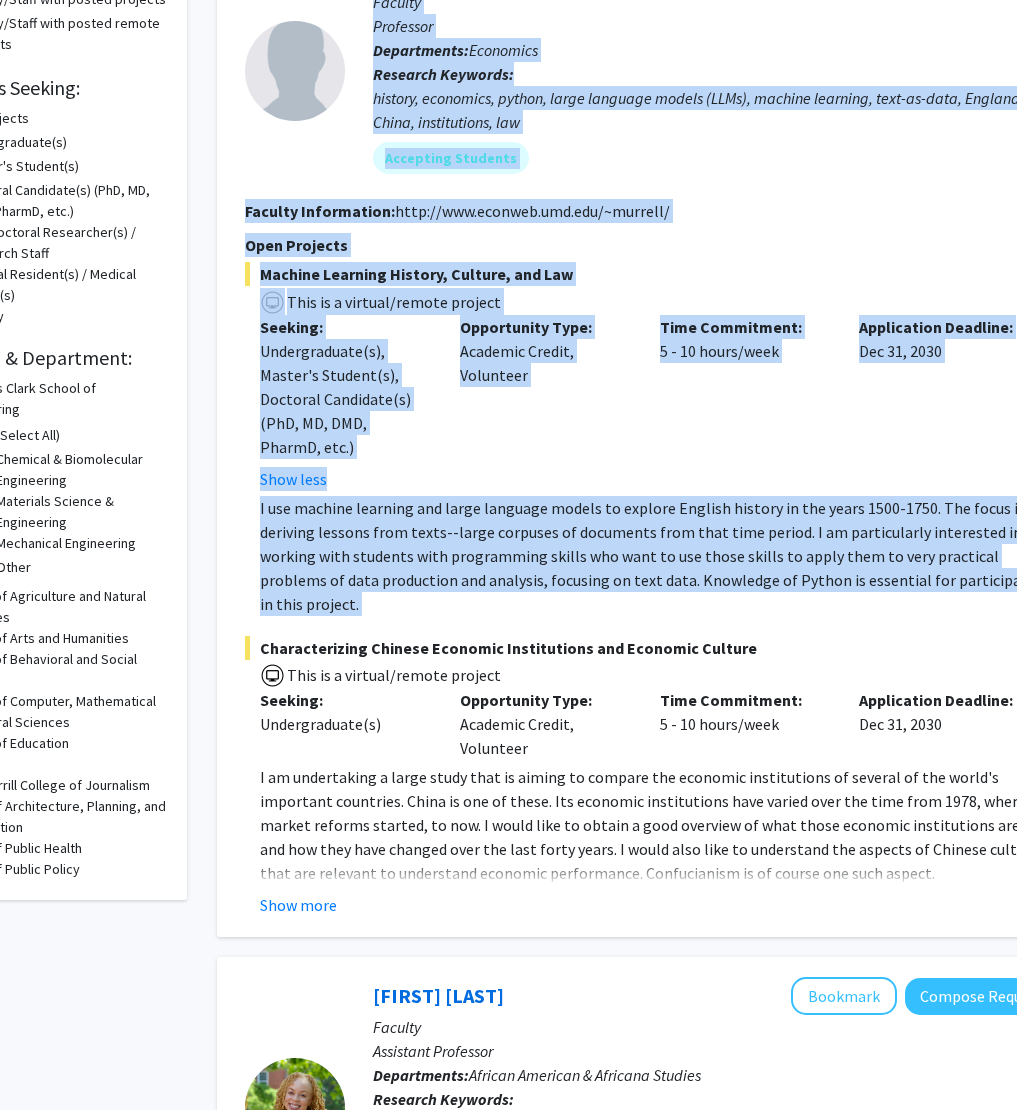 scroll, scrollTop: 255, scrollLeft: 98, axis: both 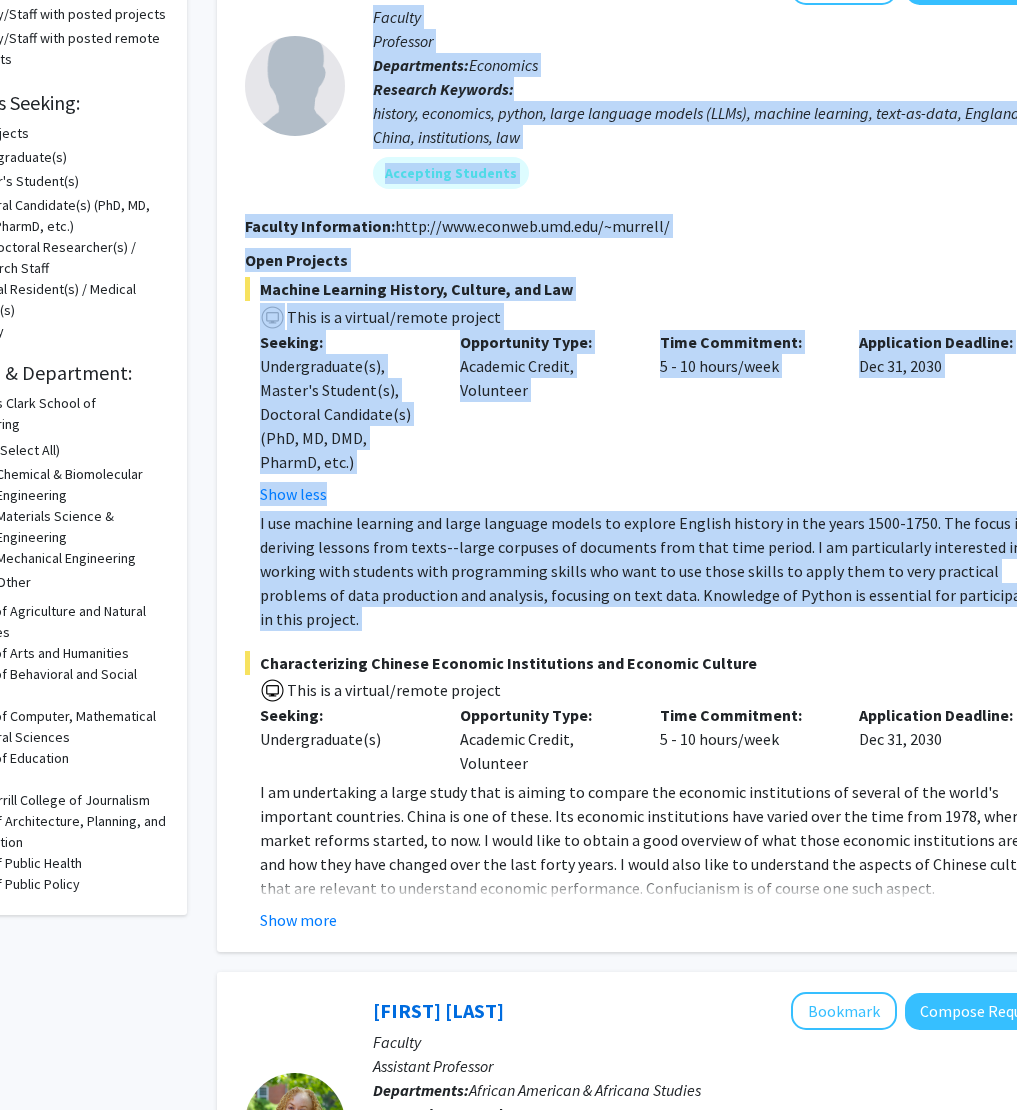 click on "Characterizing Chinese Economic Institutions and Economic Culture" 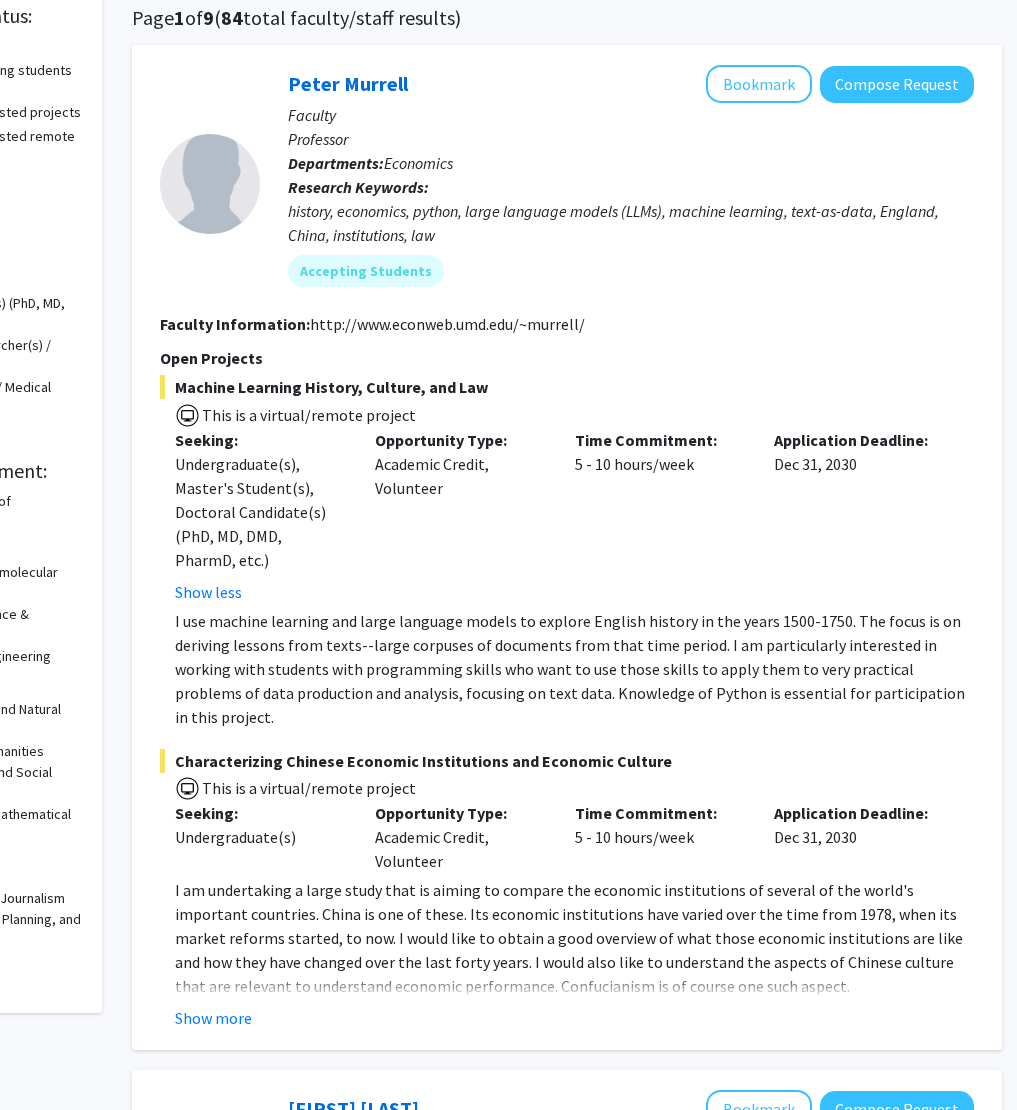 scroll, scrollTop: 156, scrollLeft: 183, axis: both 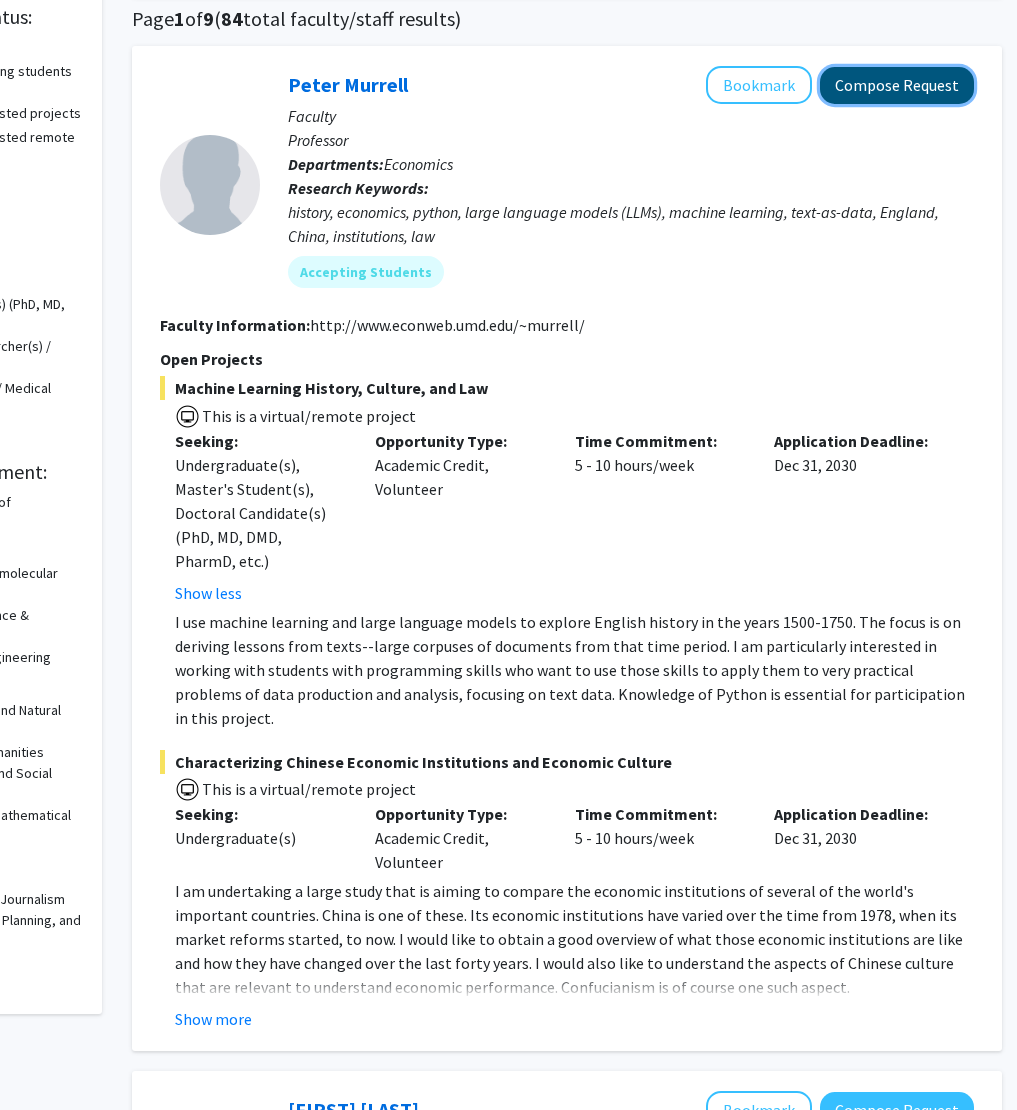 click on "Compose Request" 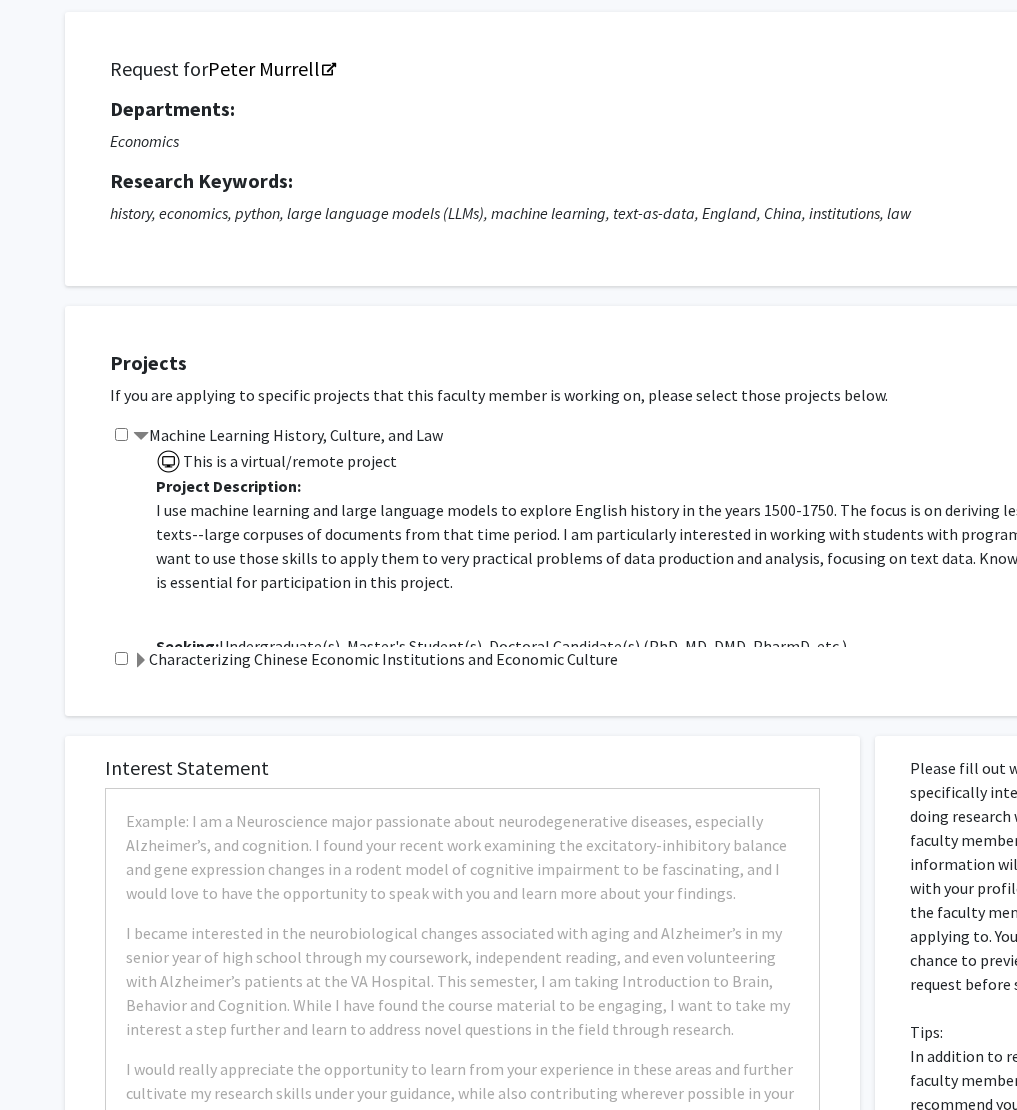 scroll, scrollTop: 129, scrollLeft: 0, axis: vertical 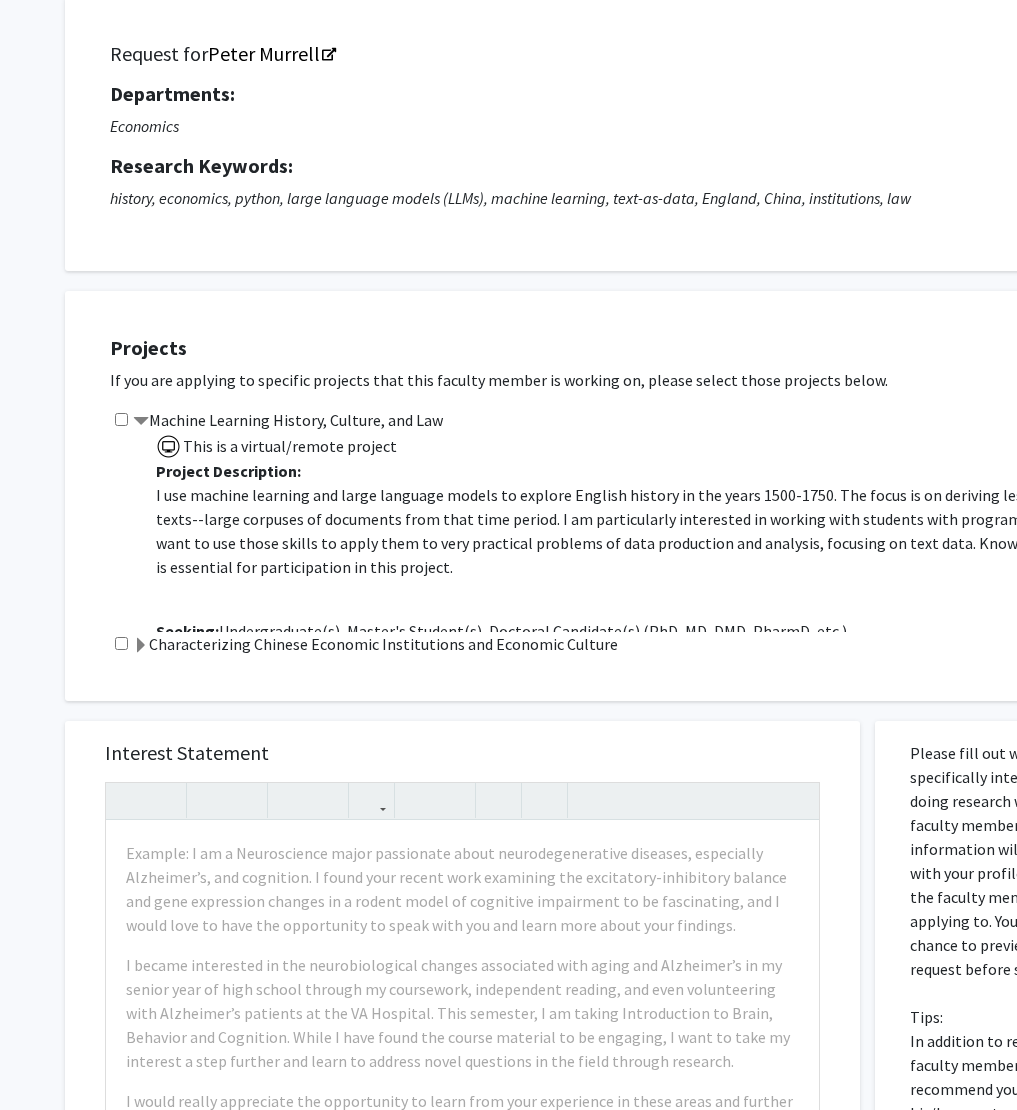 click 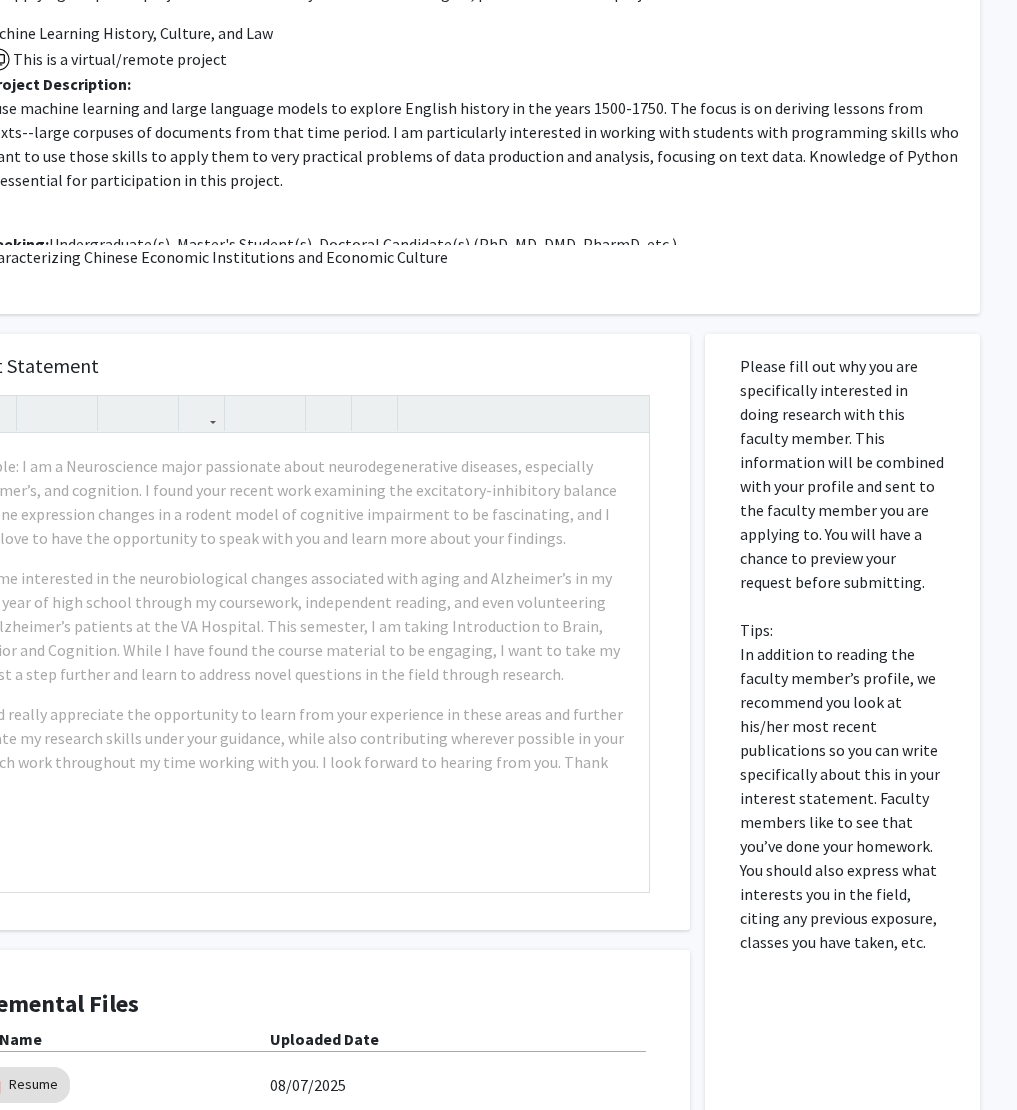 scroll, scrollTop: 516, scrollLeft: 183, axis: both 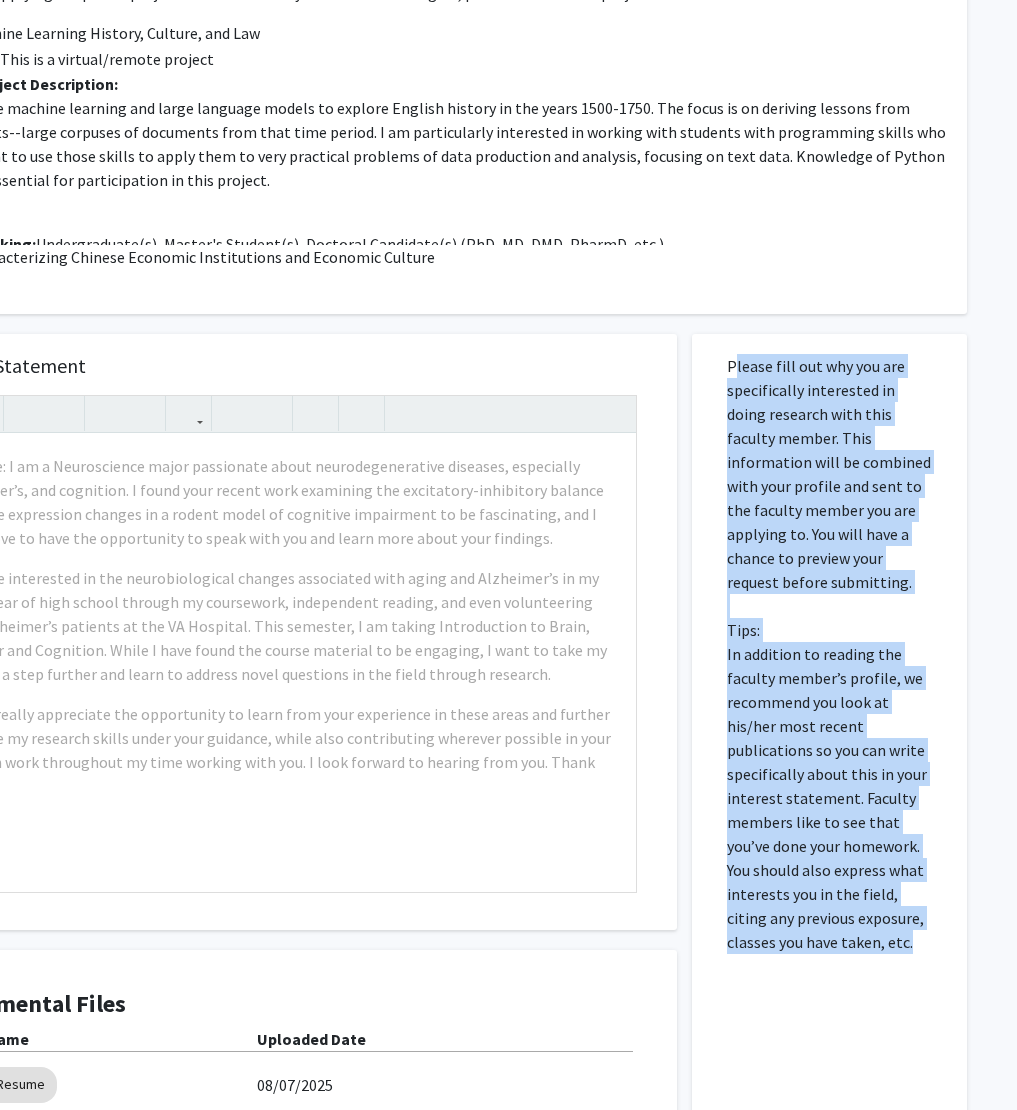 drag, startPoint x: 879, startPoint y: 950, endPoint x: 717, endPoint y: 356, distance: 615.6947 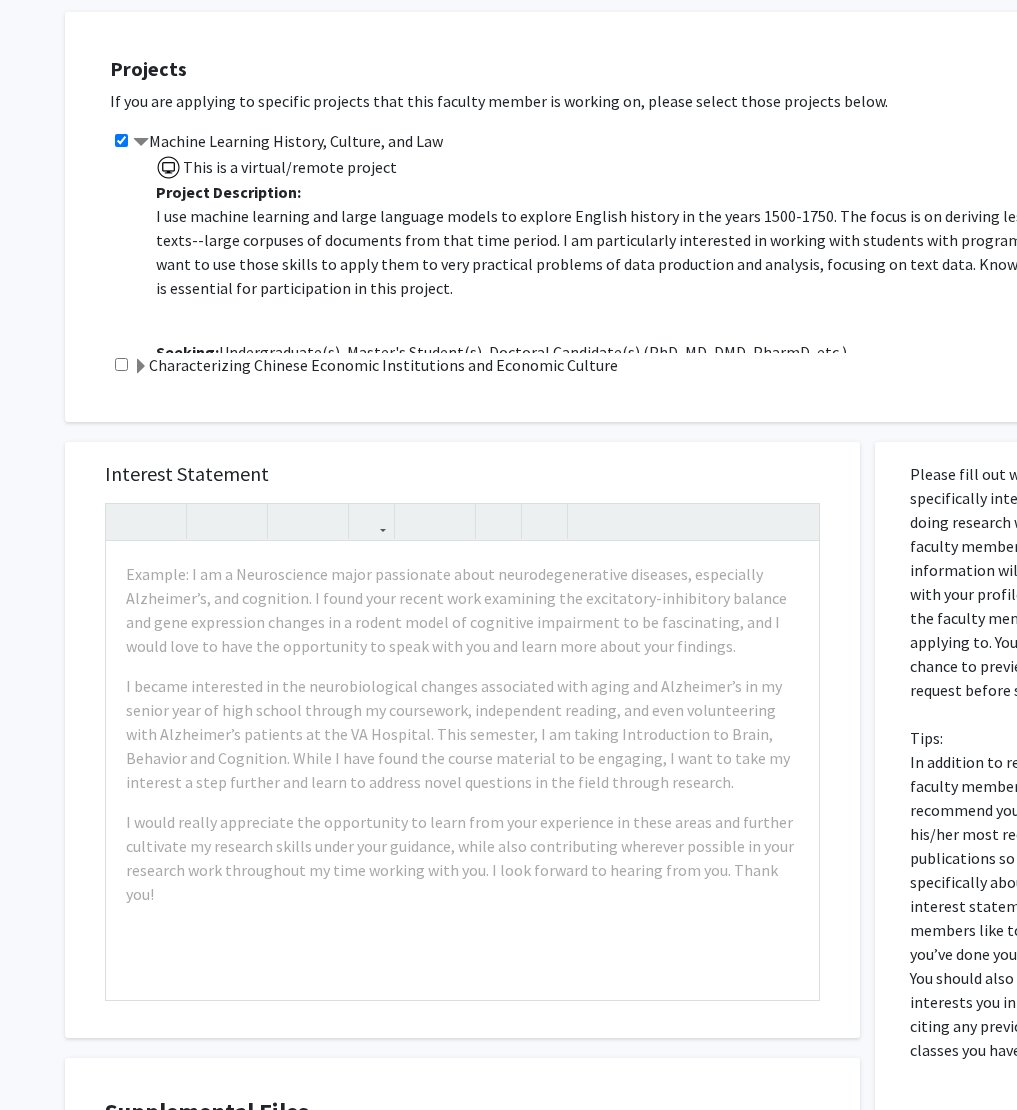 scroll, scrollTop: 427, scrollLeft: 0, axis: vertical 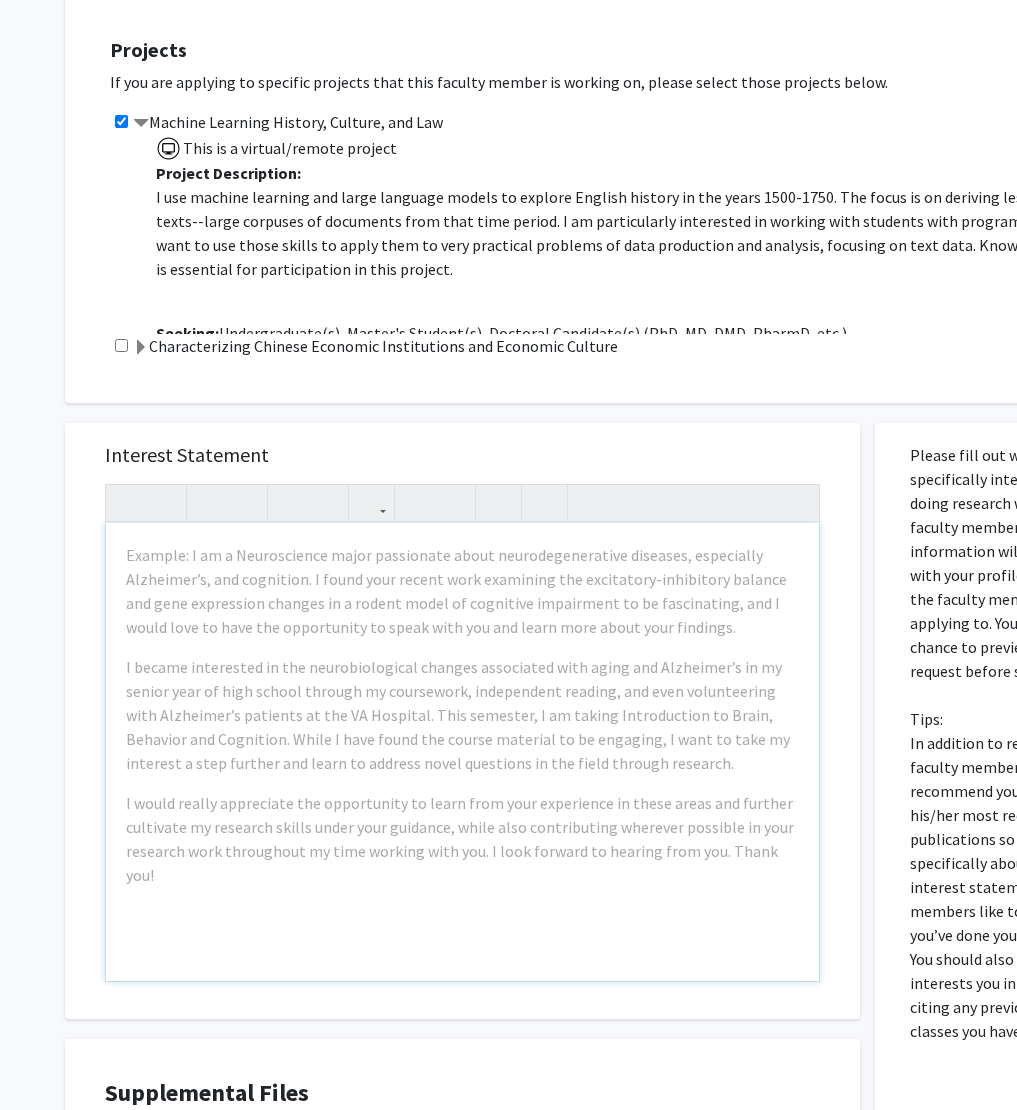 click on "Example: I am a Neuroscience major passionate about neurodegenerative diseases, especially Alzheimer’s, and cognition. I found your recent work examining the excitatory-inhibitory balance and gene expression changes in a rodent model of cognitive impairment to be fascinating, and I would love to have the opportunity to speak with you and learn more about your findings.   I became interested in the neurobiological changes associated with aging and Alzheimer’s in my senior year of high school through my coursework, independent reading, and even volunteering with Alzheimer’s patients at the VA Hospital. This semester, I am taking Introduction to Brain, Behavior and Cognition. While I have found the course material to be engaging, I want to take my interest a step further and learn to address novel questions in the field through research." at bounding box center (462, 752) 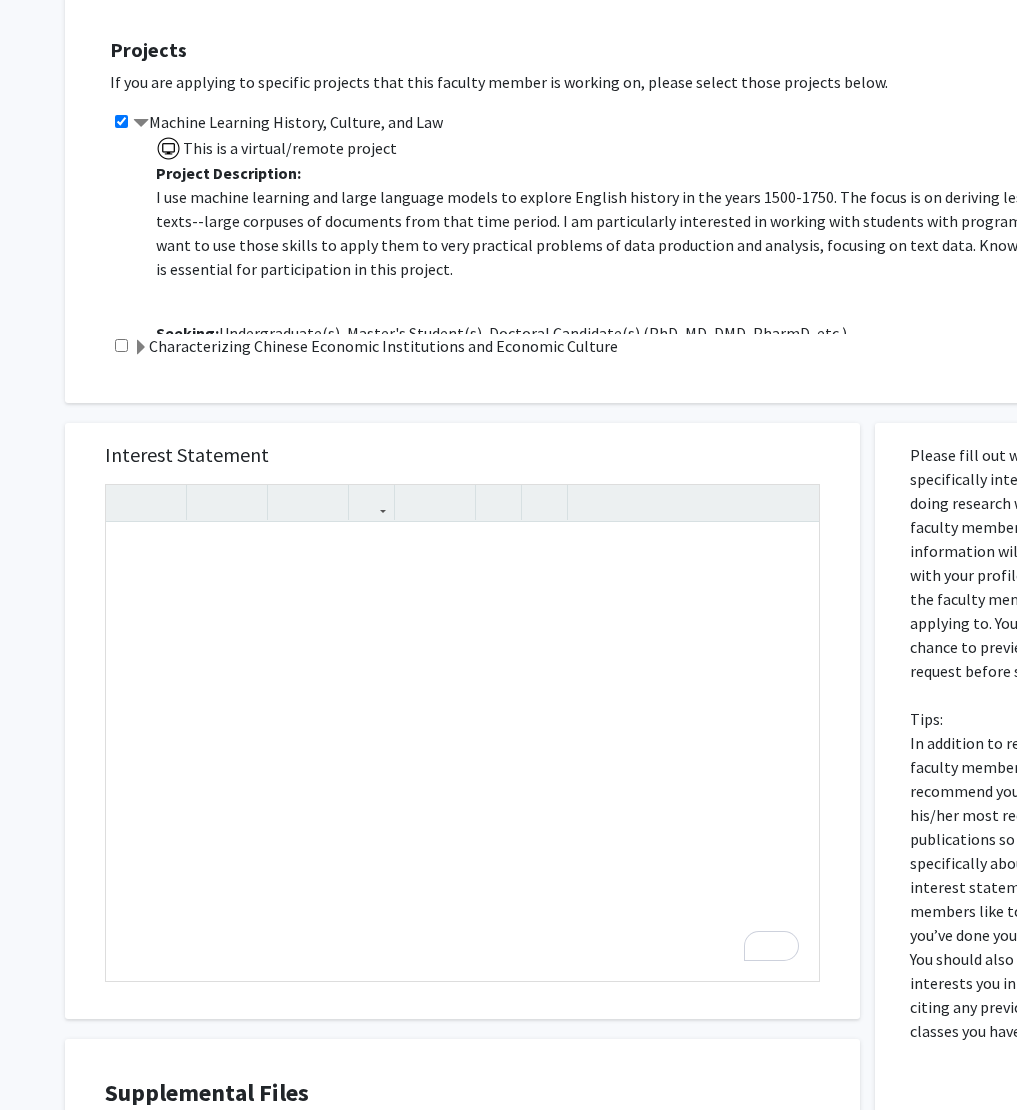 click on "Projects If you are applying to specific projects that this faculty member is working on, please select those projects below. Machine Learning History, Culture, and Law This is a virtual/remote project Project Description: I use machine learning and large language models to explore English history in the years 1500-1750. The focus is on deriving lessons from texts--large corpuses of documents from that time period. I am particularly interested in working with students with programming skills who want to use those skills to apply them to very practical problems of data production and analysis, focusing on text data. Knowledge of Python is essential for participation in this project. Seeking: Undergraduate(s), Master's Student(s), Doctoral Candidate(s) (PhD, MD, DMD, PharmD, etc.) Opportunity Type: Academic Credit, Volunteer Minimum Weekly Hours: 5 hrs Last Updated: Feb 27, [YEAR] Application Deadline: Dec 30, 2030 Characterizing Chinese Economic Institutions and Economic Culture" 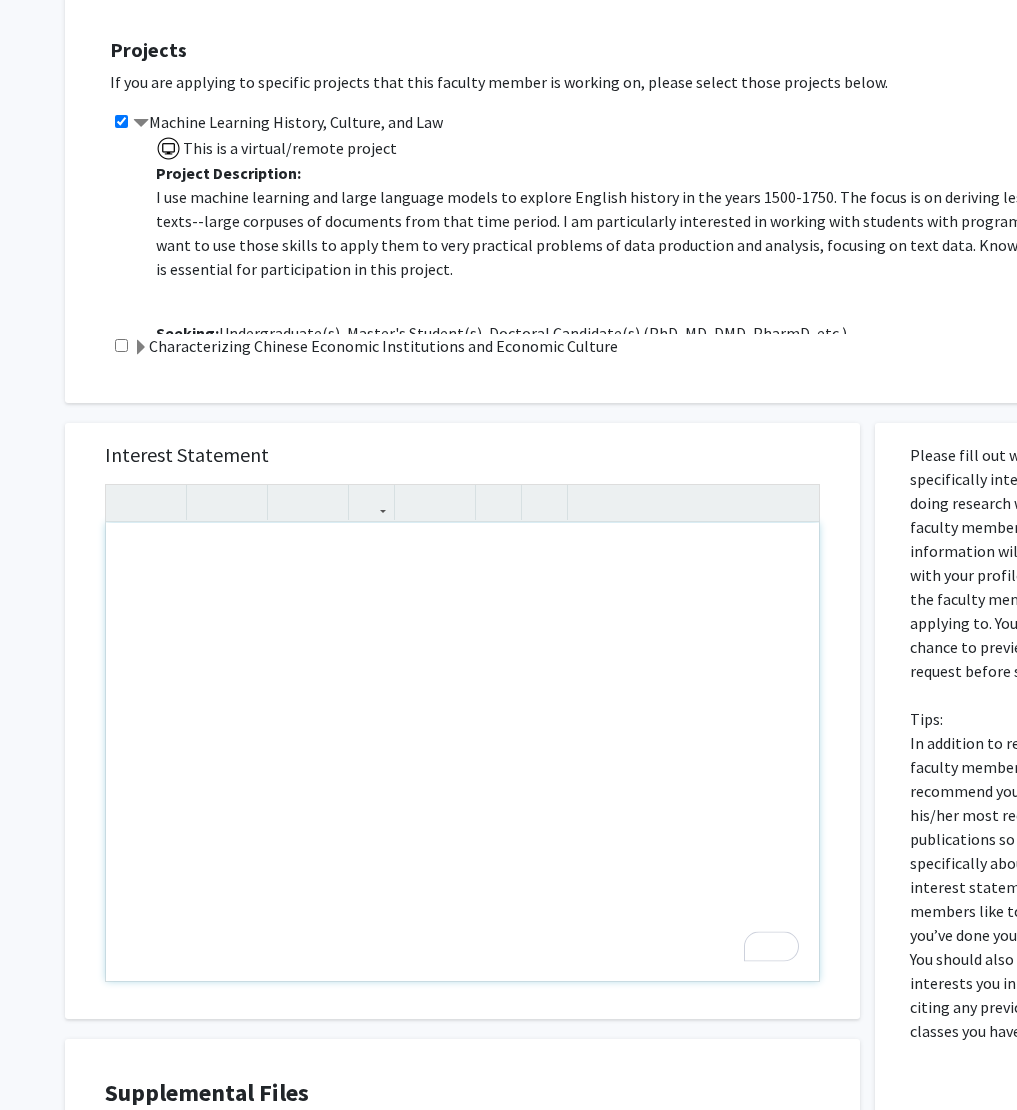 drag, startPoint x: 796, startPoint y: 855, endPoint x: 535, endPoint y: 814, distance: 264.20068 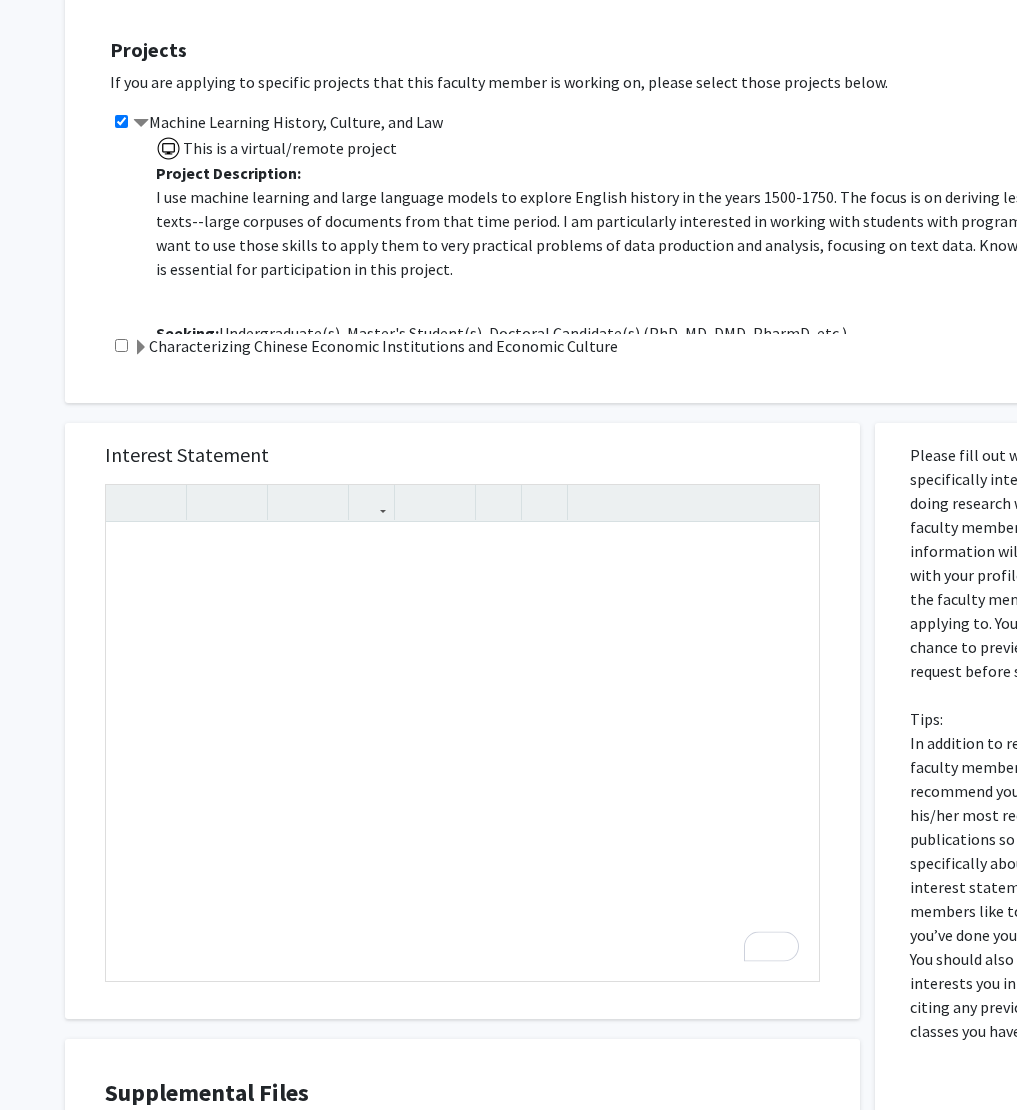 click on "Interest Statement" at bounding box center (462, 455) 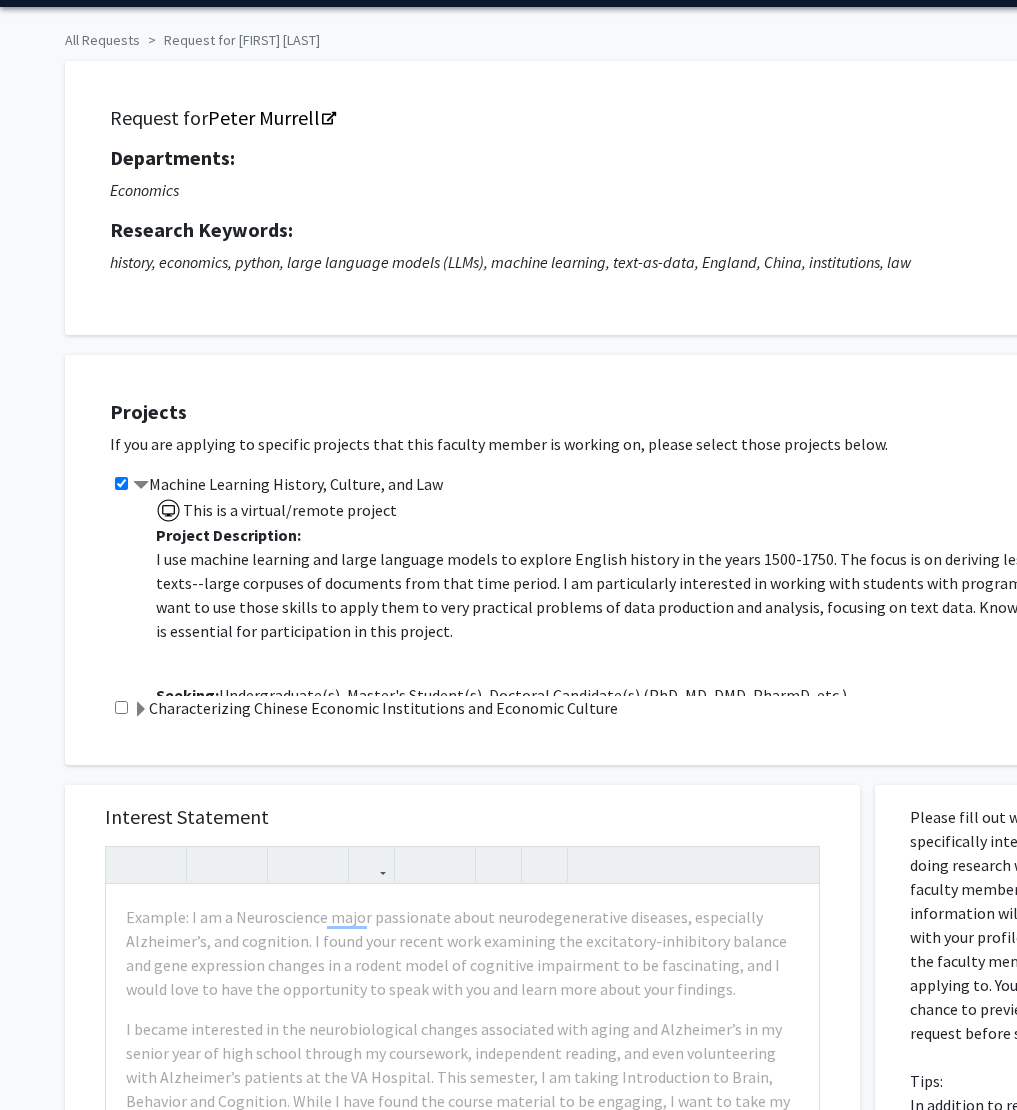 scroll, scrollTop: 0, scrollLeft: 0, axis: both 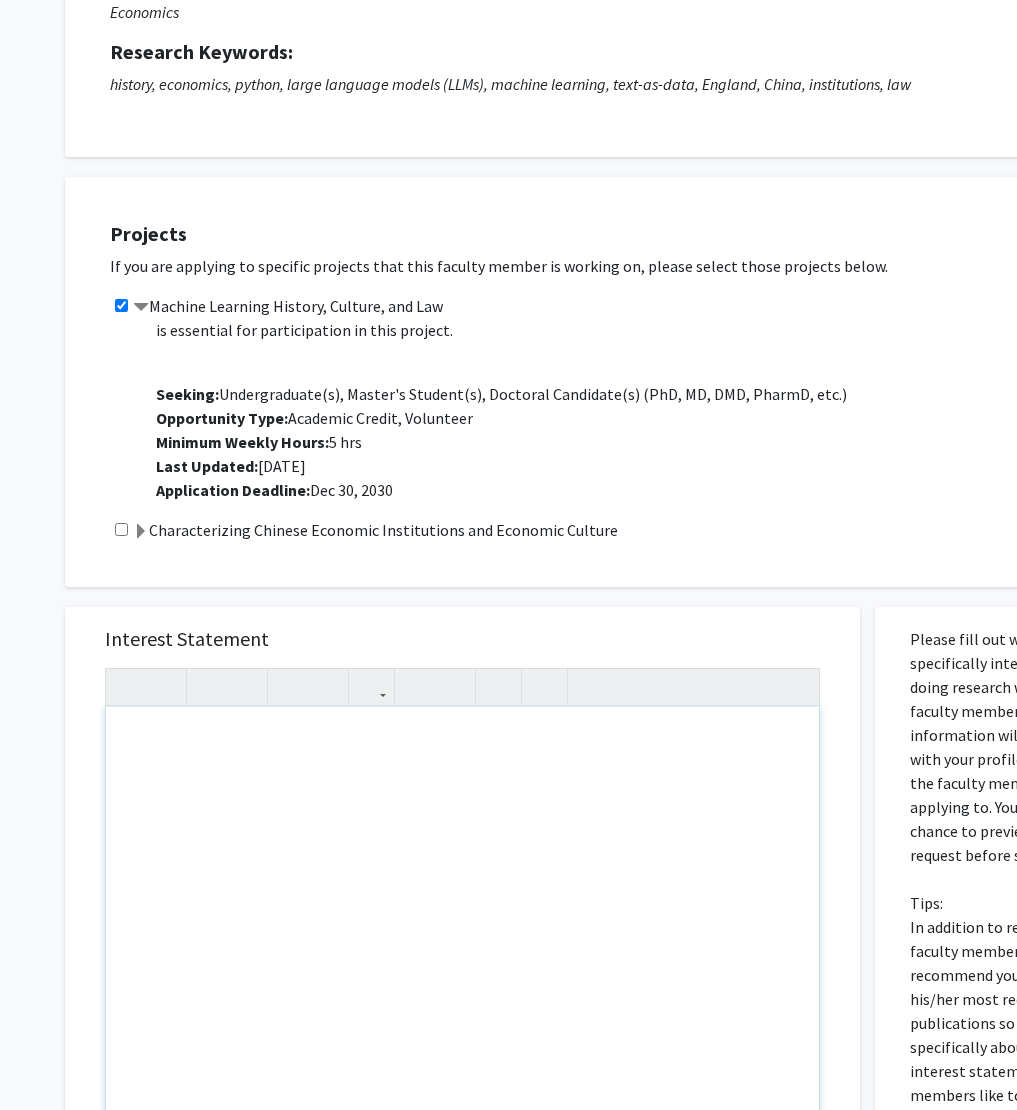 click at bounding box center (462, 936) 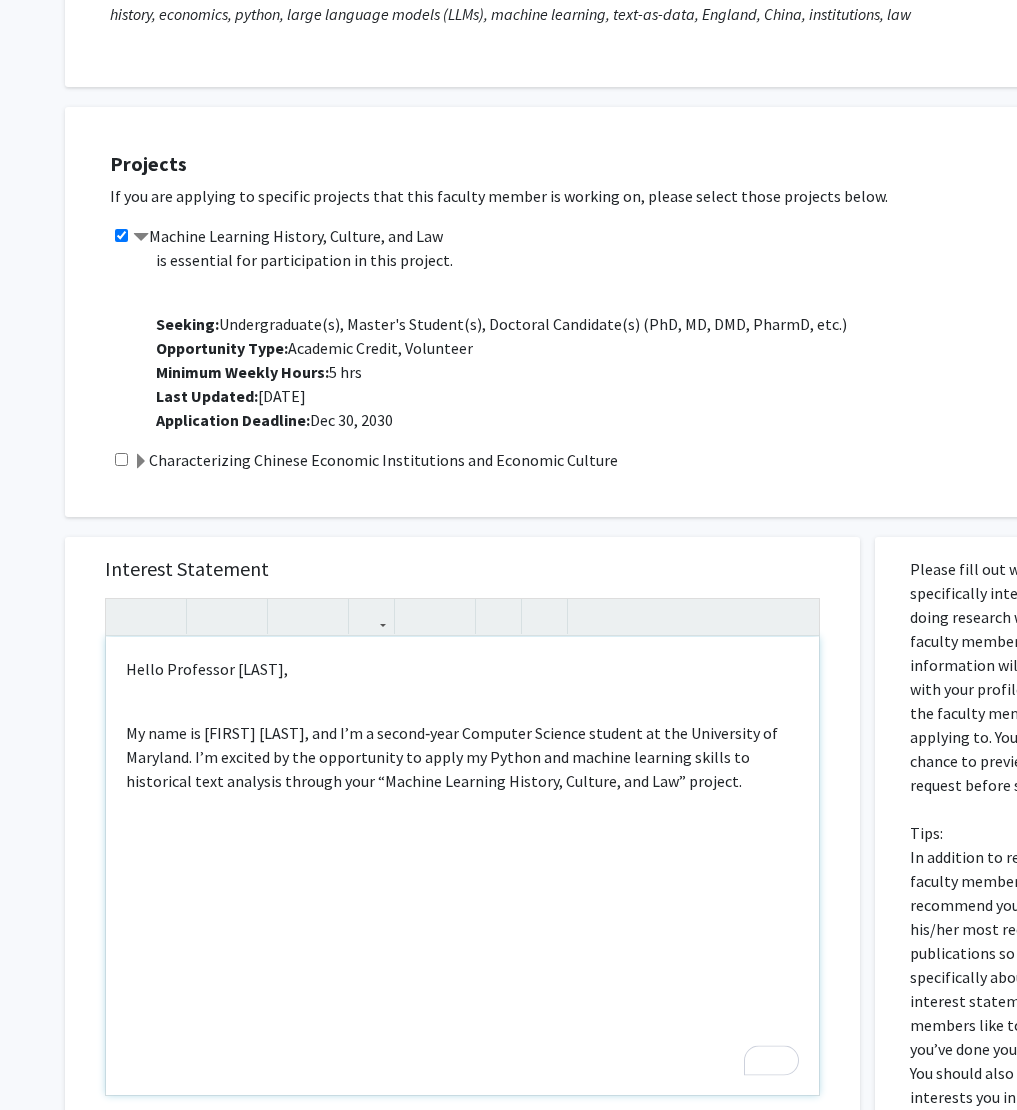 scroll, scrollTop: 320, scrollLeft: 0, axis: vertical 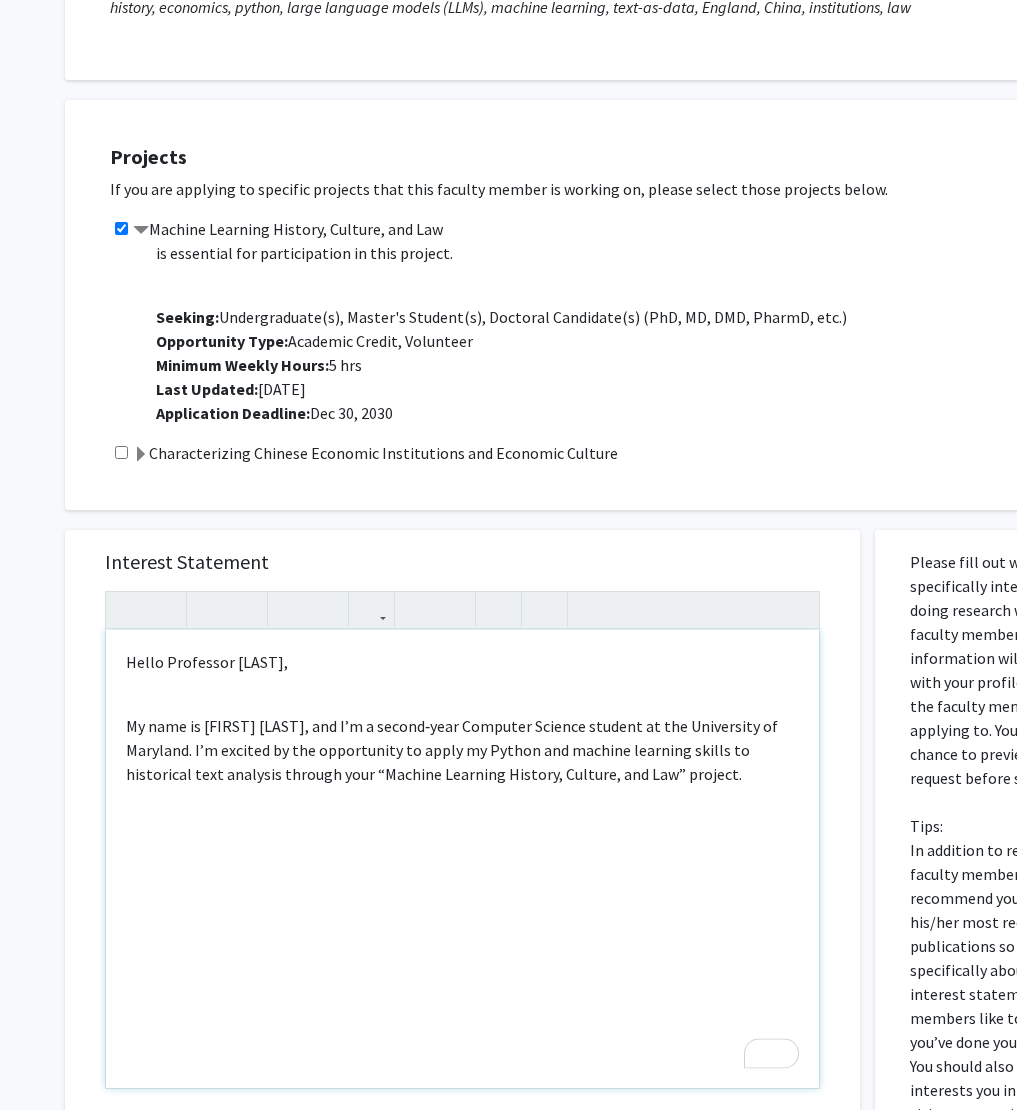 click on "Hello Professor Murrell, My name is Netra Thirumuruhan, and I’m a second‑year Computer Science student at the University of Maryland. I’m excited by the opportunity to apply my Python and machine learning skills to historical text analysis through your “Machine Learning History, Culture, and Law” project." at bounding box center [462, 859] 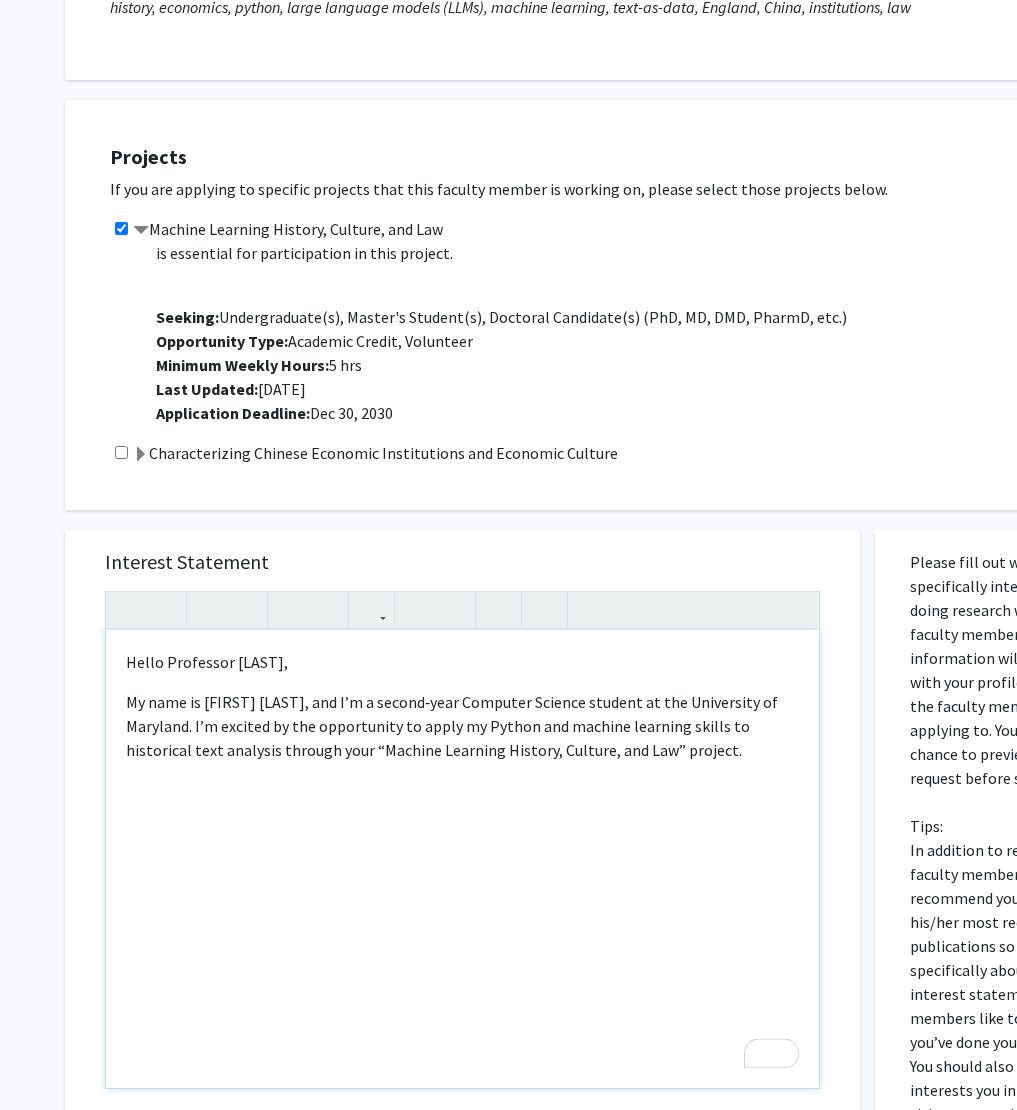click on "My name is Netra Thirumuruhan, and I’m a second‑year Computer Science student at the University of Maryland. I’m excited by the opportunity to apply my Python and machine learning skills to historical text analysis through your “Machine Learning History, Culture, and Law” project." at bounding box center (462, 726) 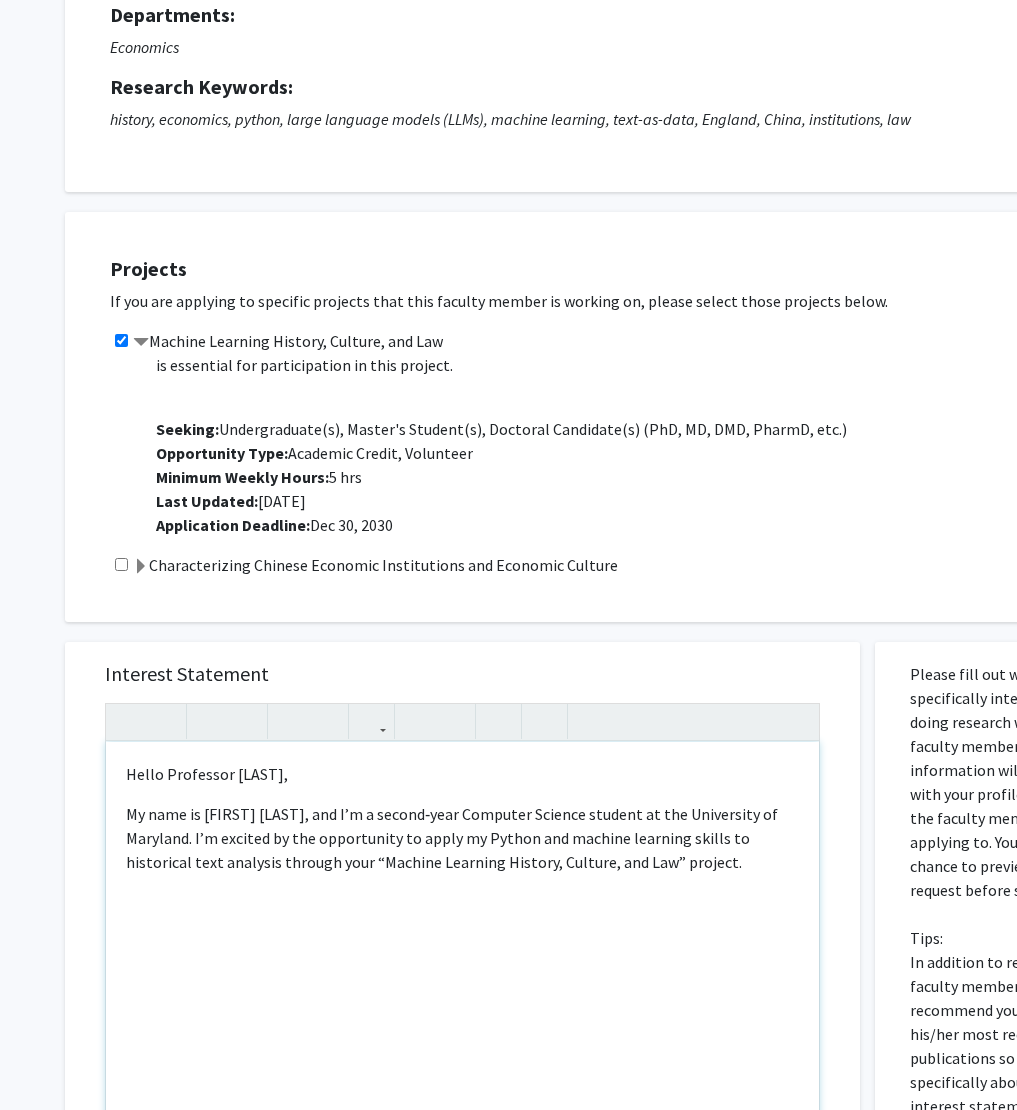 scroll, scrollTop: 0, scrollLeft: 0, axis: both 